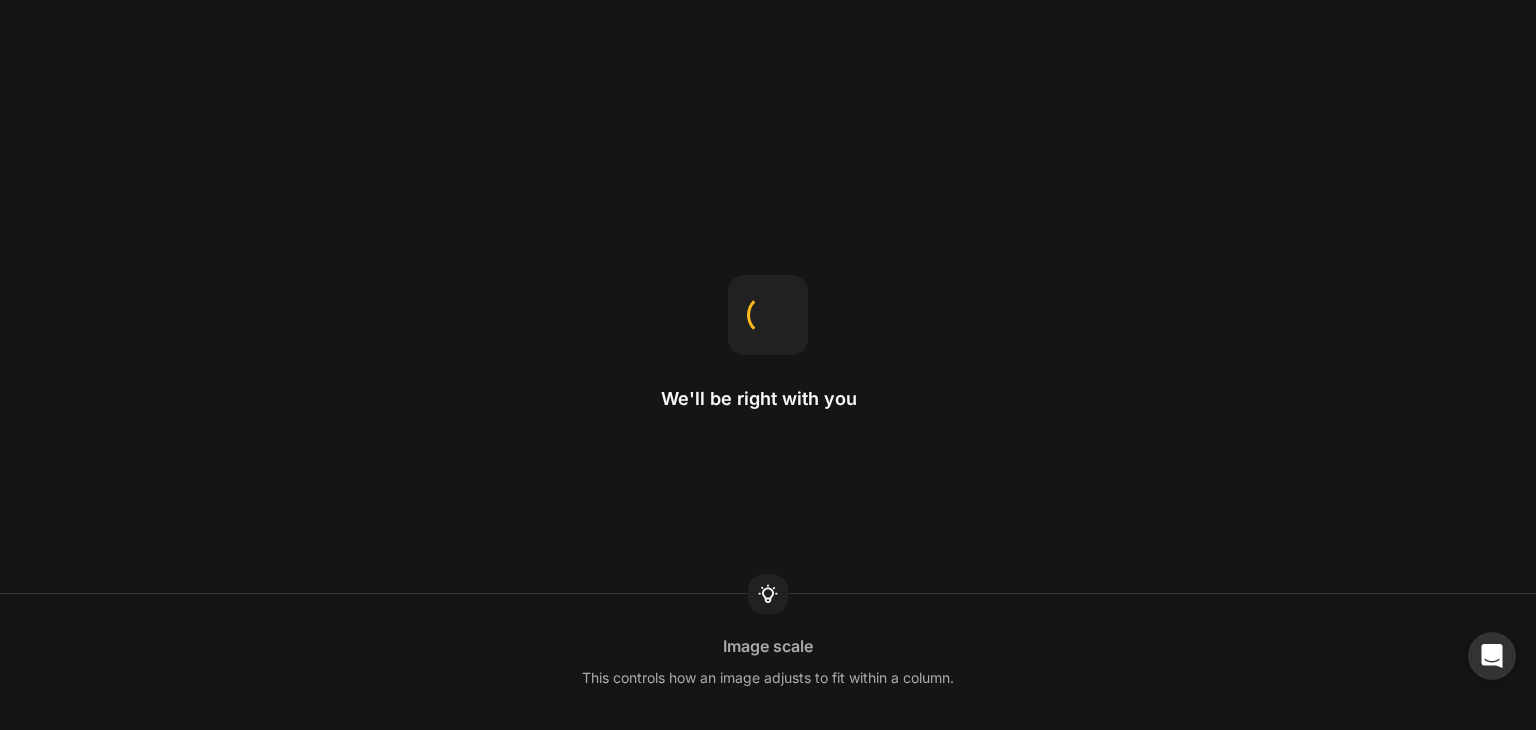 scroll, scrollTop: 0, scrollLeft: 0, axis: both 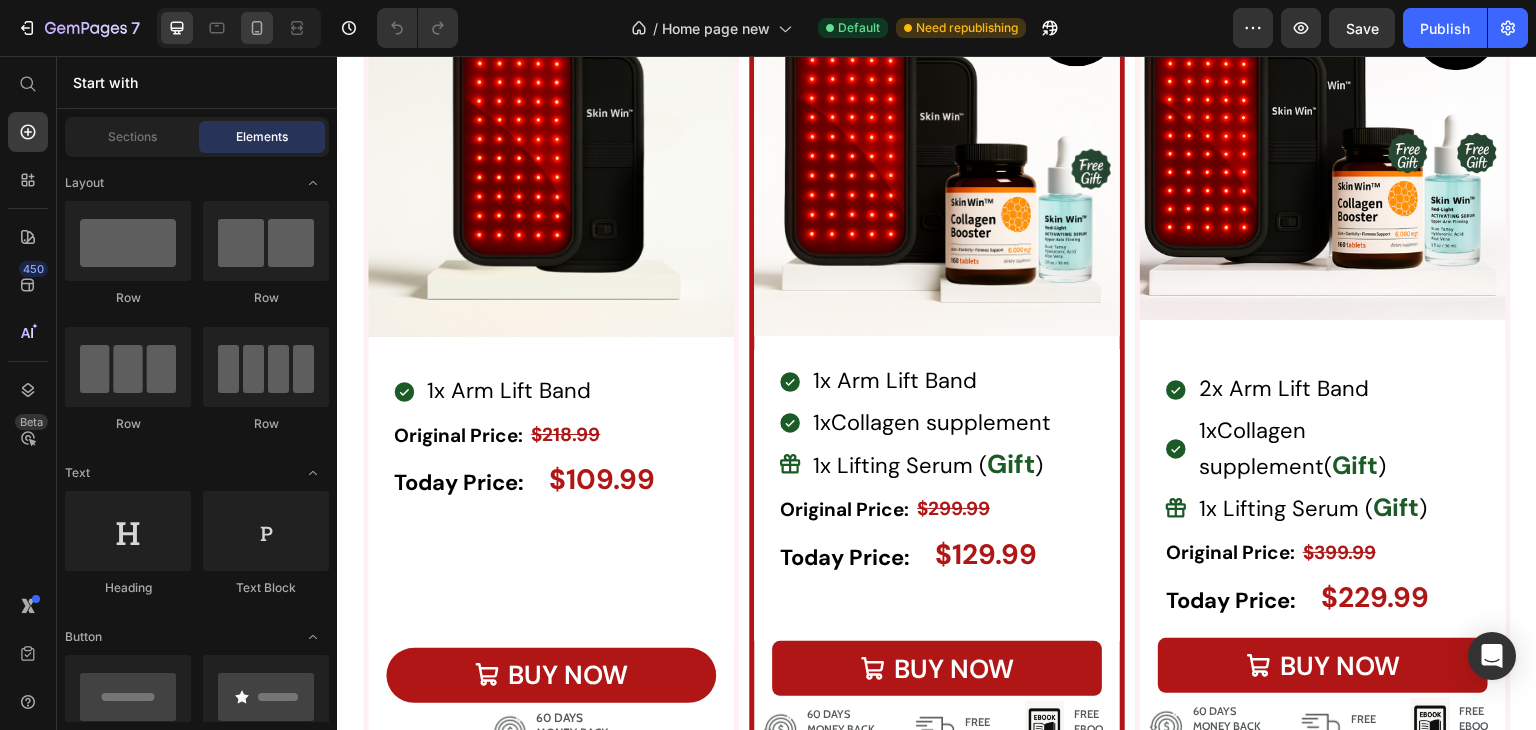 click at bounding box center (239, 28) 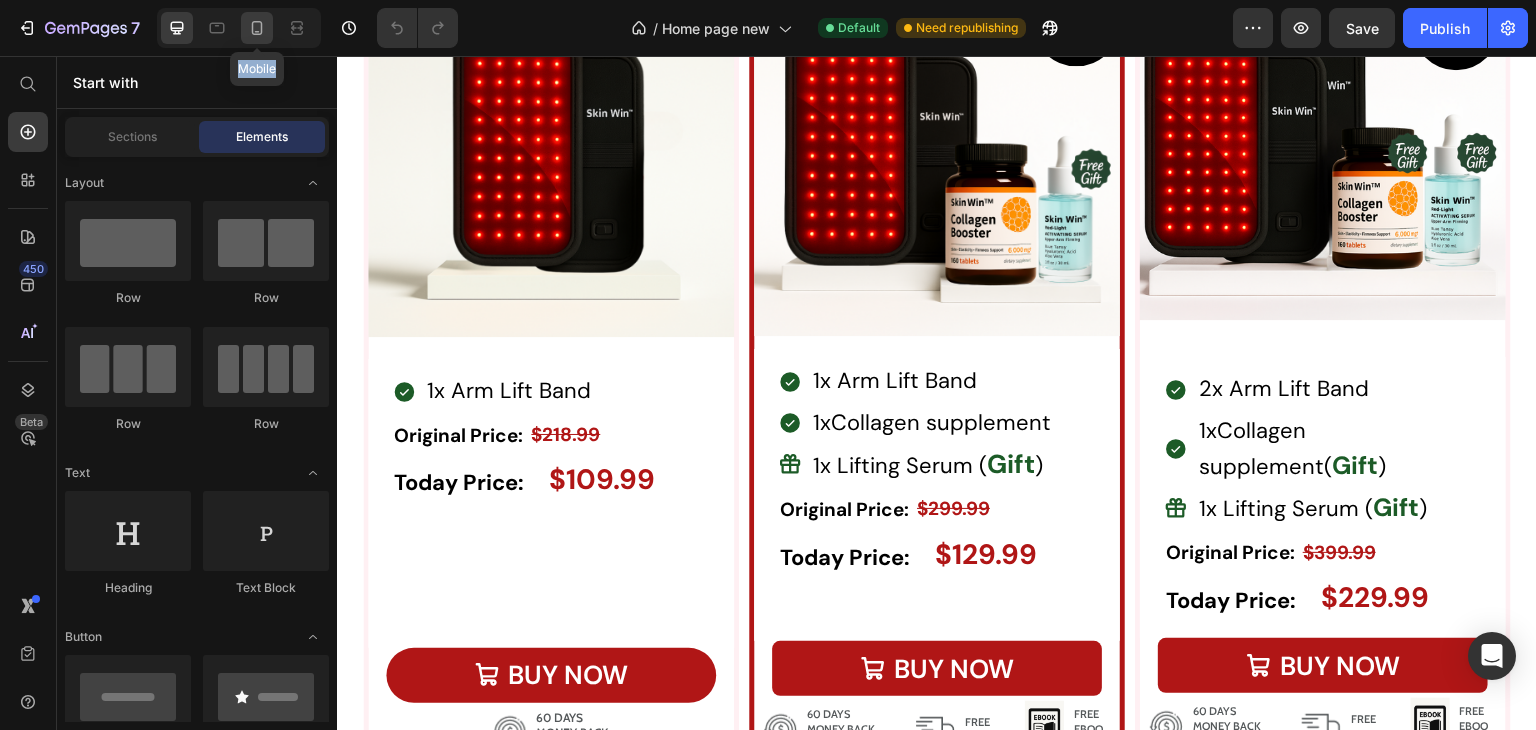 click 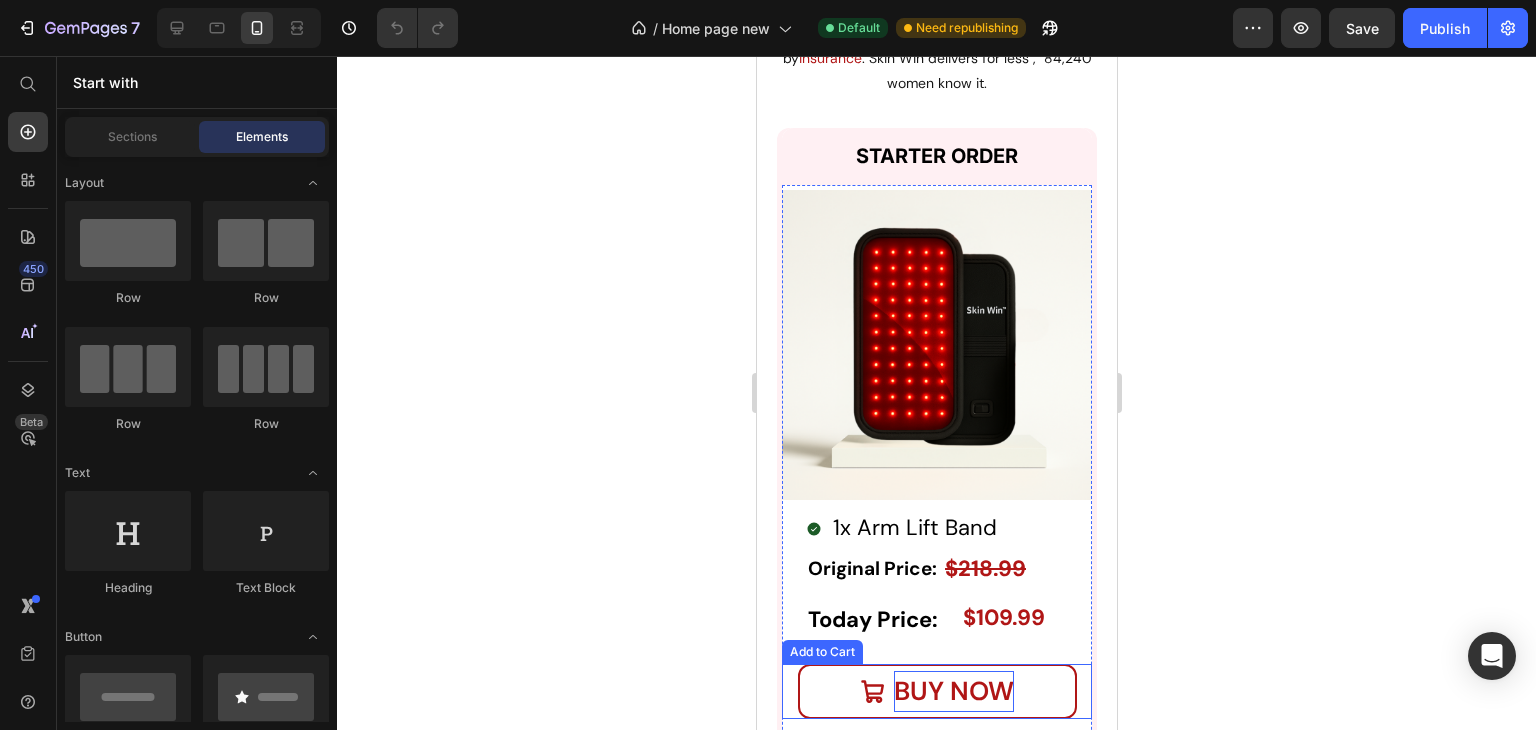 scroll, scrollTop: 7051, scrollLeft: 0, axis: vertical 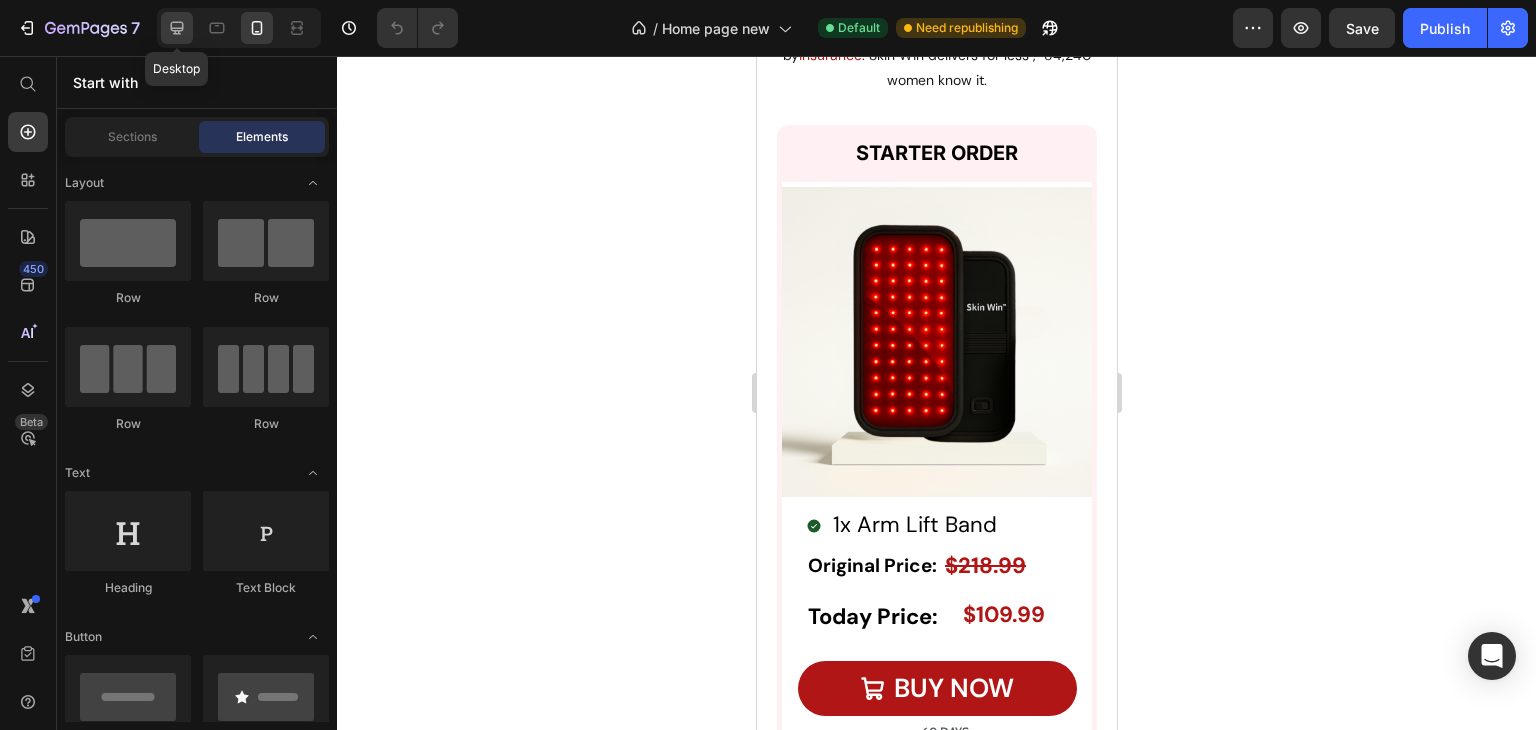 click 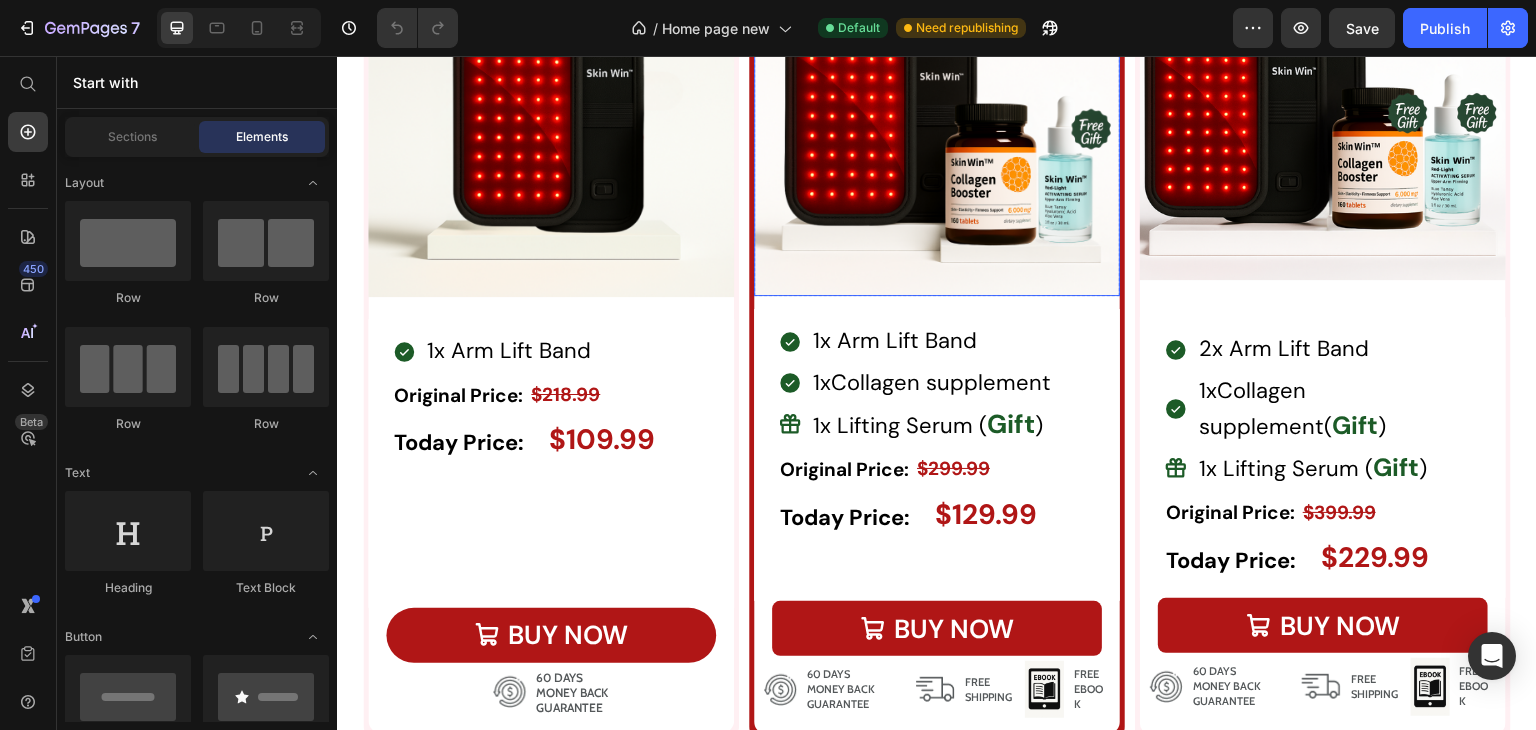scroll, scrollTop: 7030, scrollLeft: 0, axis: vertical 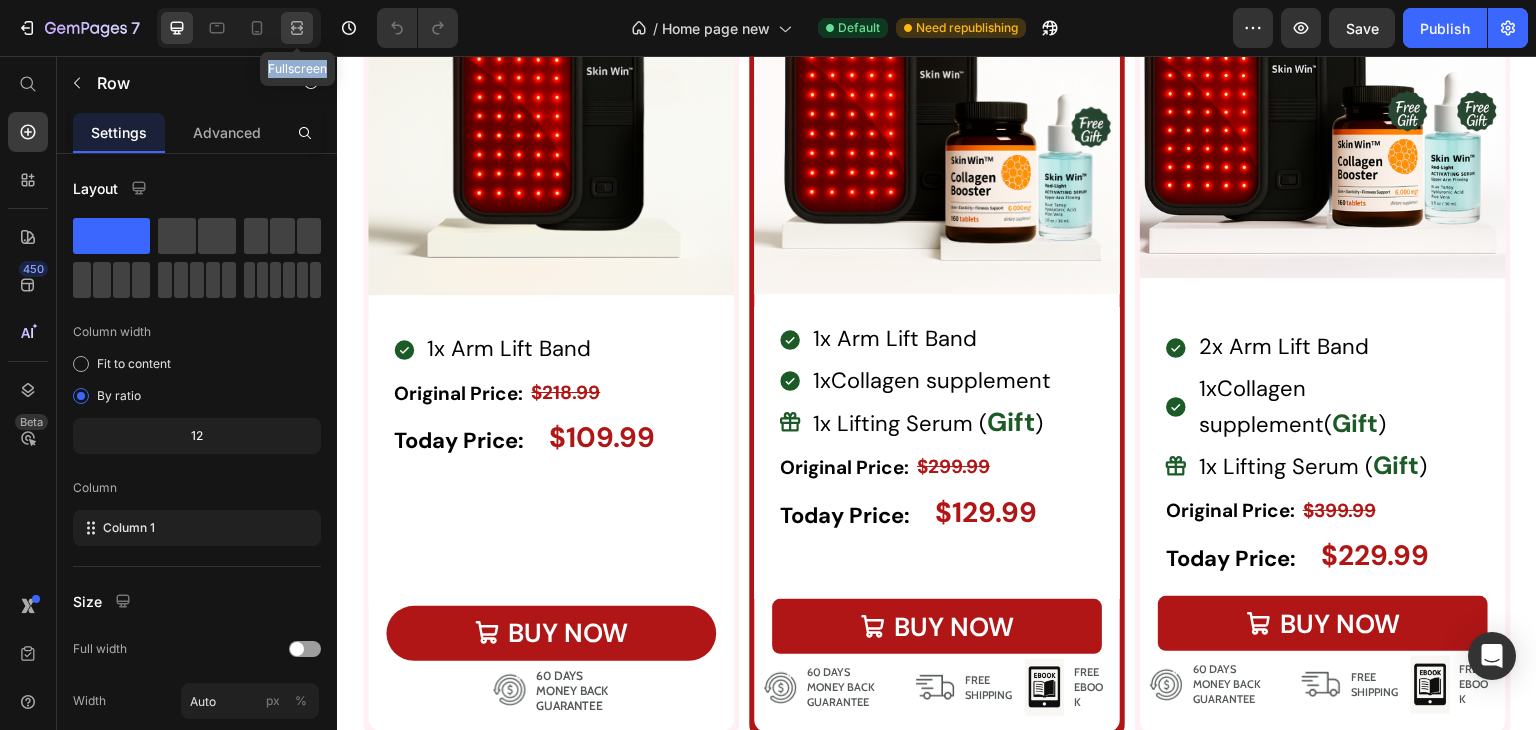 click 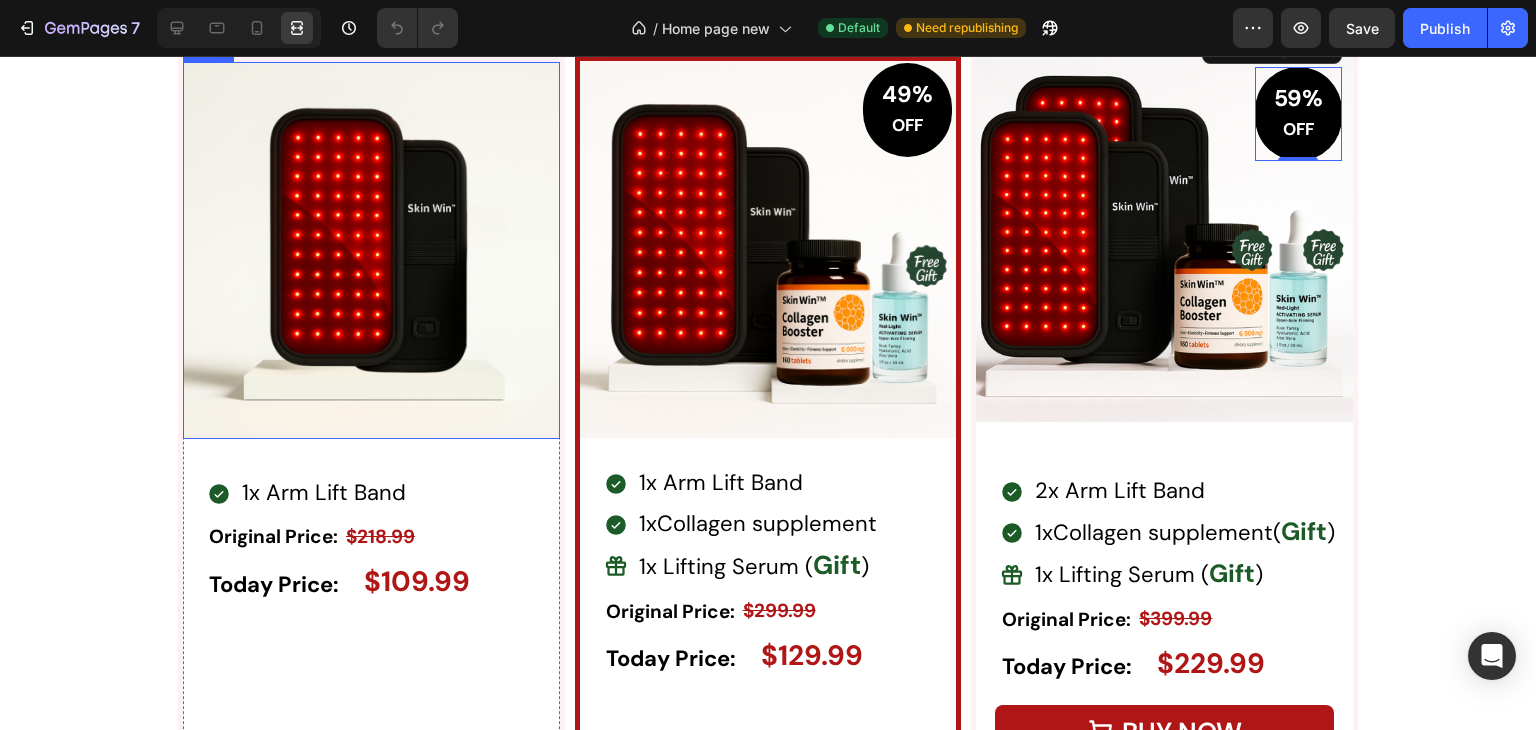 scroll, scrollTop: 6886, scrollLeft: 0, axis: vertical 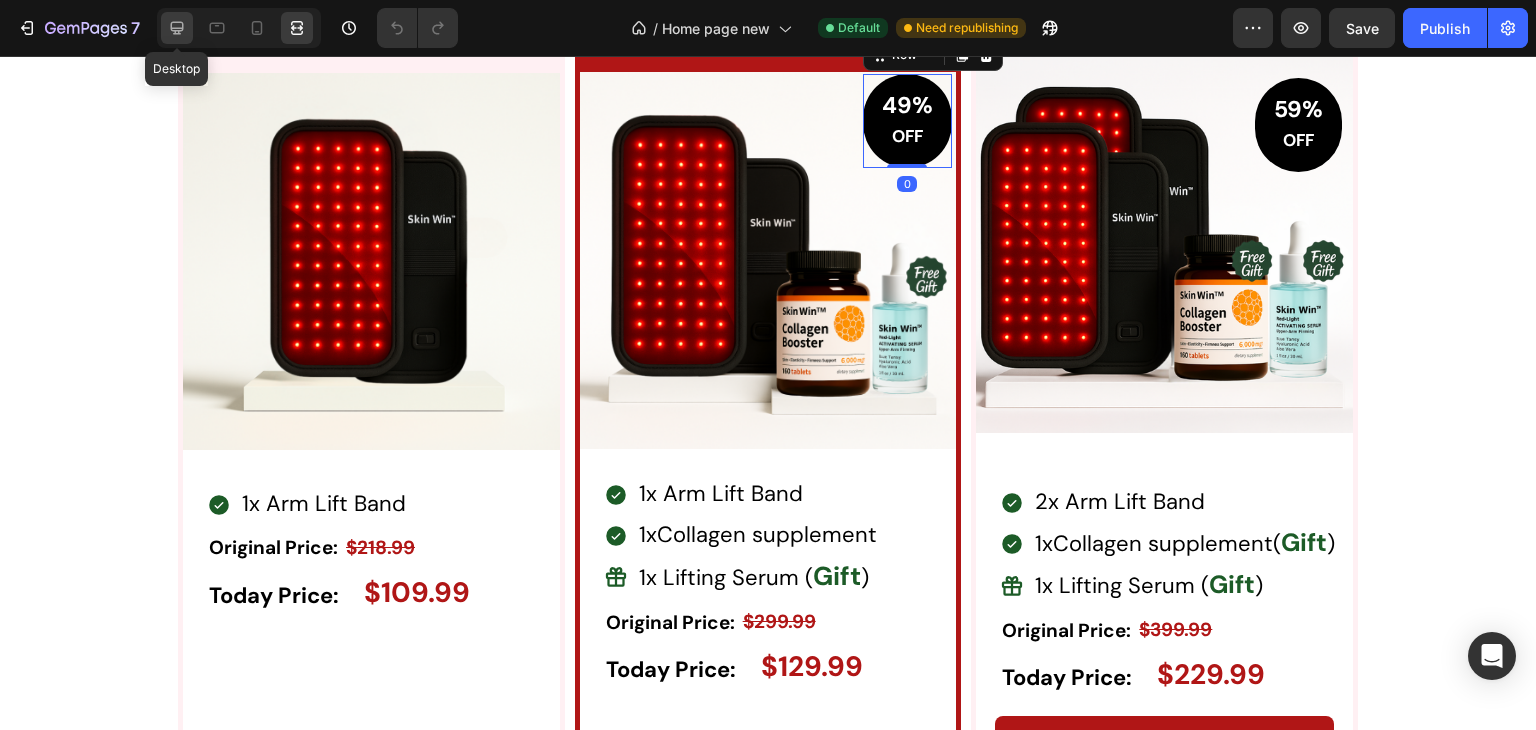 click 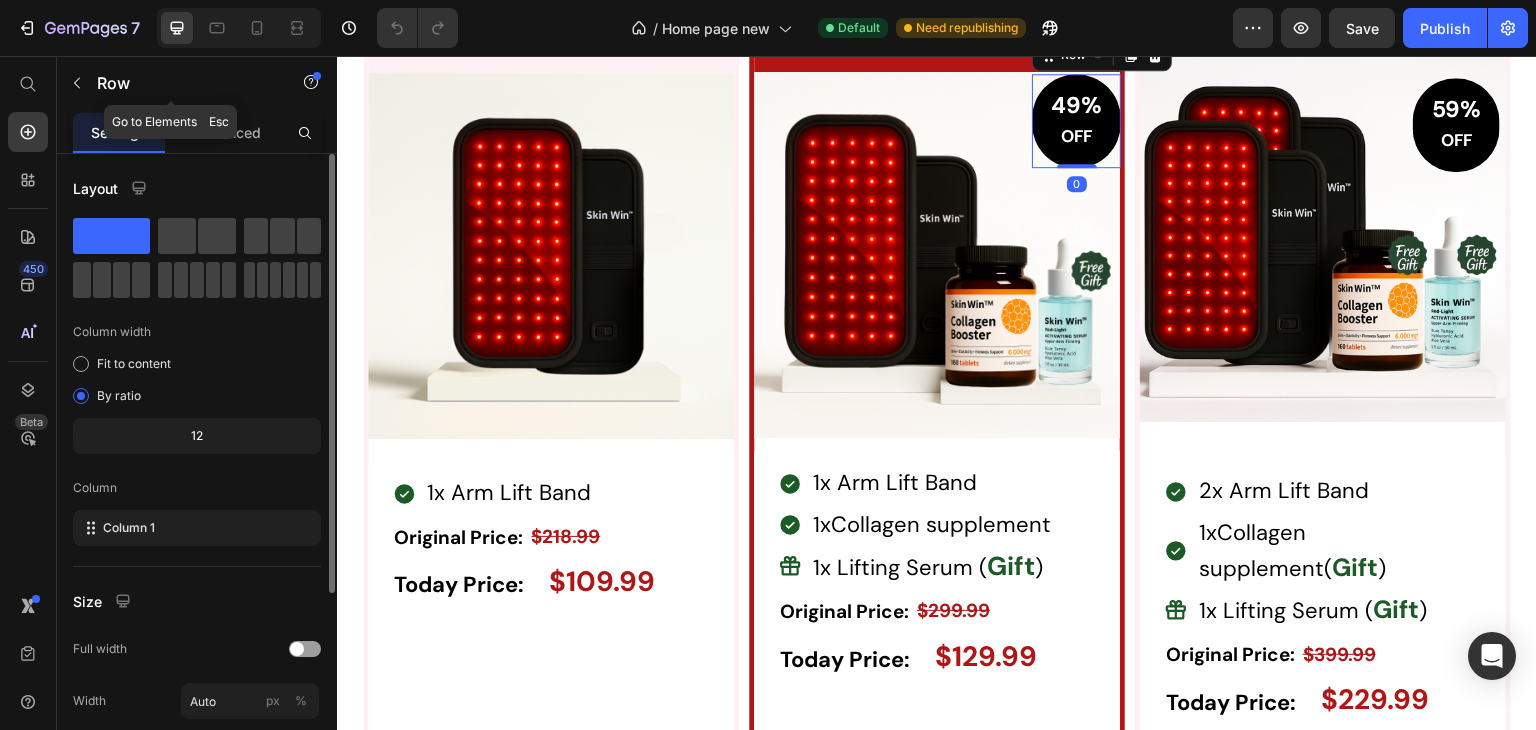 scroll, scrollTop: 6881, scrollLeft: 0, axis: vertical 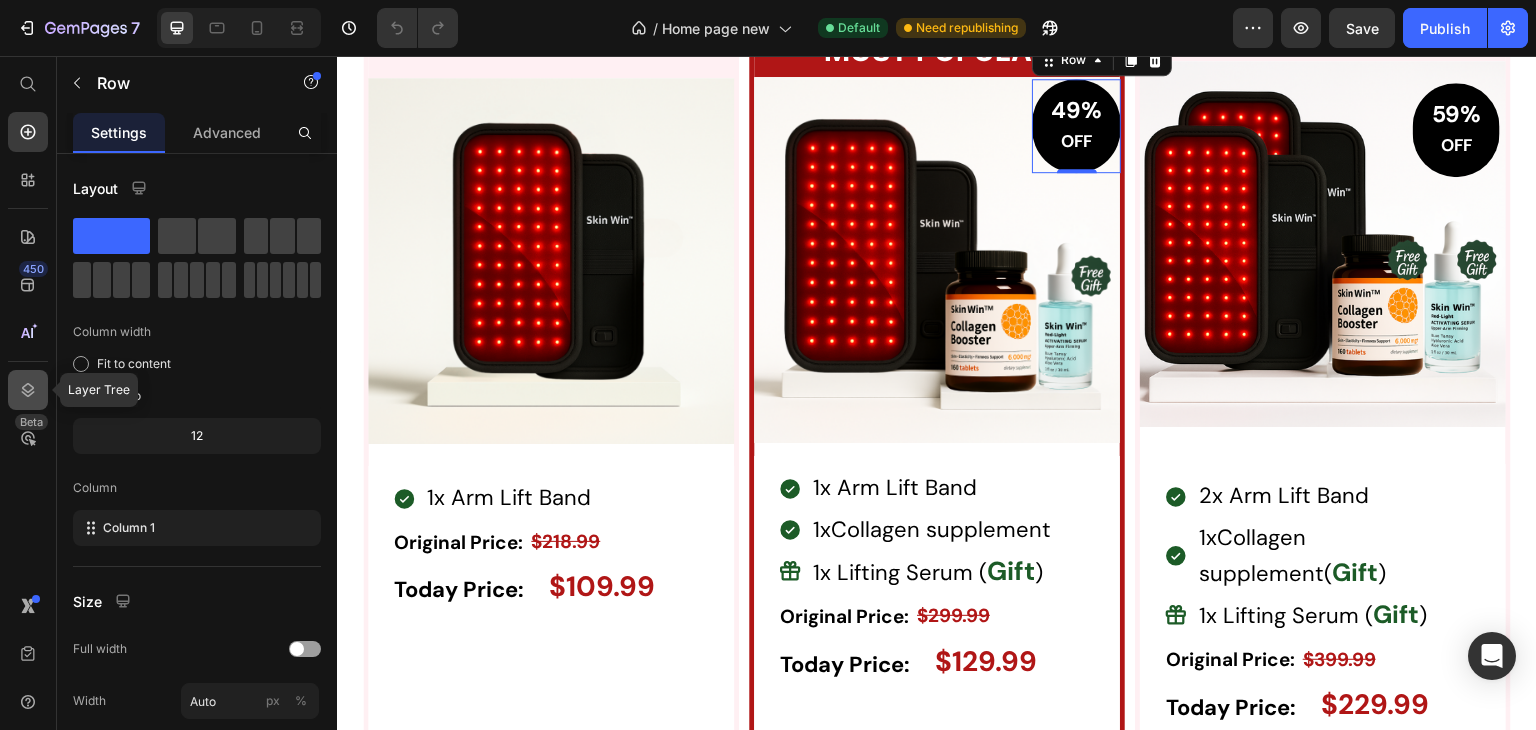 drag, startPoint x: 23, startPoint y: 385, endPoint x: 125, endPoint y: 578, distance: 218.29567 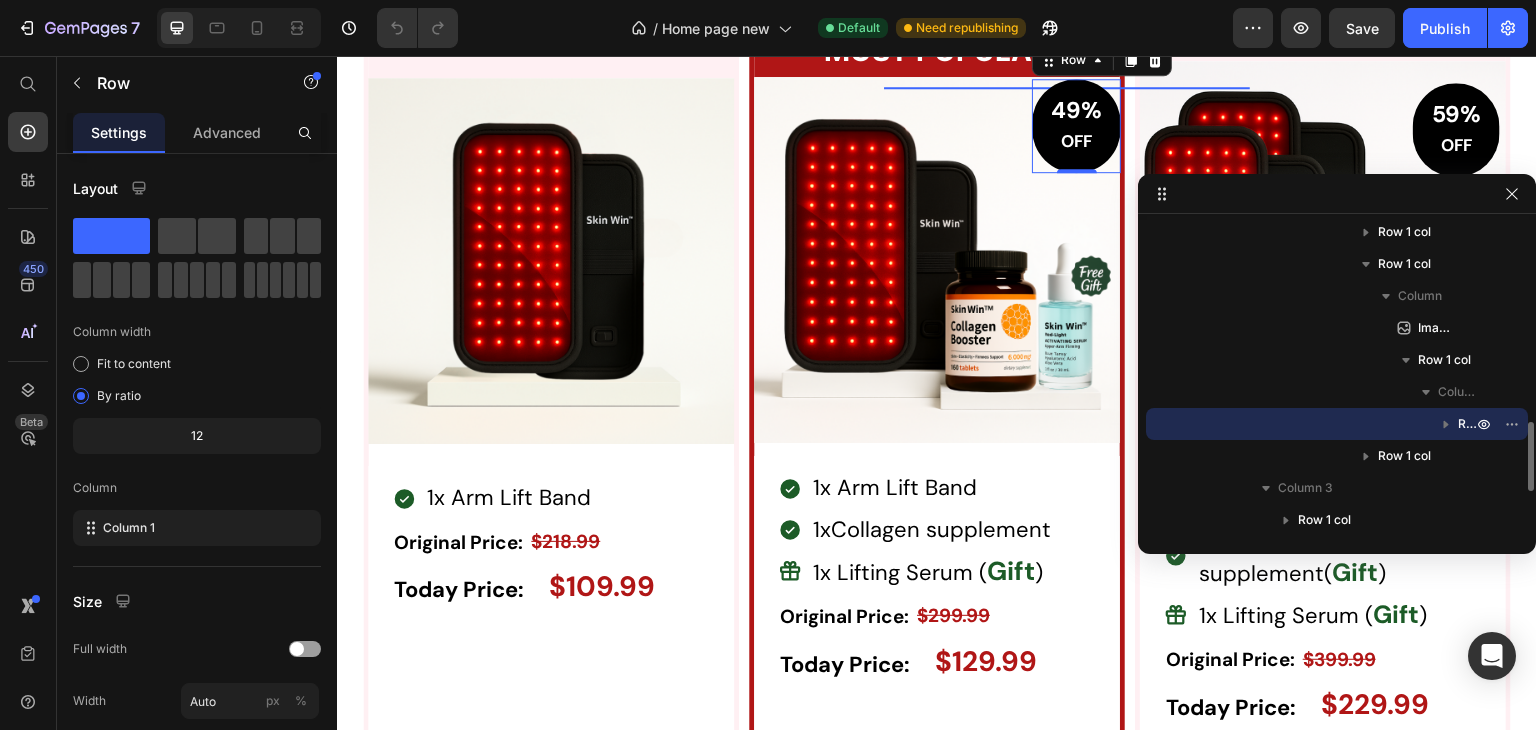 scroll, scrollTop: 836, scrollLeft: 0, axis: vertical 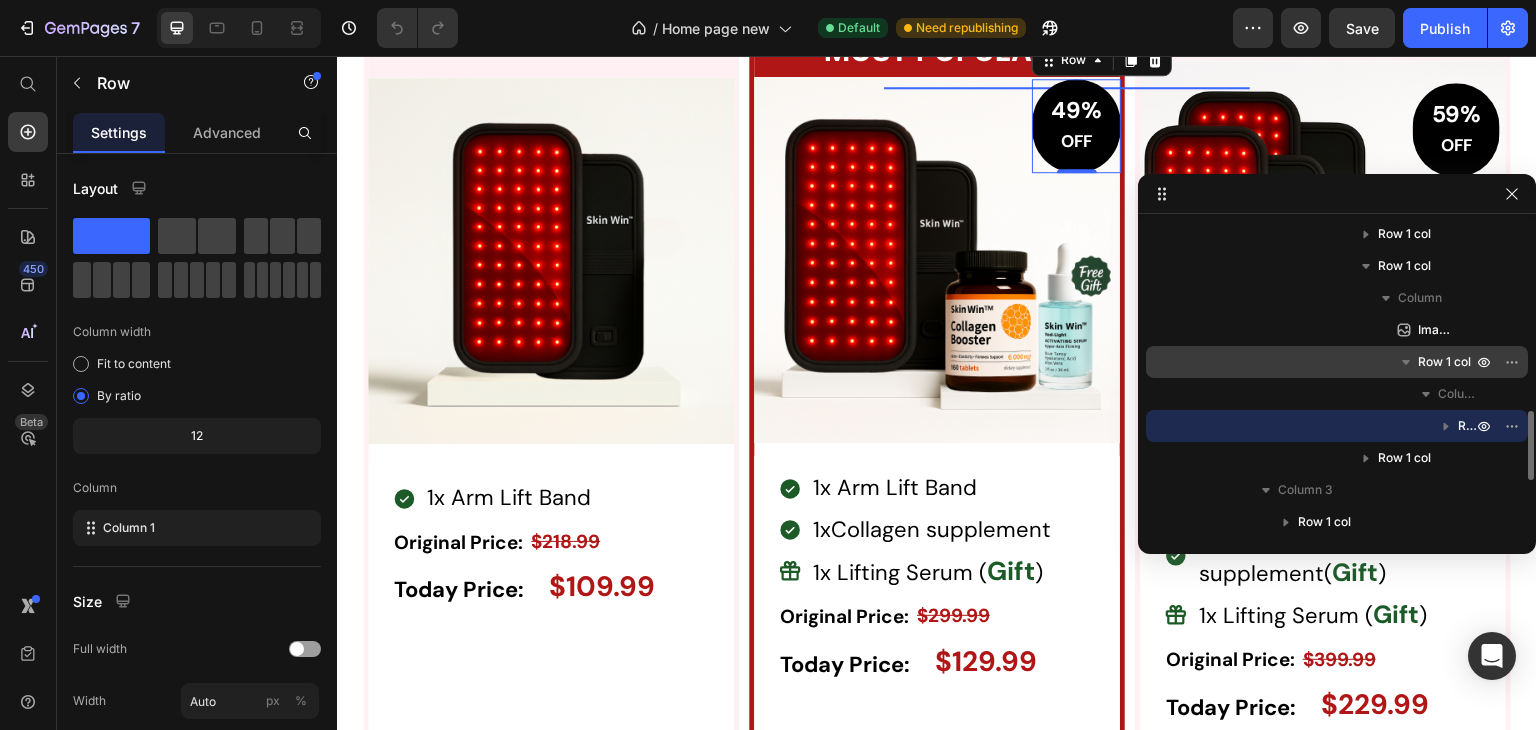 click on "Row 1 col" at bounding box center [1337, 362] 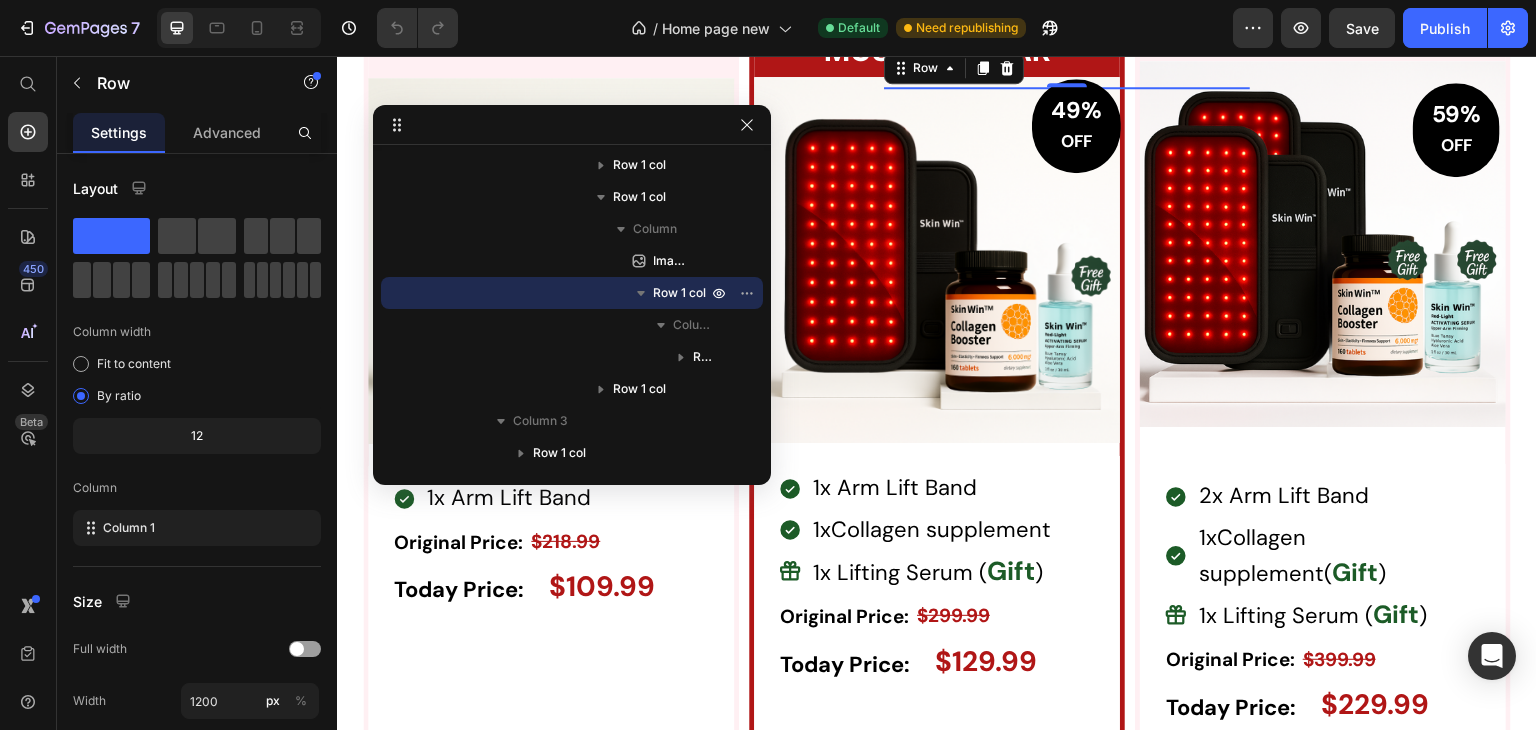 drag, startPoint x: 1266, startPoint y: 193, endPoint x: 488, endPoint y: 121, distance: 781.3245 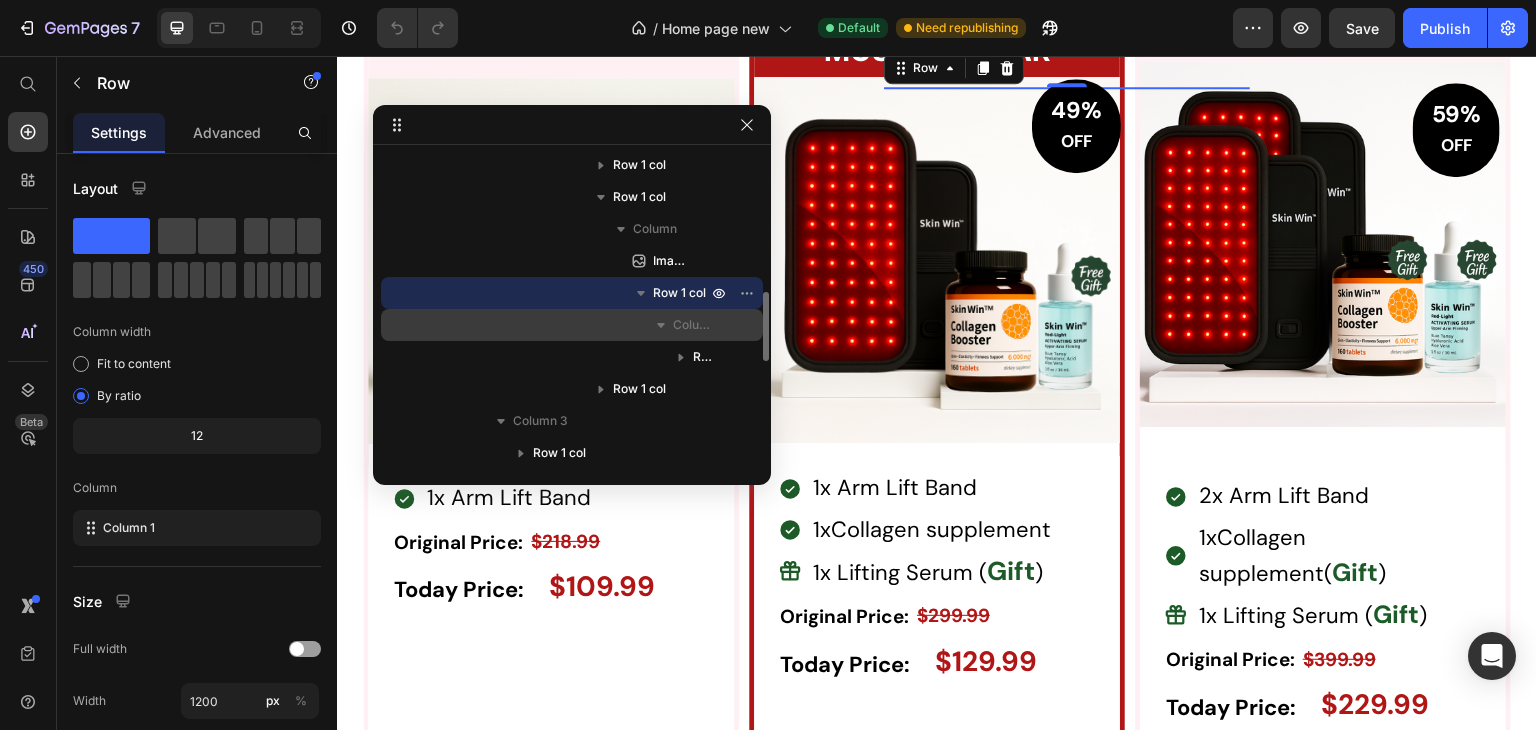 scroll, scrollTop: 773, scrollLeft: 0, axis: vertical 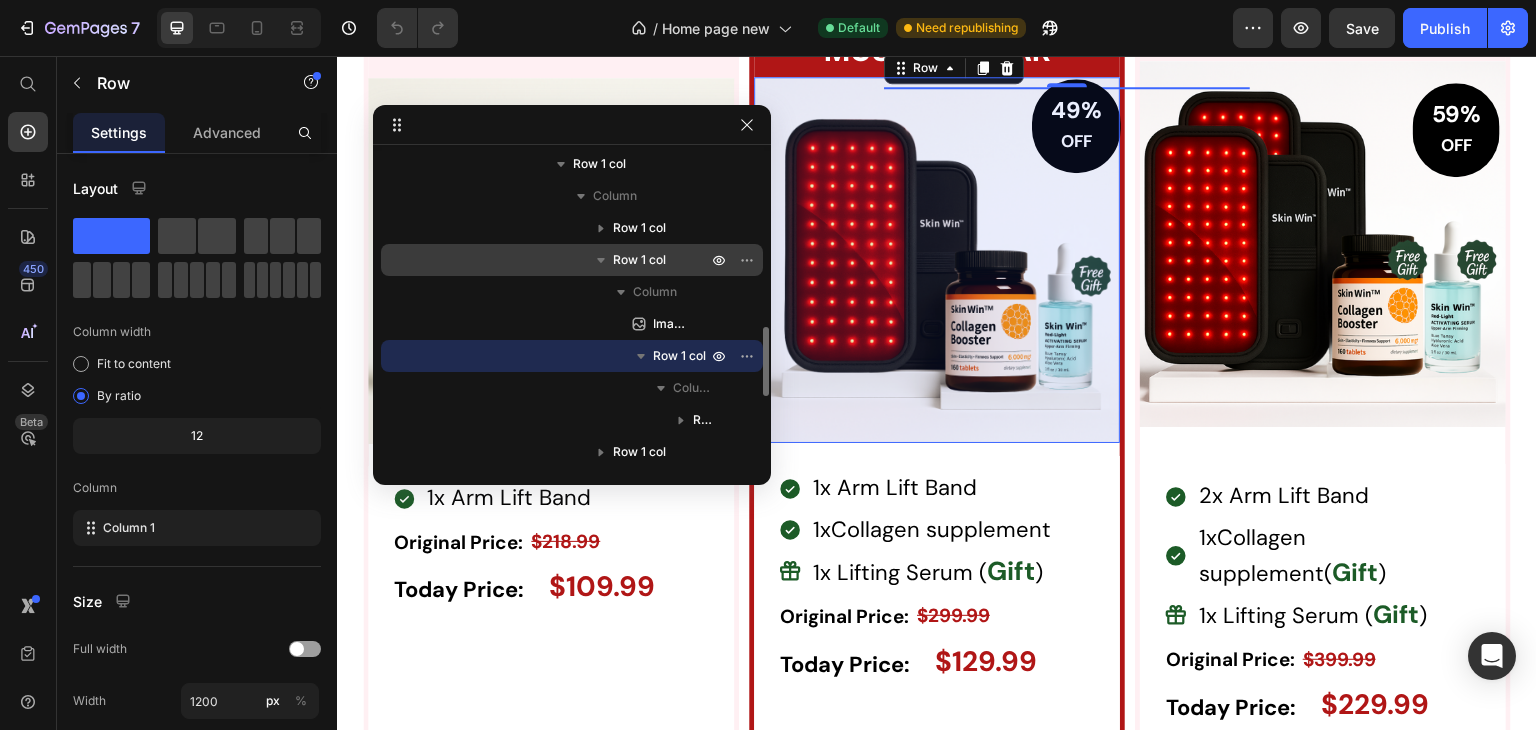 click on "Row 1 col" at bounding box center [572, 260] 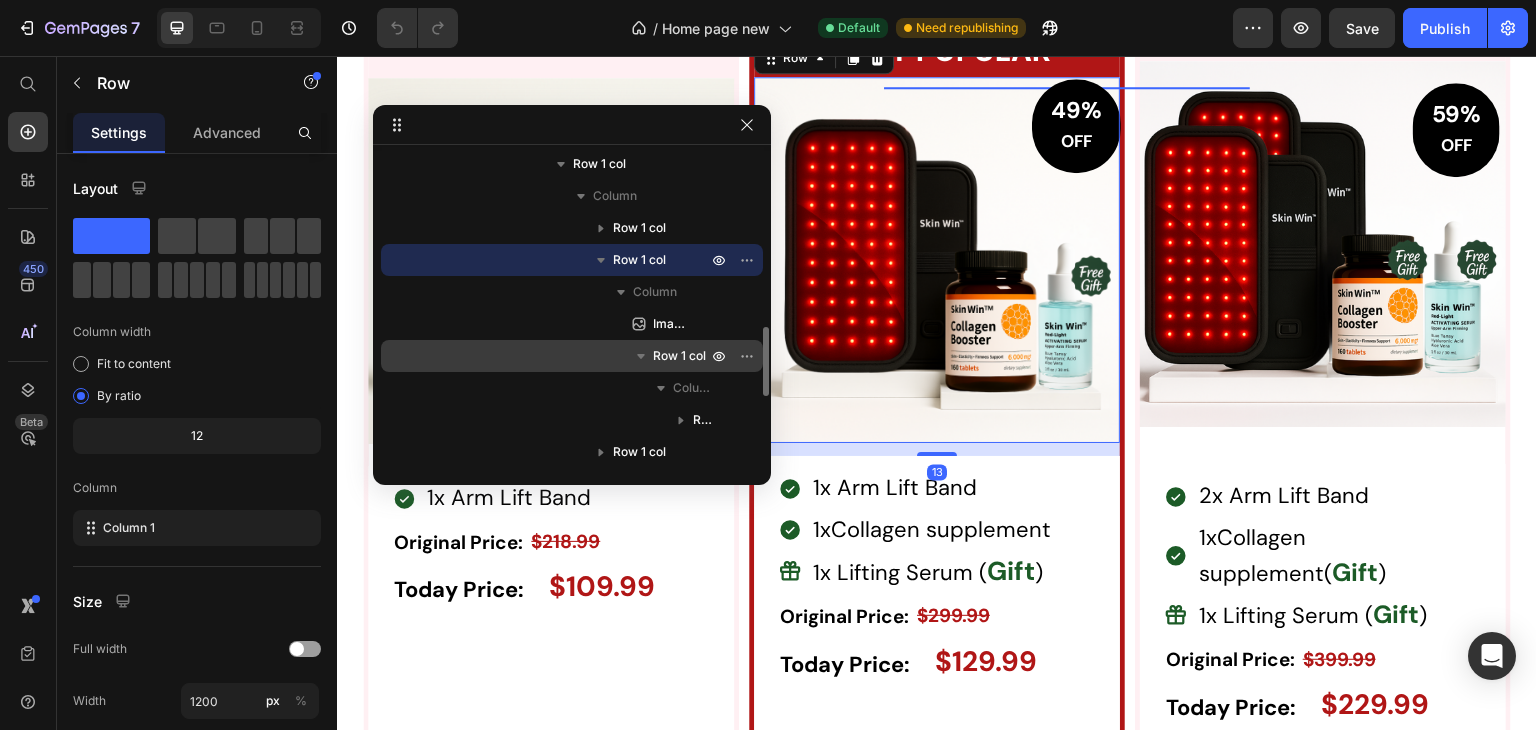 click on "Row 1 col" at bounding box center (572, 356) 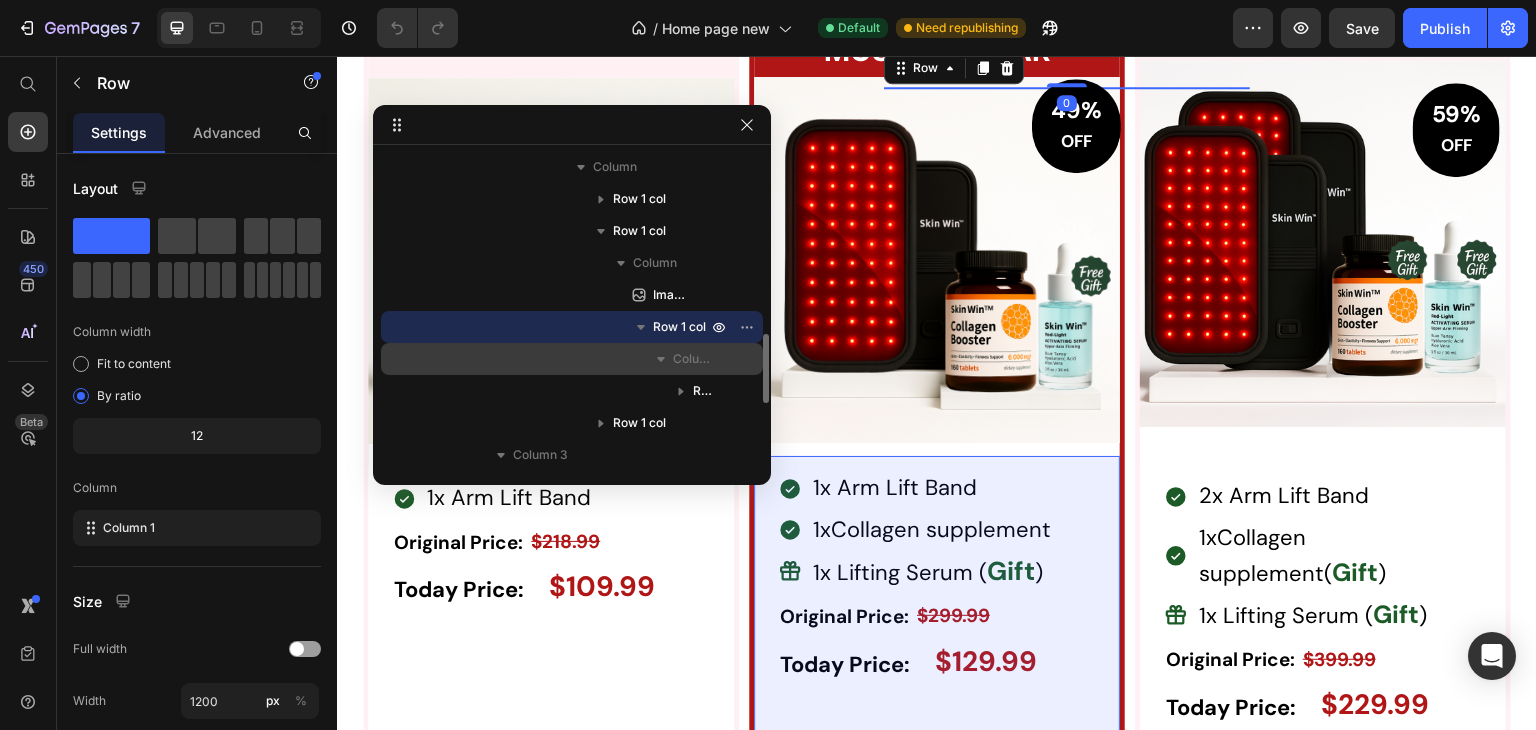 scroll, scrollTop: 806, scrollLeft: 0, axis: vertical 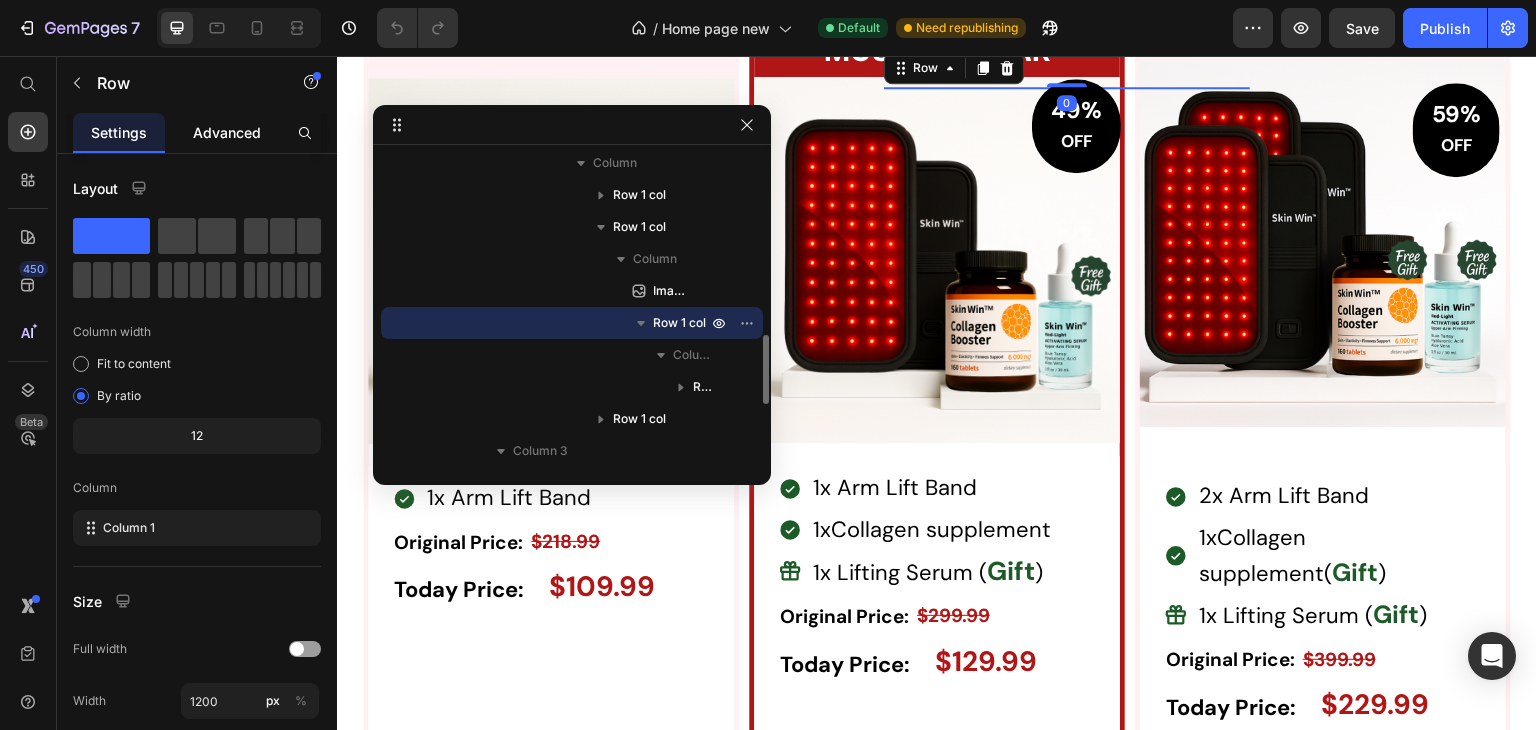 click on "Advanced" at bounding box center (227, 132) 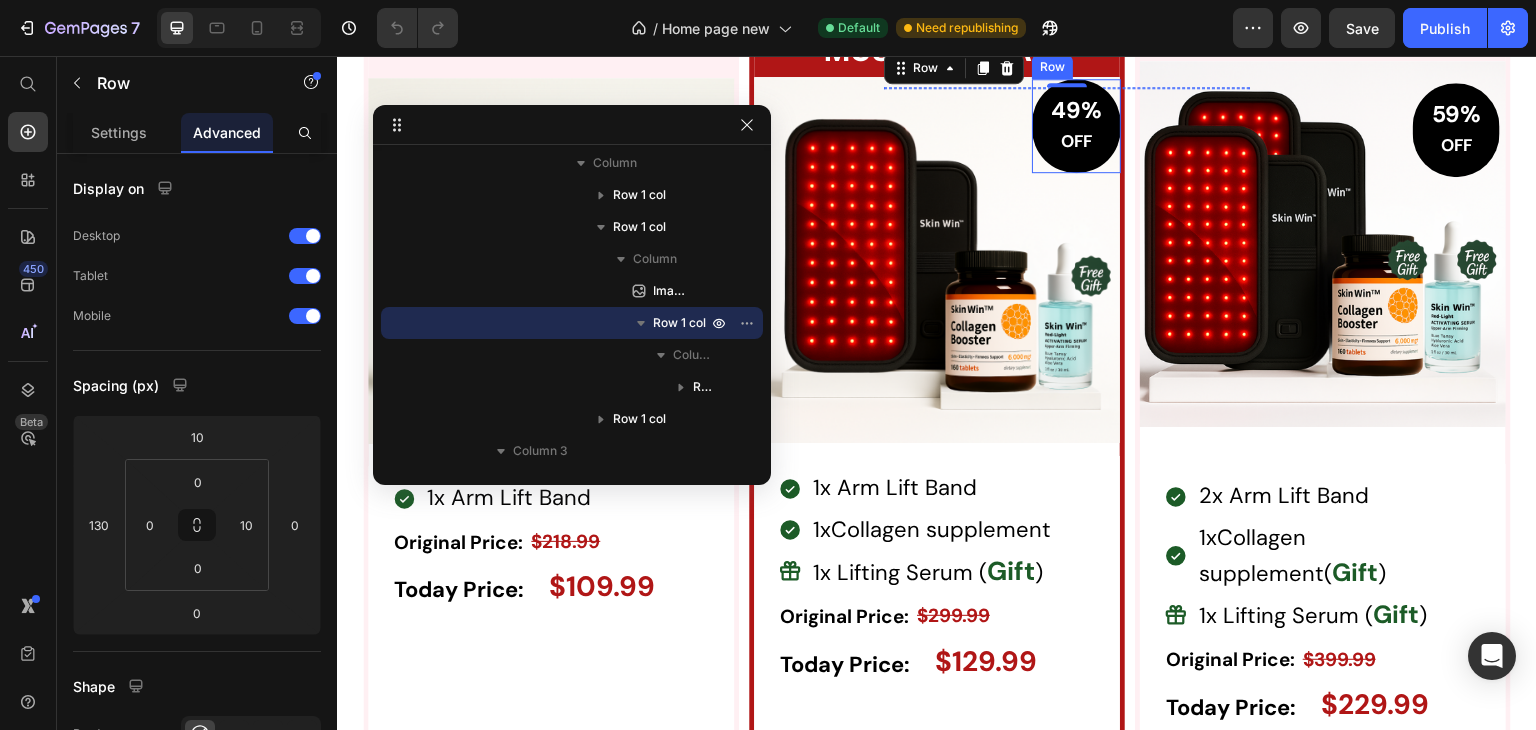 click on "49% OFF Heading Row" at bounding box center (1076, 125) 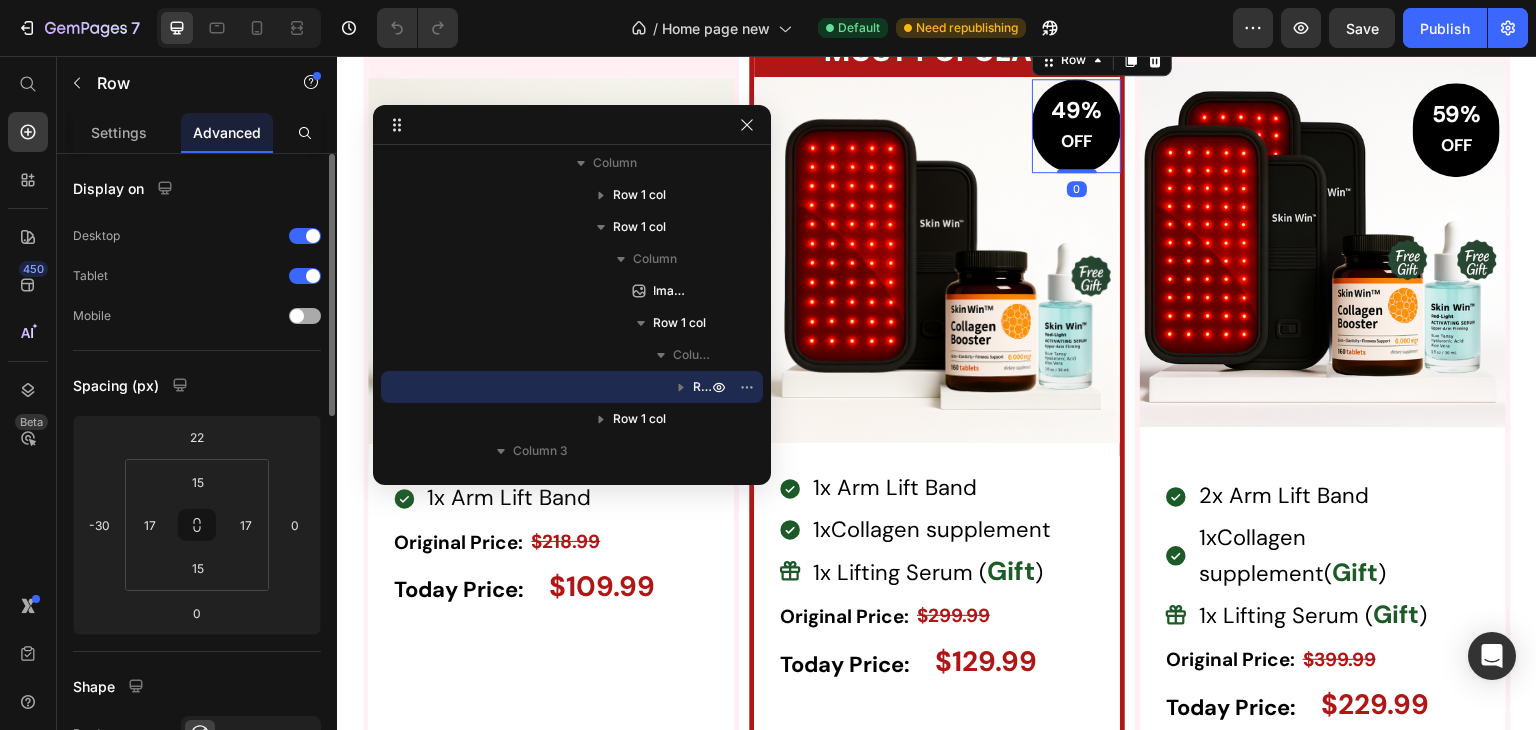 click at bounding box center (305, 316) 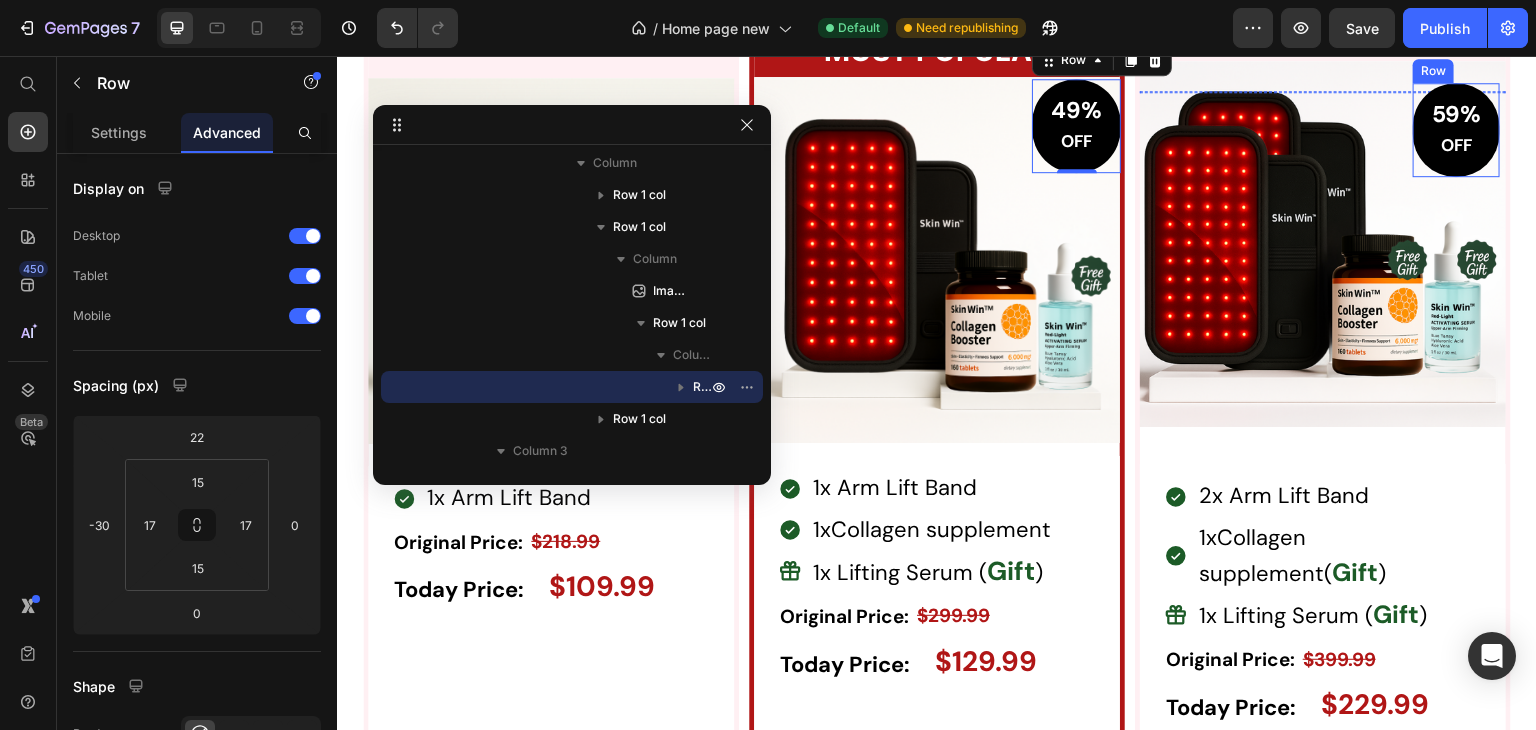 click on "59% OFF Heading Row" at bounding box center (1456, 129) 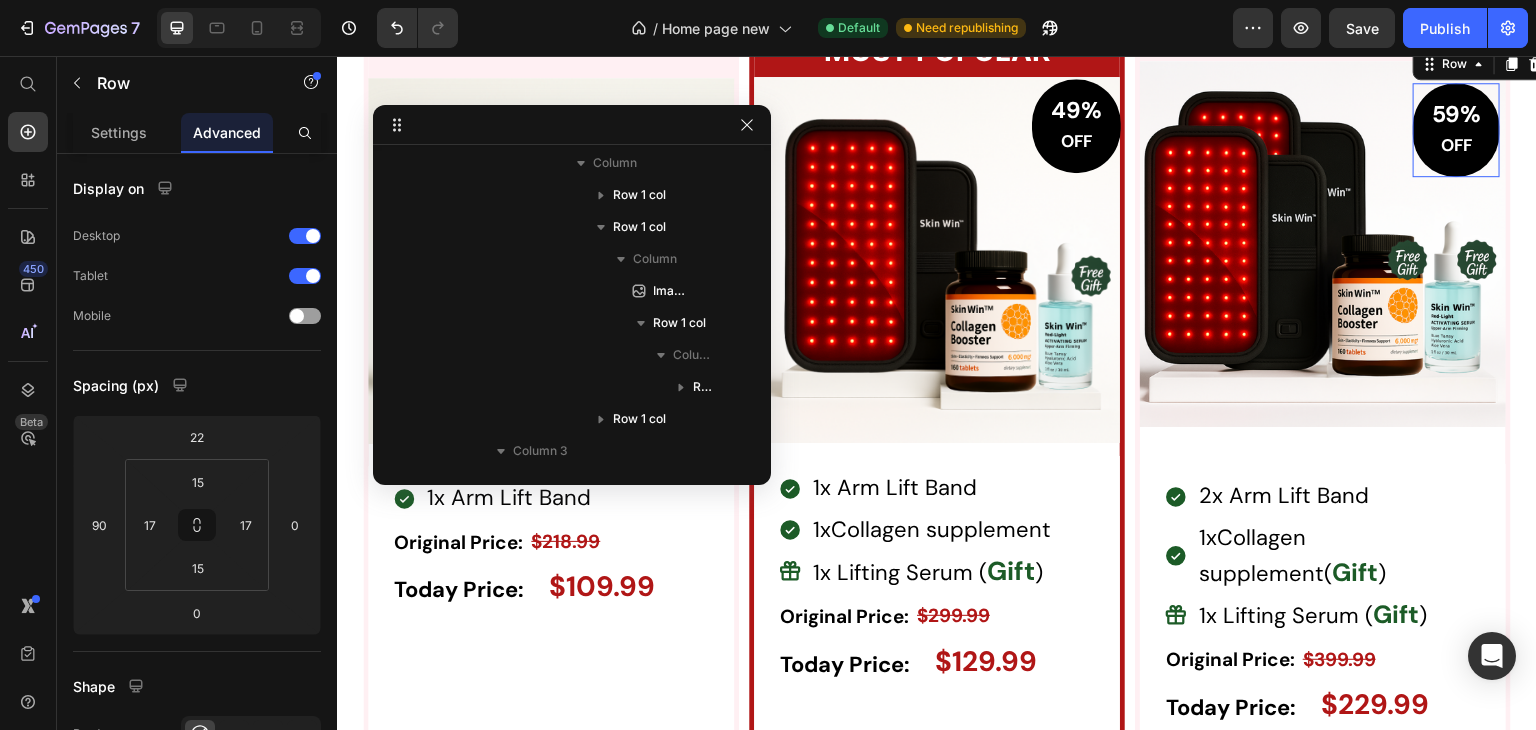 scroll, scrollTop: 1281, scrollLeft: 0, axis: vertical 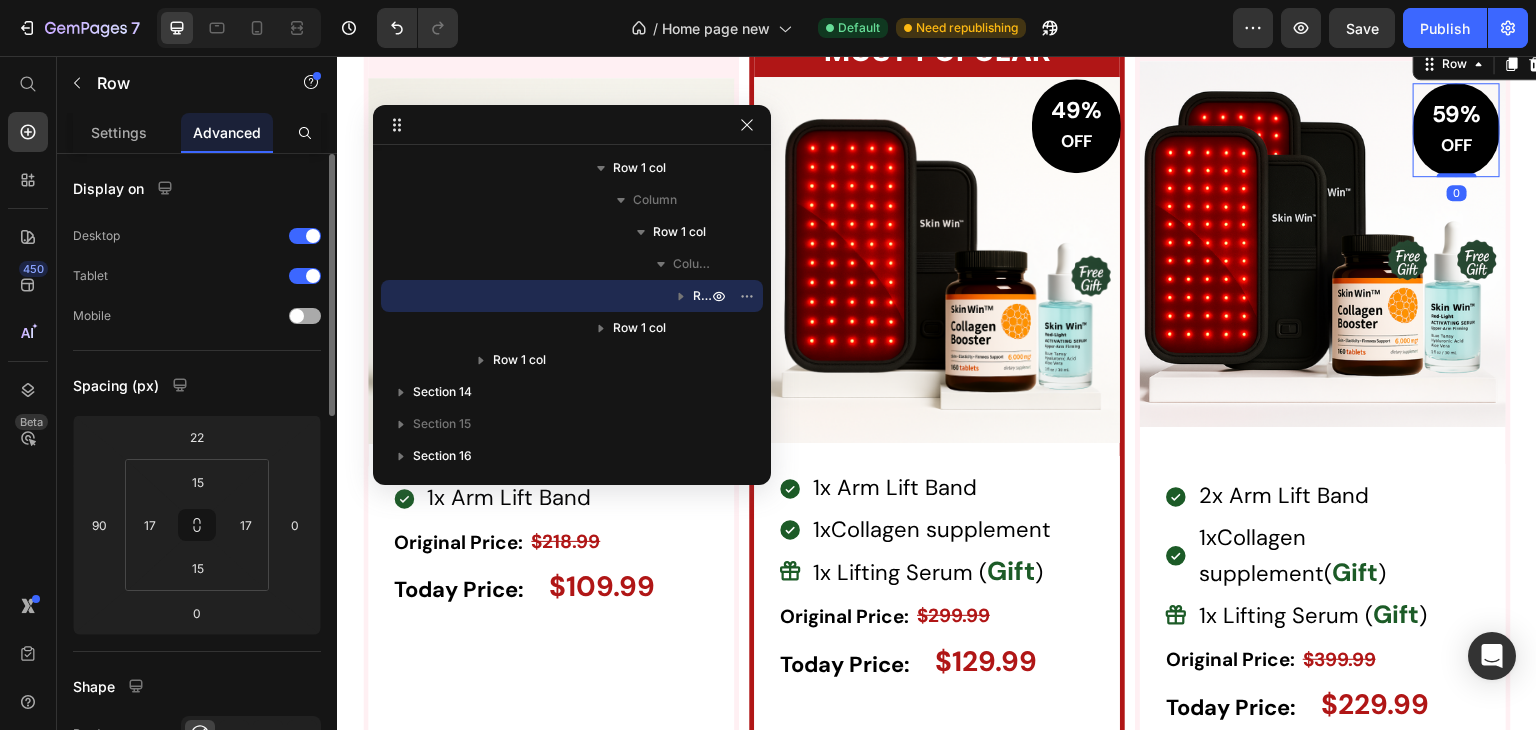 click at bounding box center (305, 316) 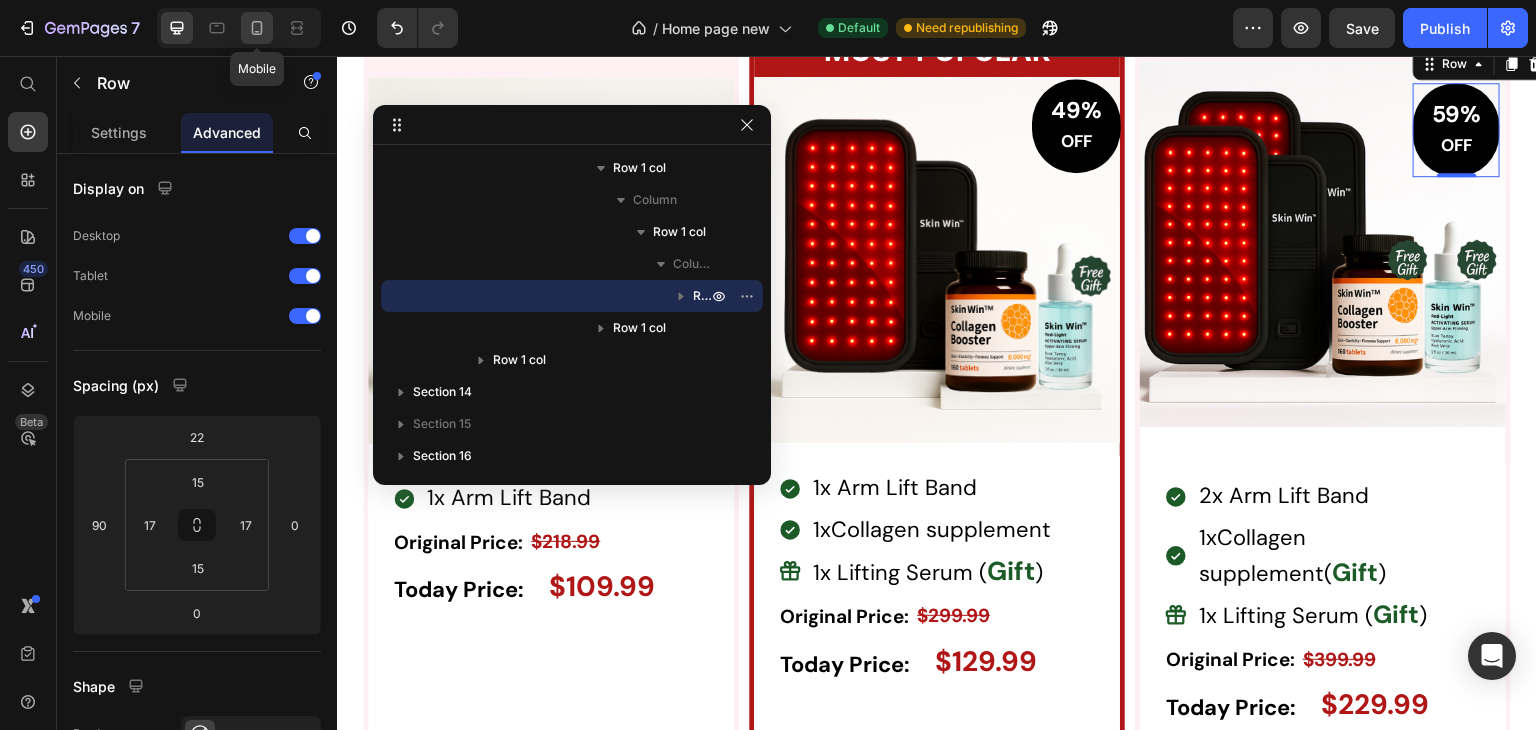click 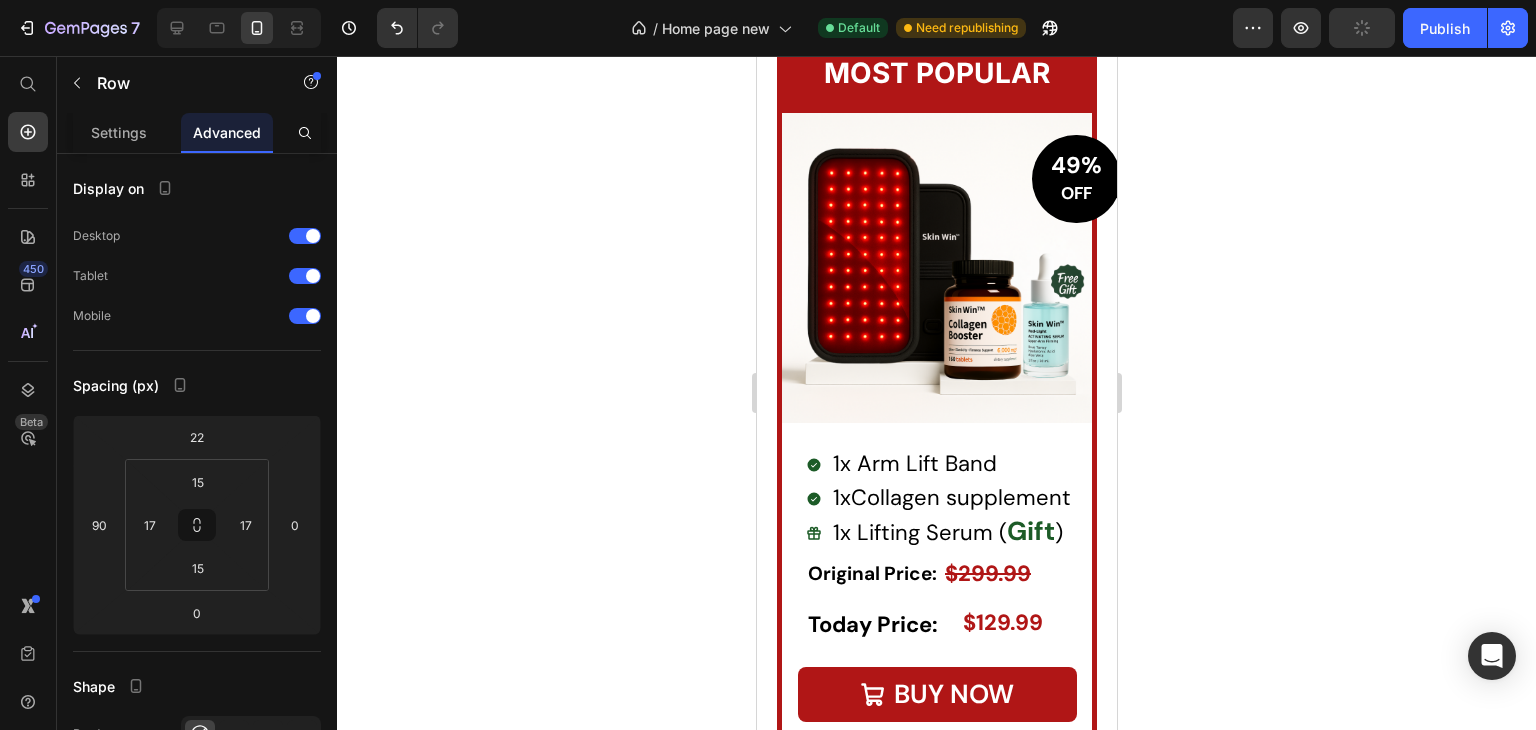 scroll, scrollTop: 7831, scrollLeft: 0, axis: vertical 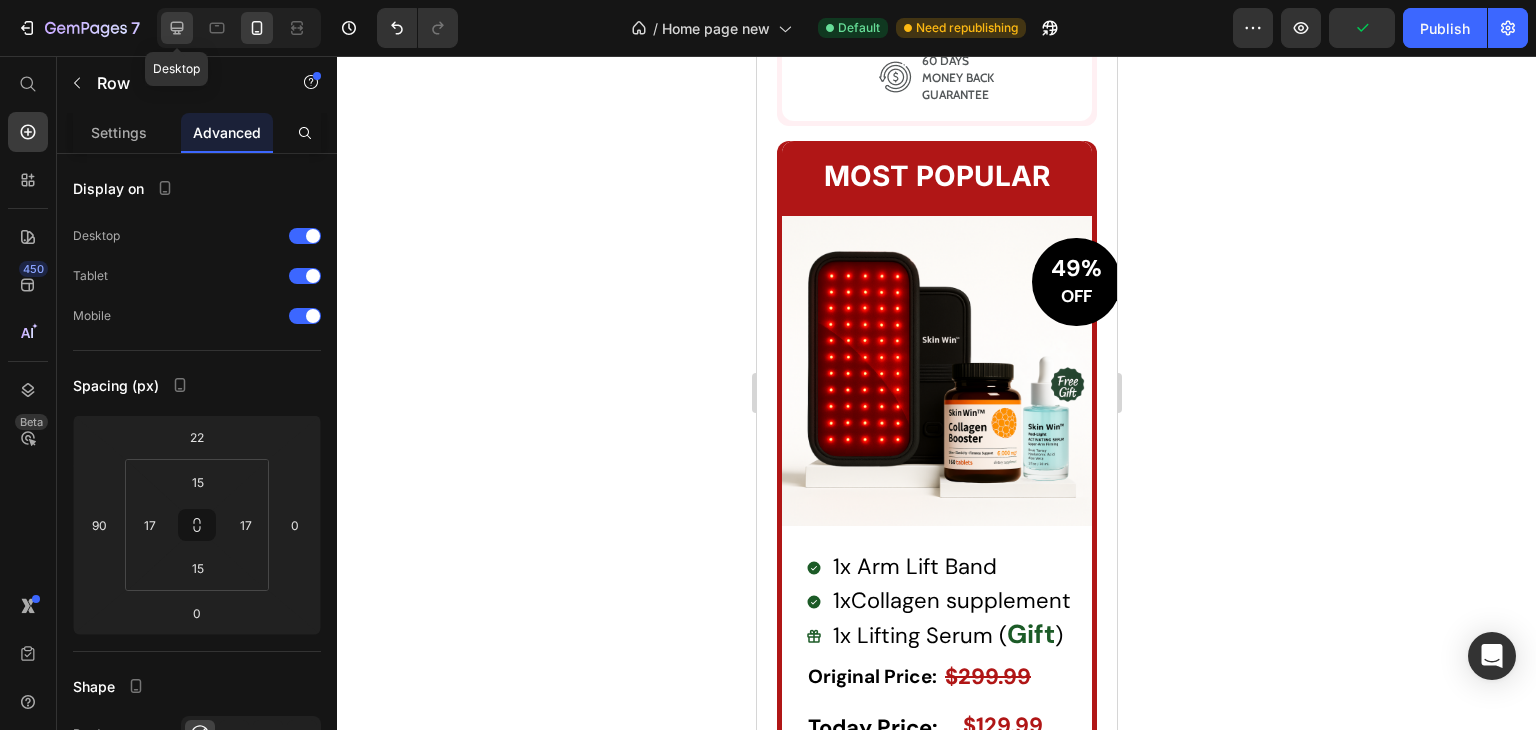 drag, startPoint x: 182, startPoint y: 13, endPoint x: 73, endPoint y: 258, distance: 268.15295 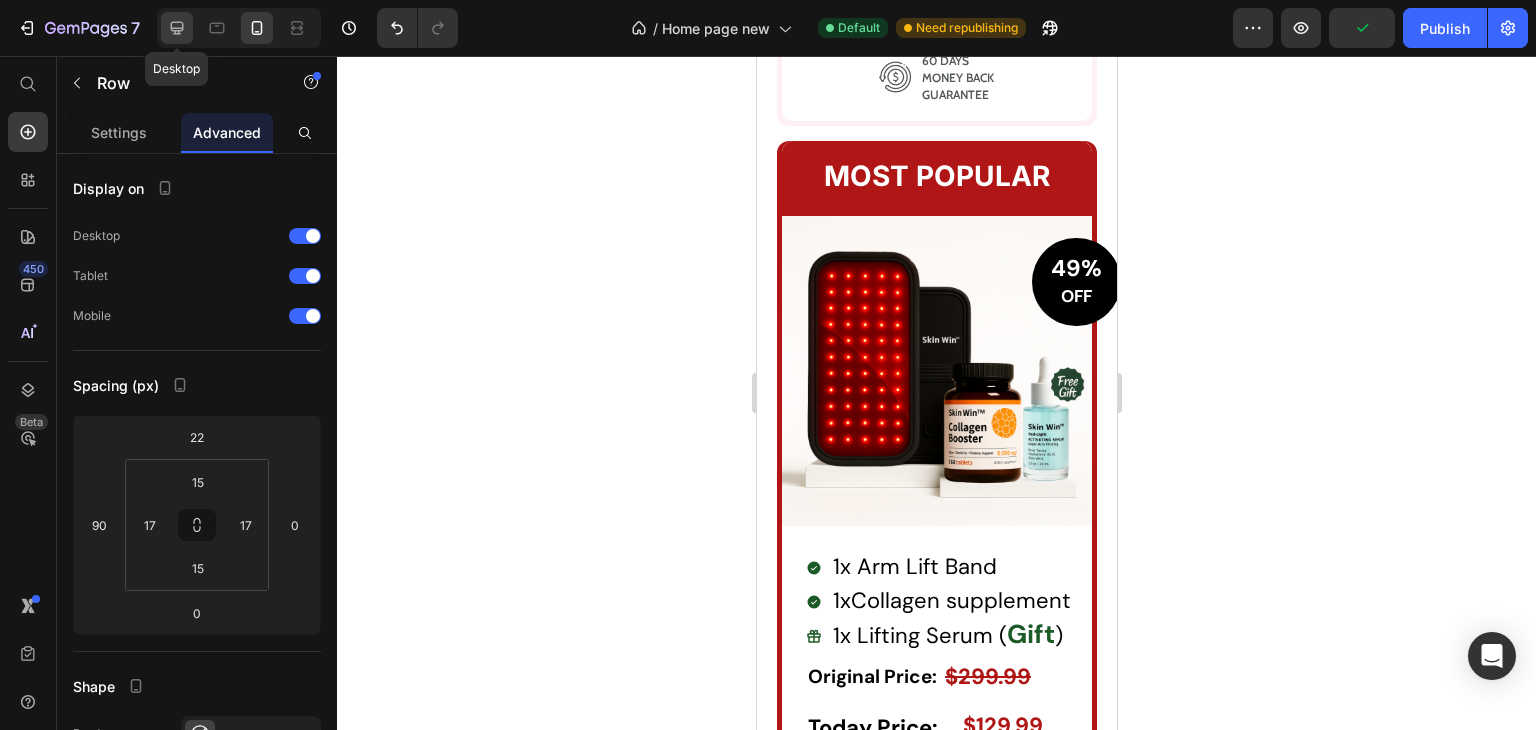 click 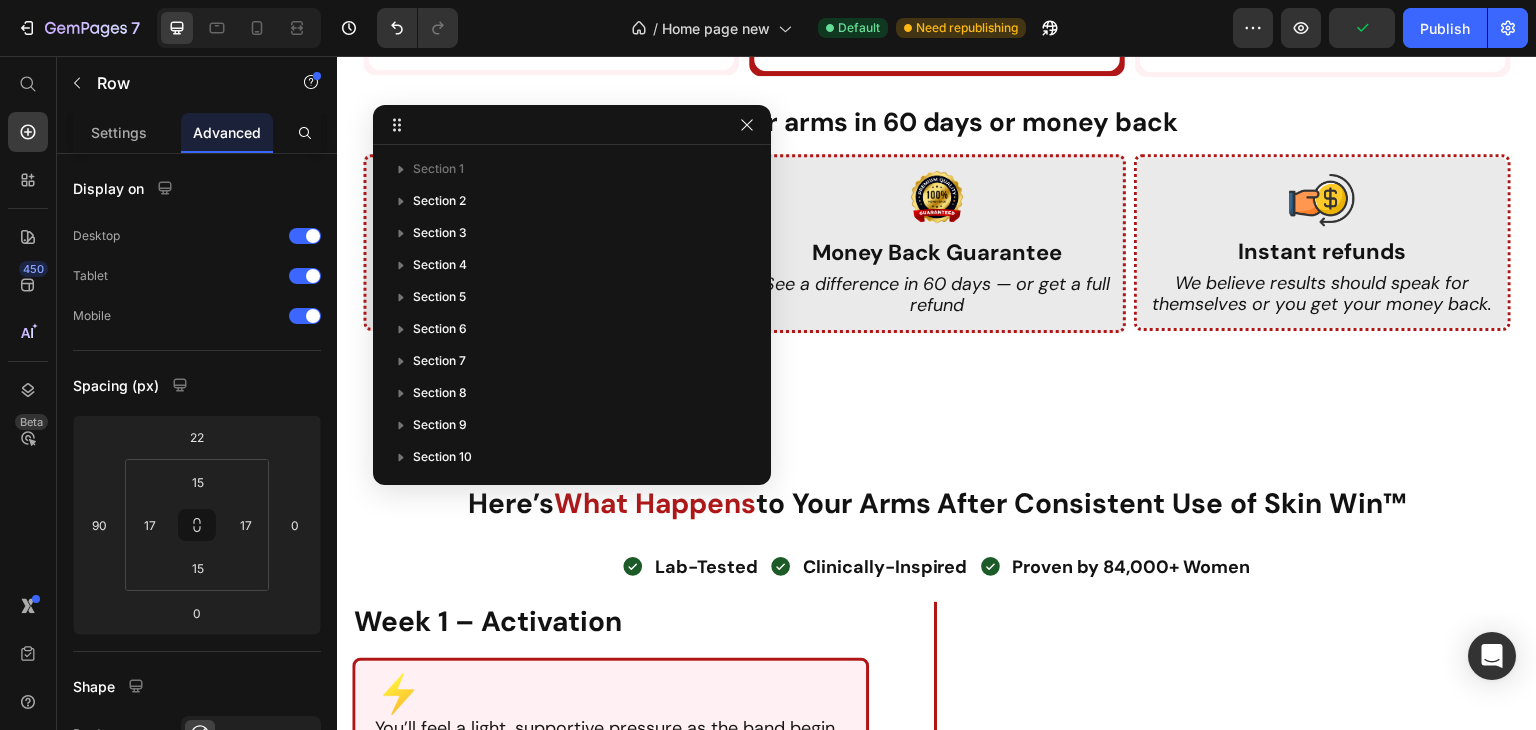 scroll, scrollTop: 7720, scrollLeft: 0, axis: vertical 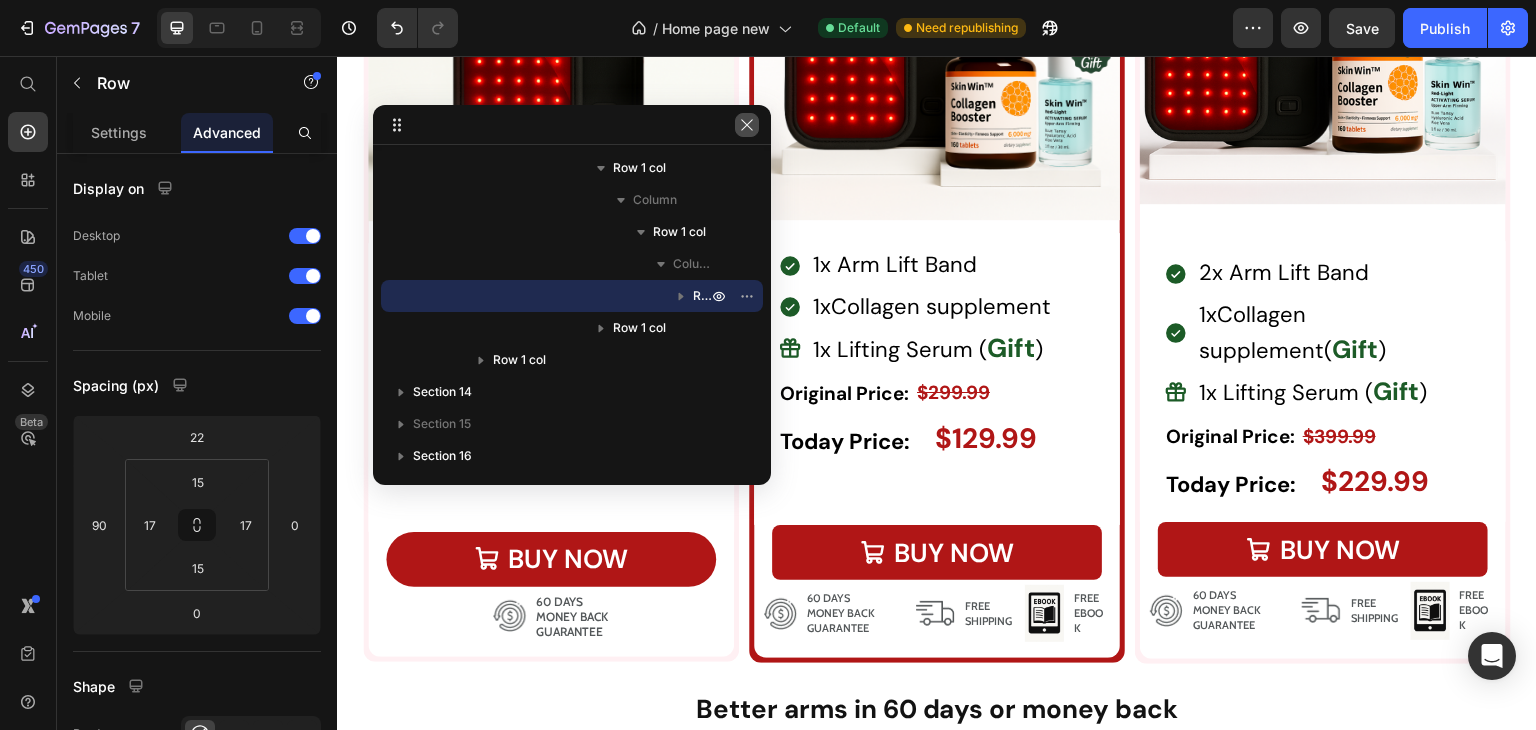 click 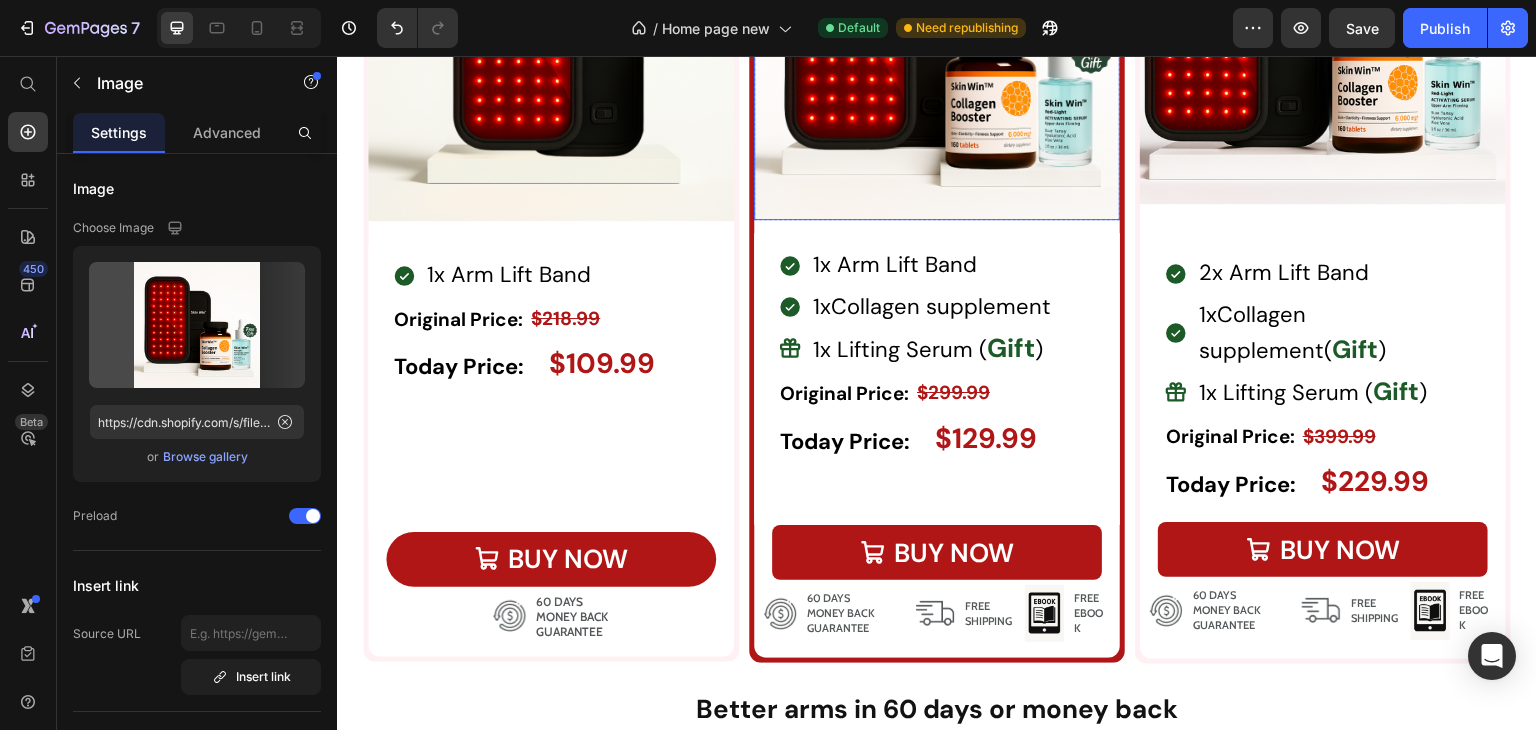 click at bounding box center [937, 37] 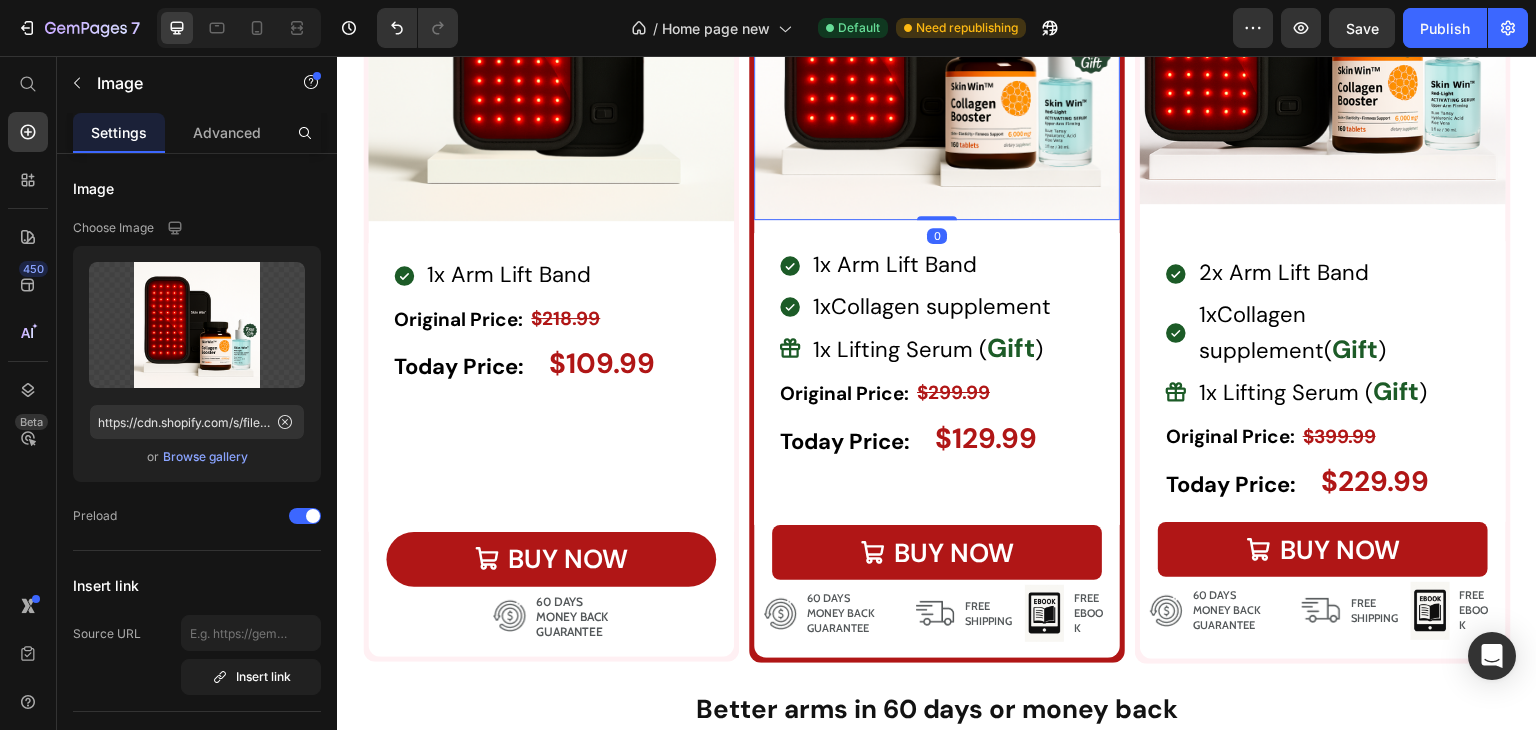 click on "49% OFF Heading Row" at bounding box center (1076, -98) 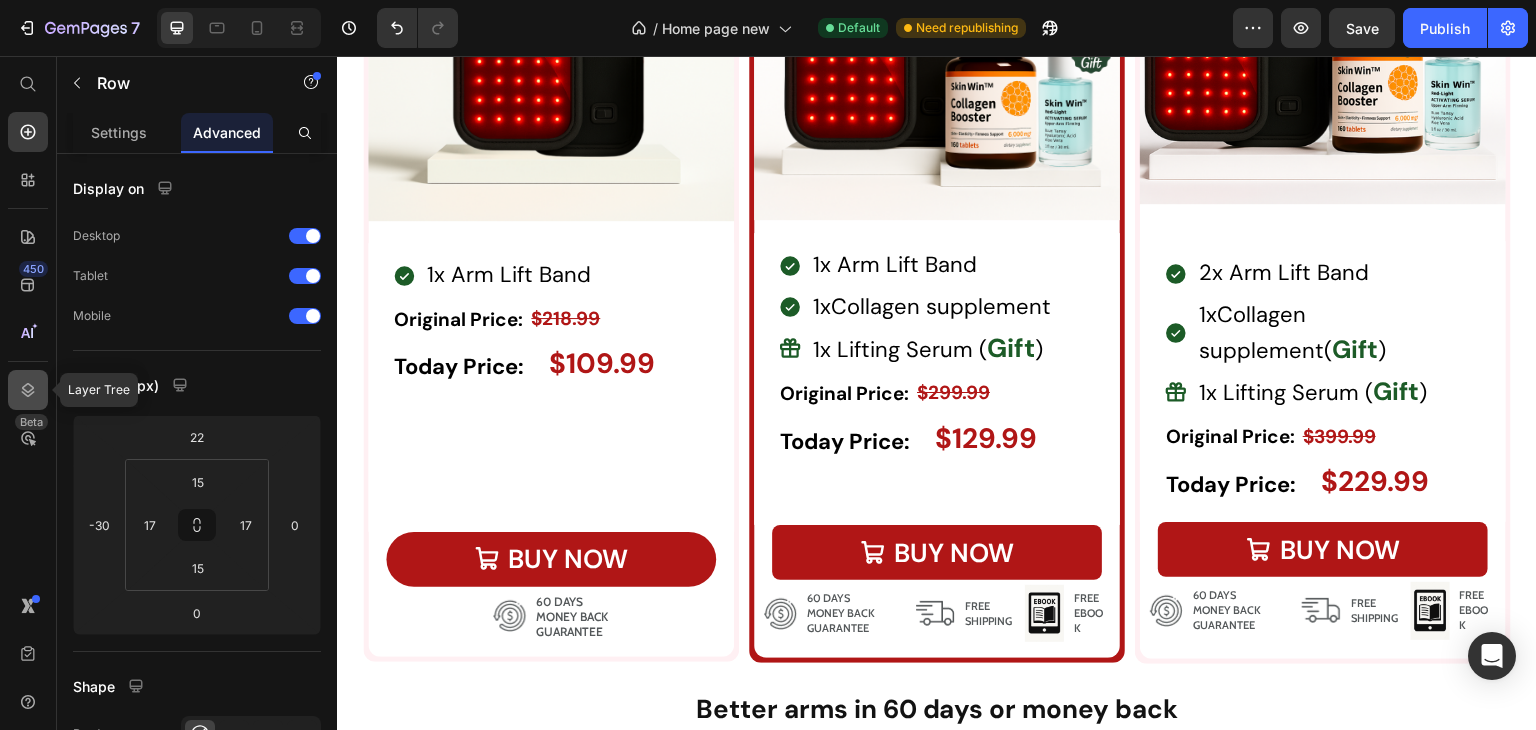 click 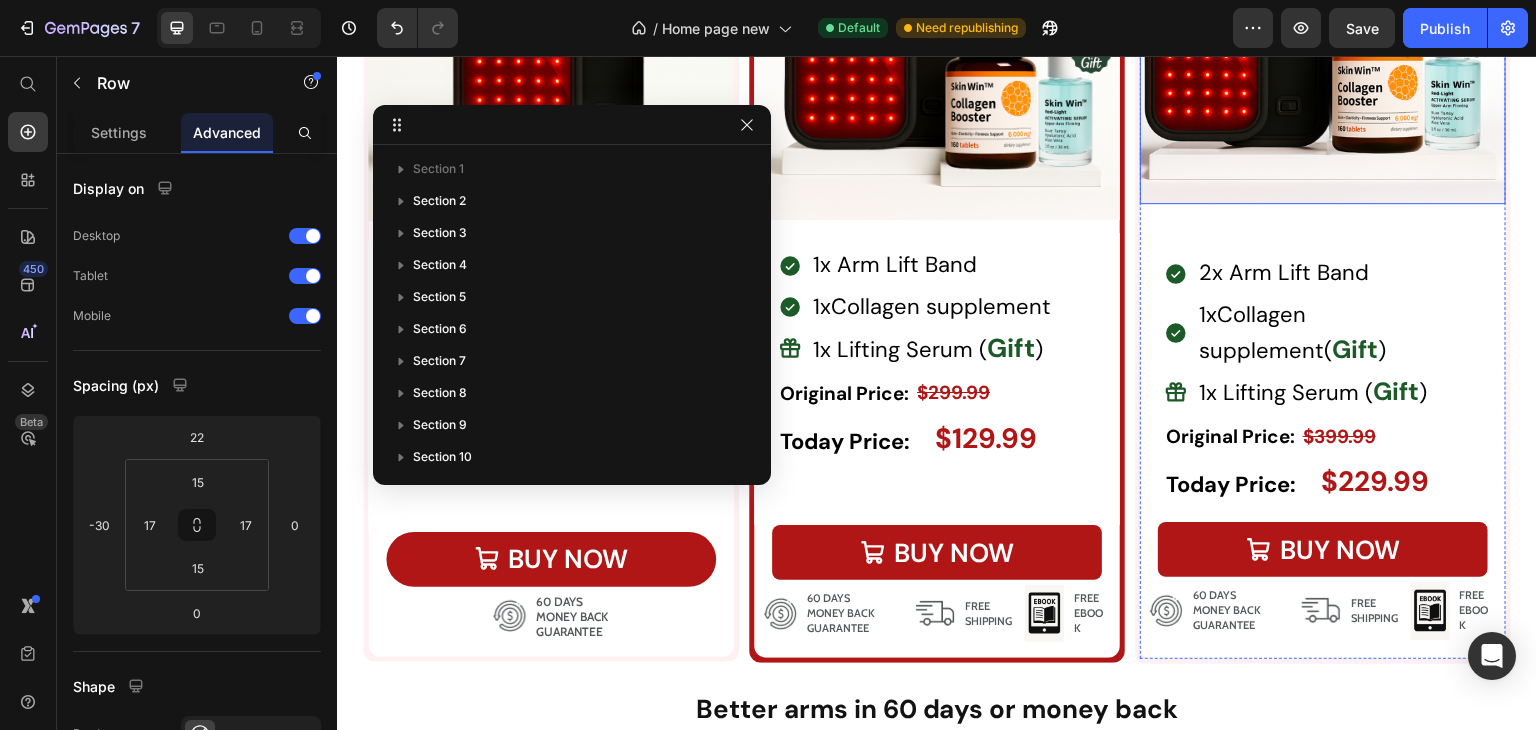 scroll, scrollTop: 897, scrollLeft: 0, axis: vertical 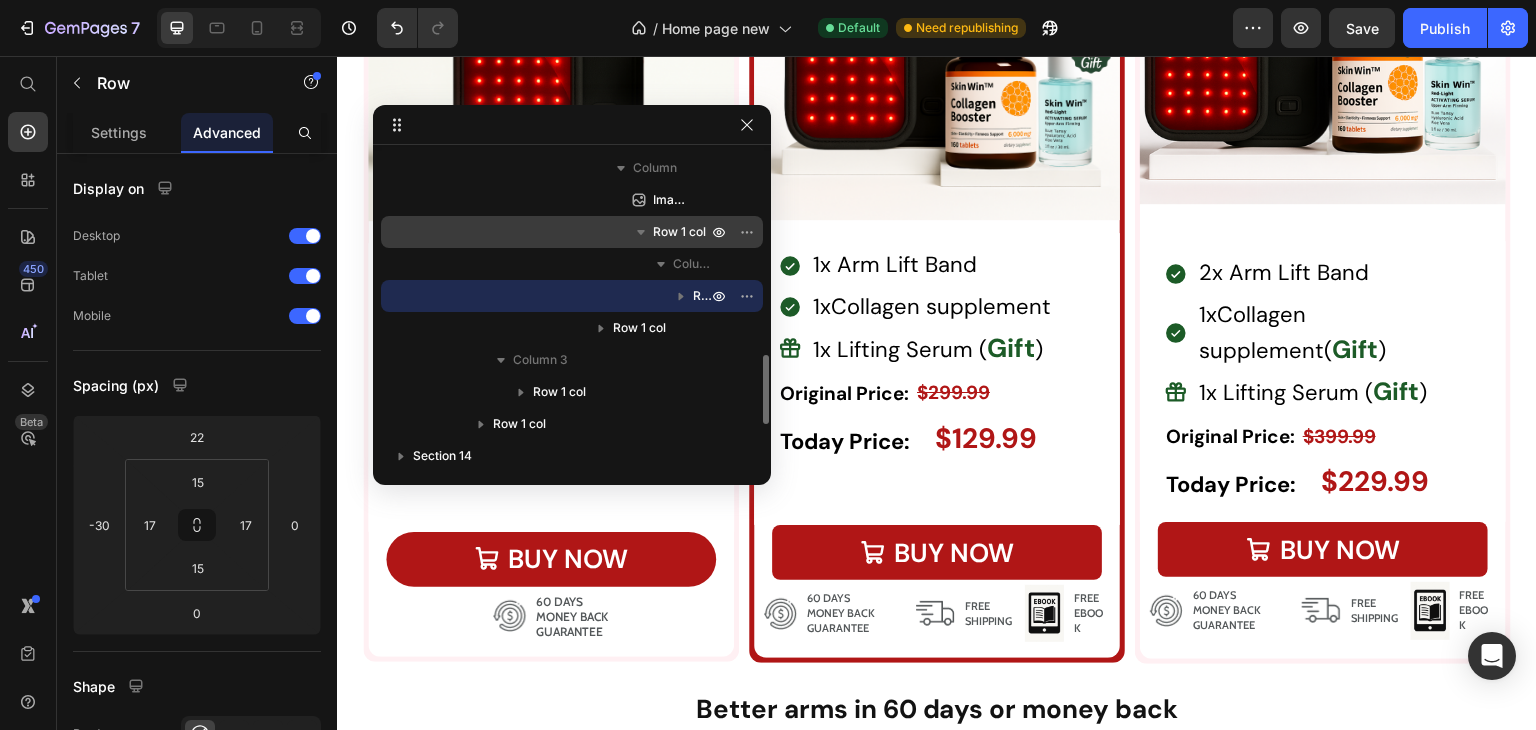 click at bounding box center (641, 232) 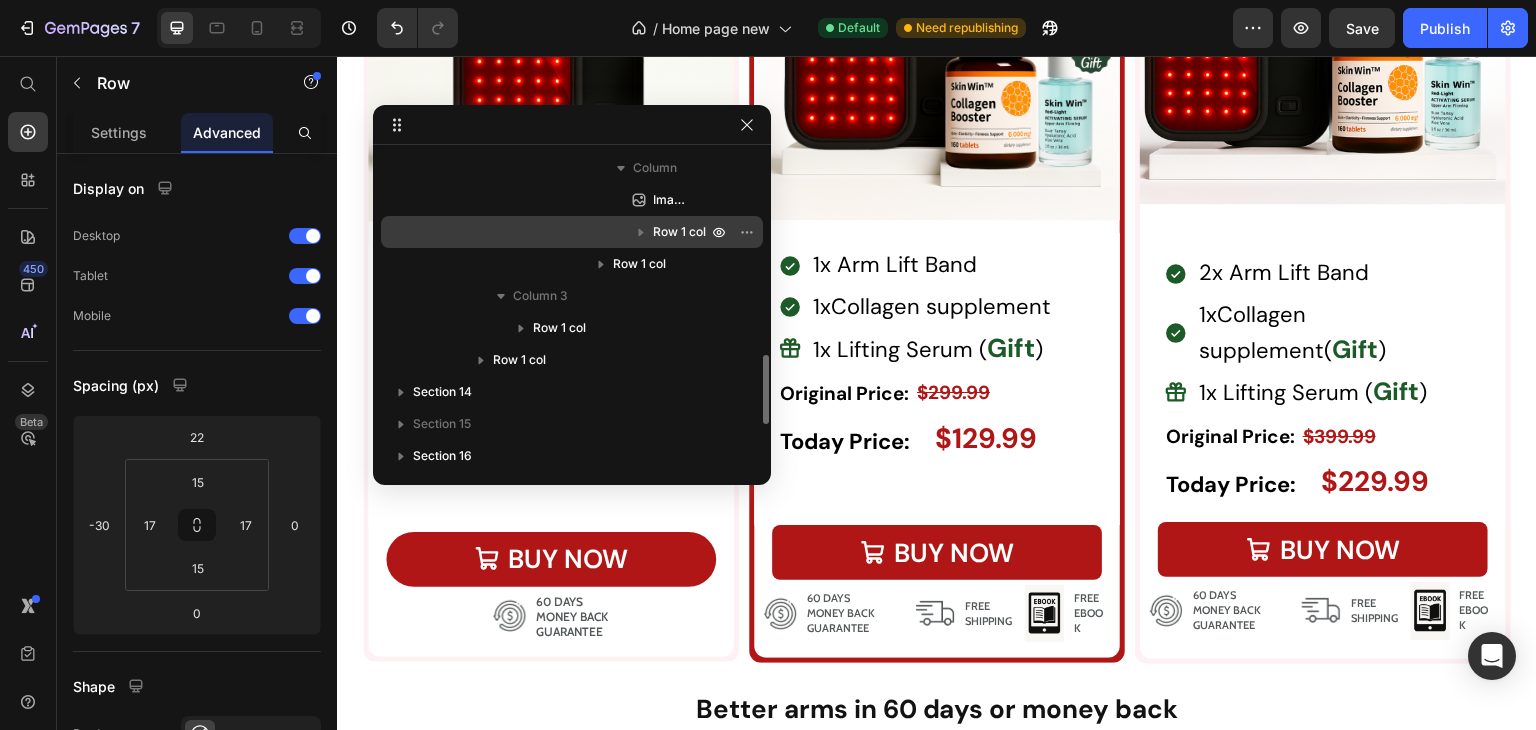 type 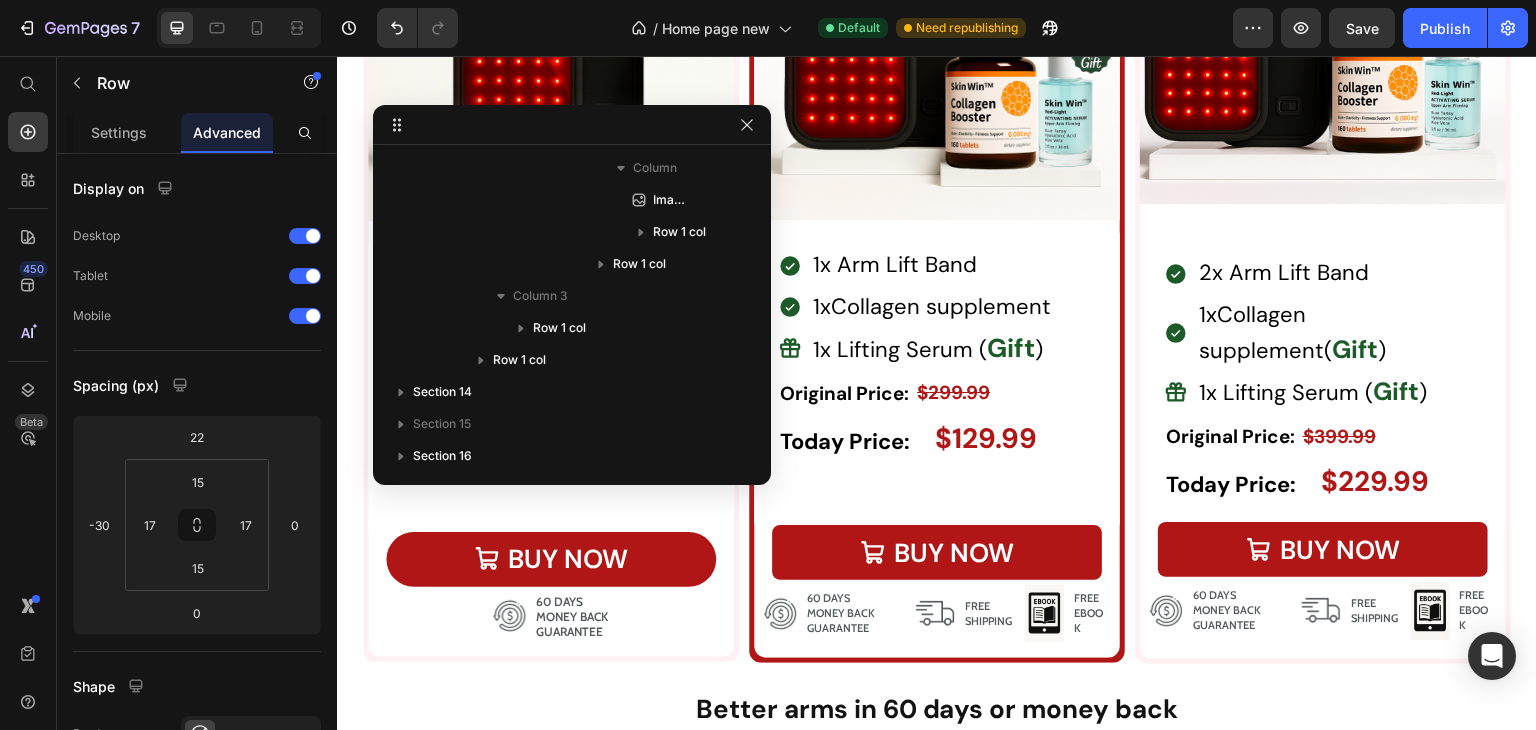 click 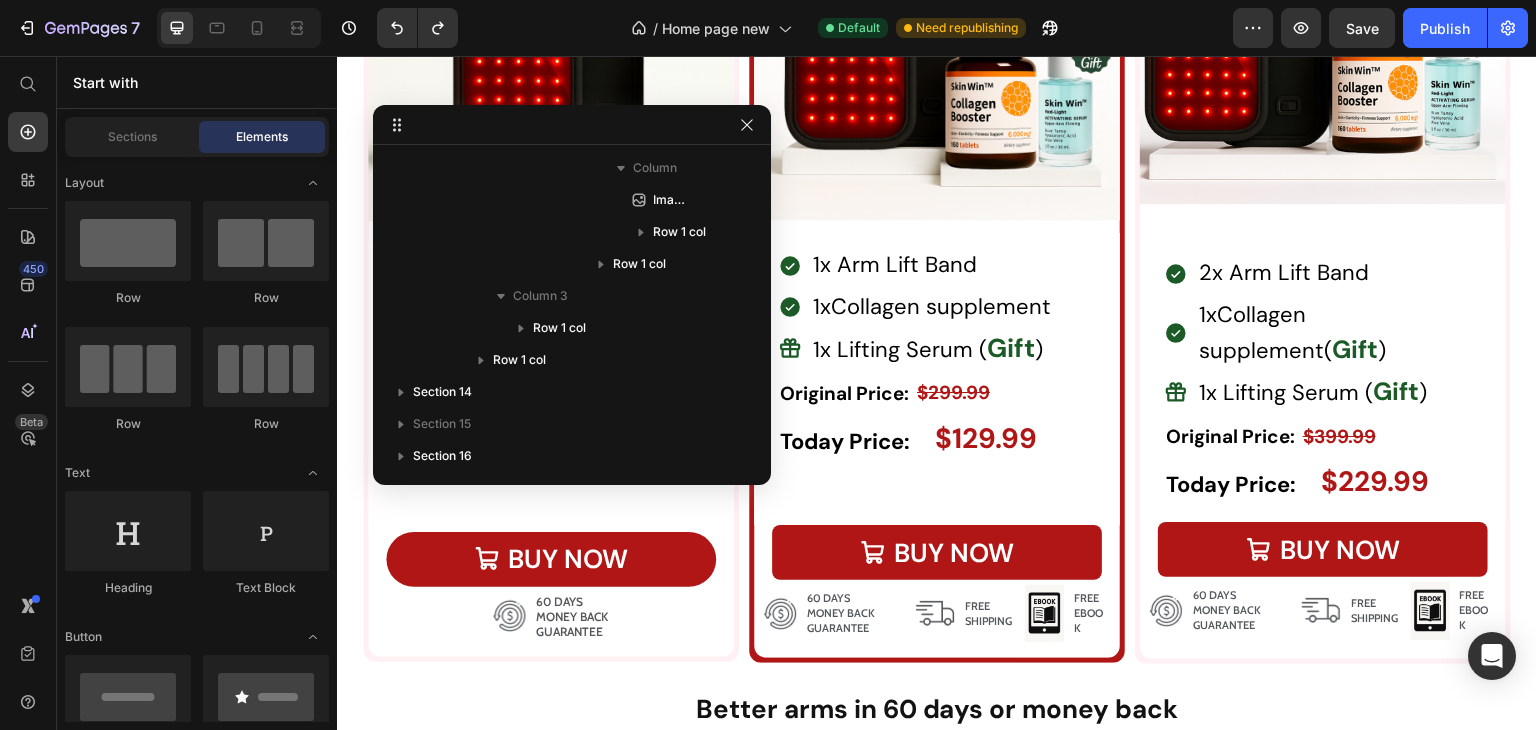 click on "49% OFF Heading Row" at bounding box center (1076, -98) 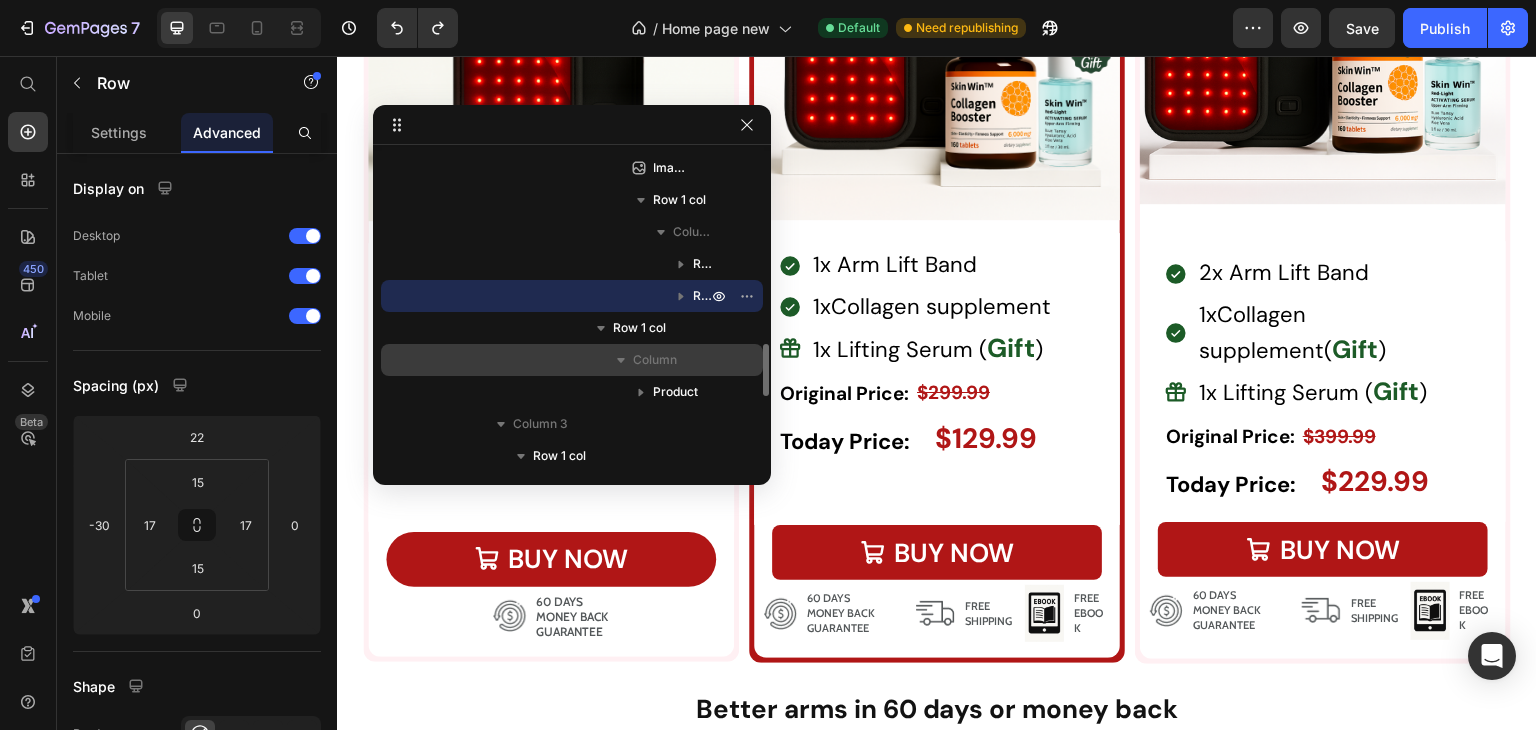 scroll, scrollTop: 1084, scrollLeft: 0, axis: vertical 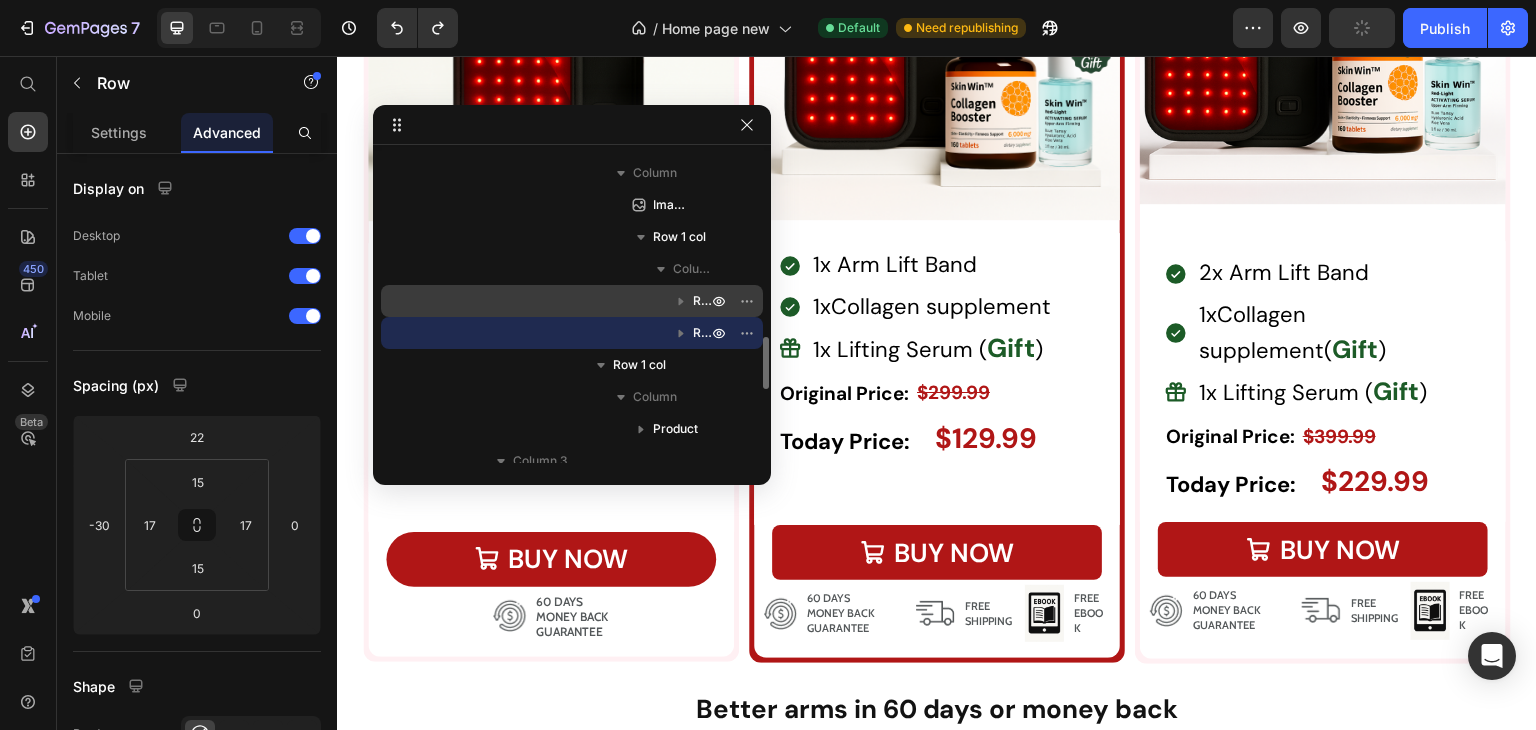 click on "Row 1 col" at bounding box center [572, 301] 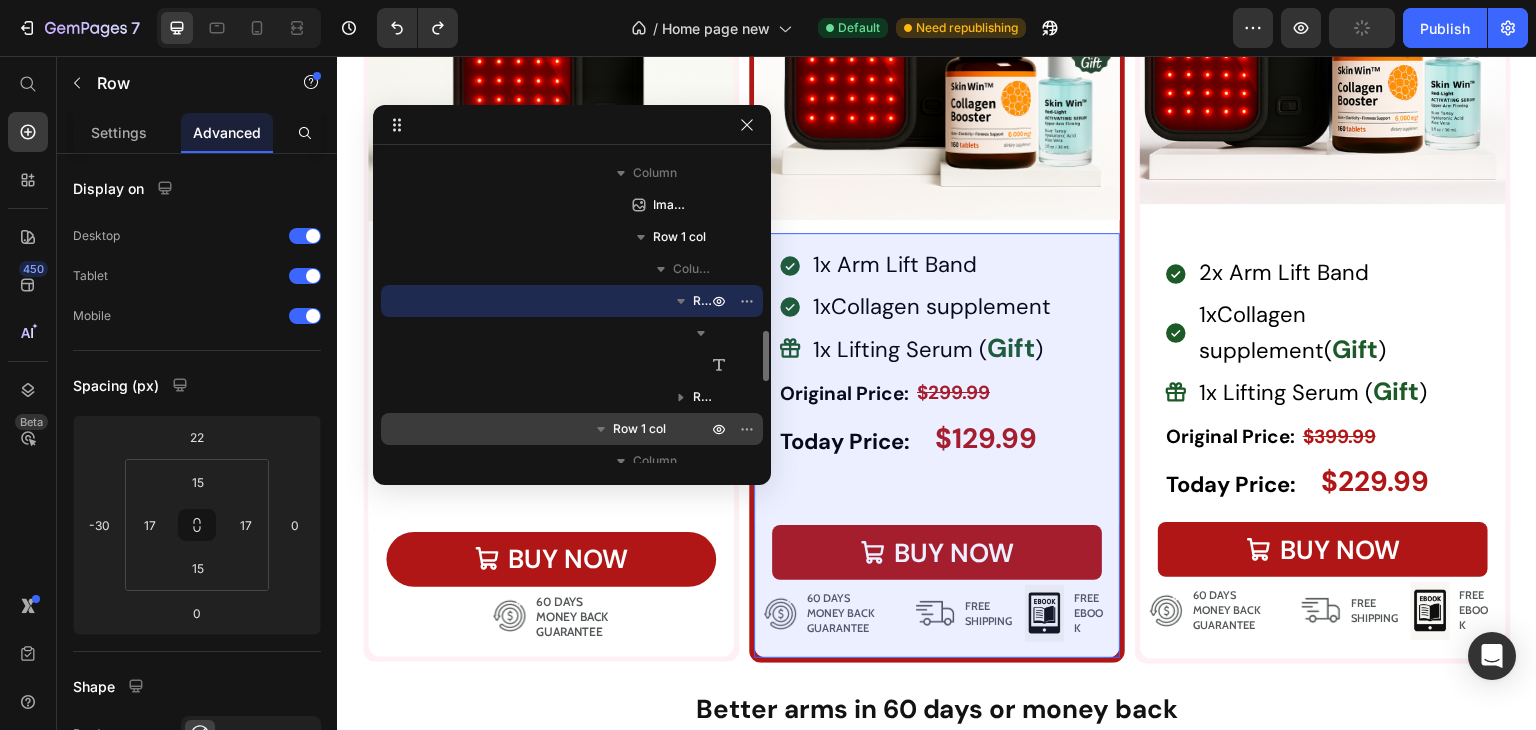 click on "Row 1 col" at bounding box center [639, 429] 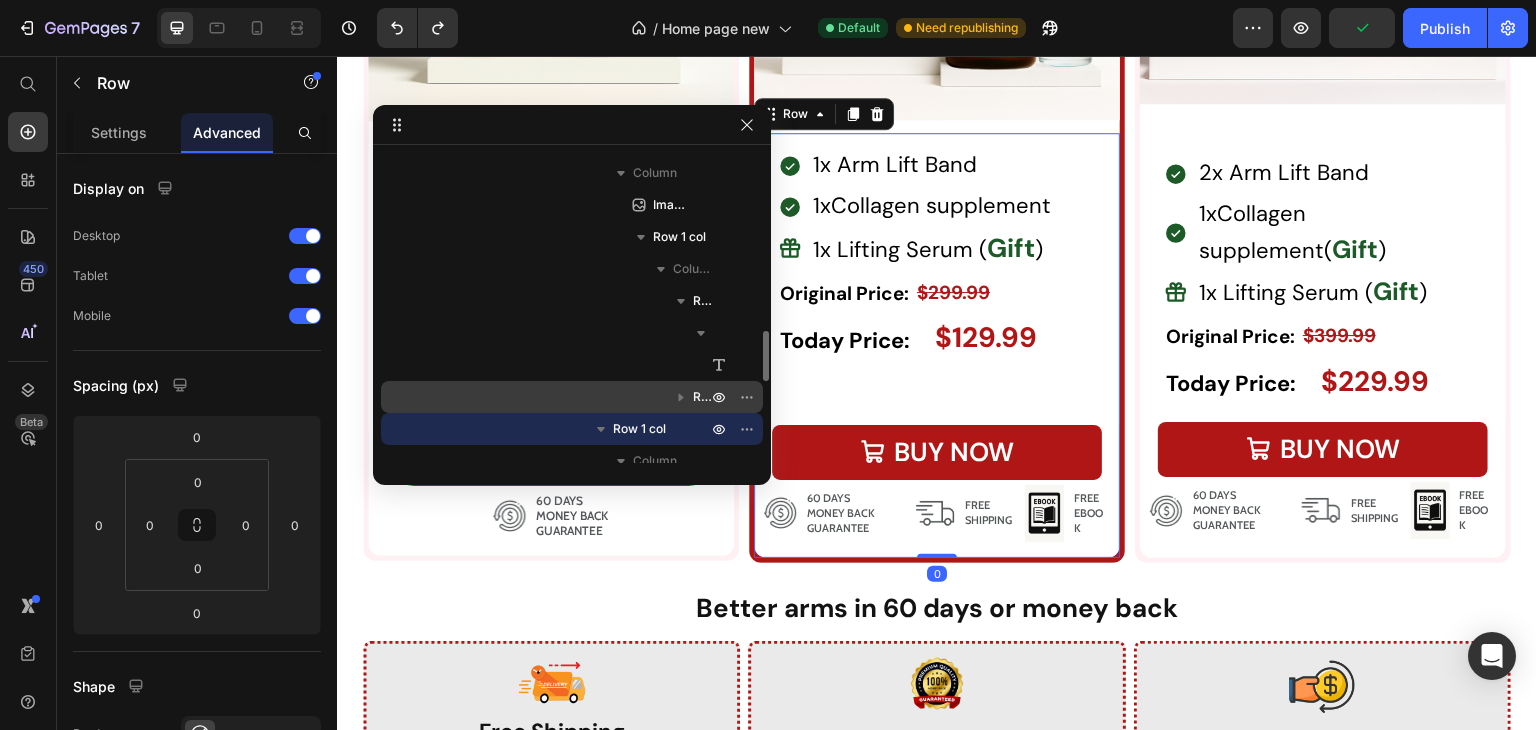 click on "Row 1 col" at bounding box center [572, 397] 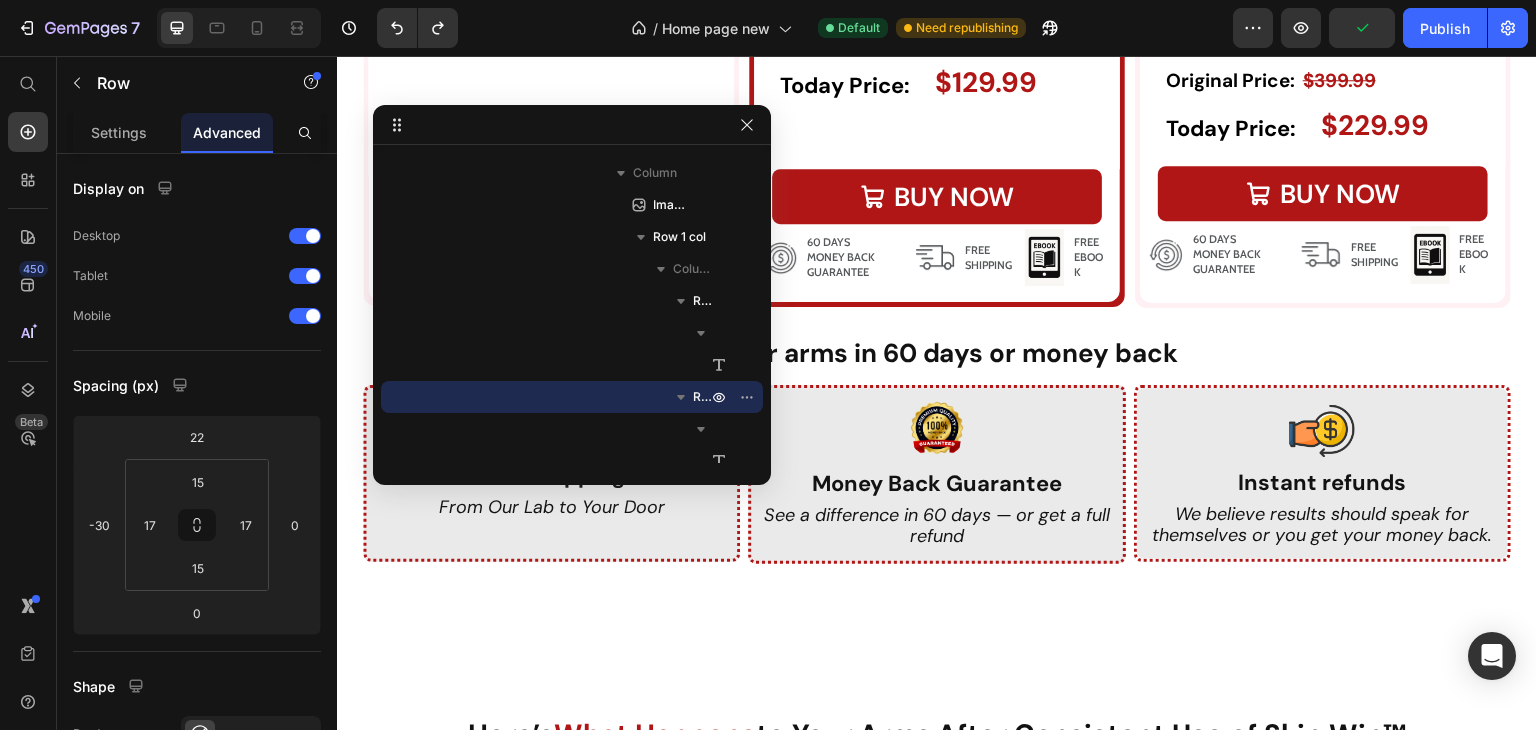 scroll, scrollTop: 7169, scrollLeft: 0, axis: vertical 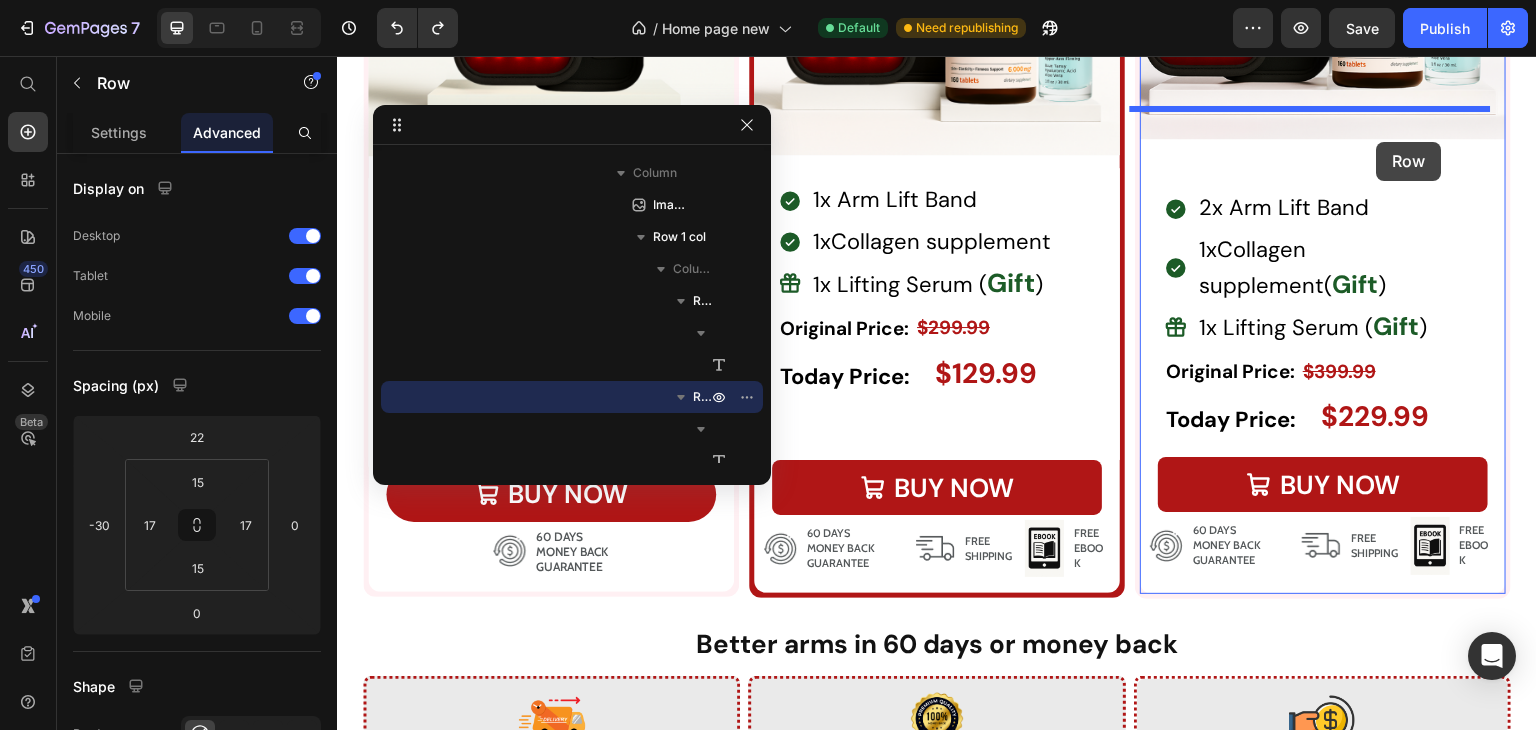 drag, startPoint x: 1054, startPoint y: 154, endPoint x: 1373, endPoint y: 141, distance: 319.26477 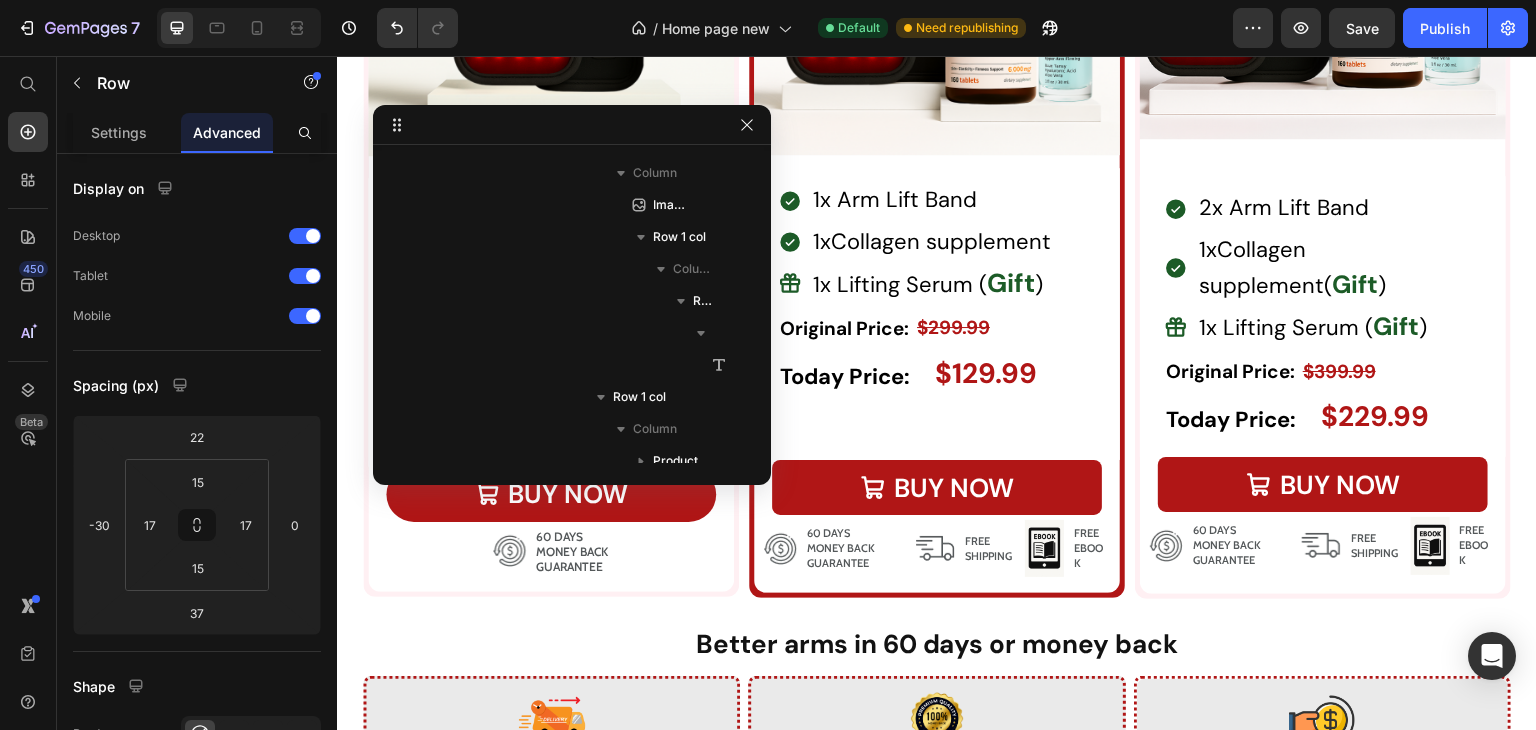 click on "59% OFF Heading Row" at bounding box center [1456, -159] 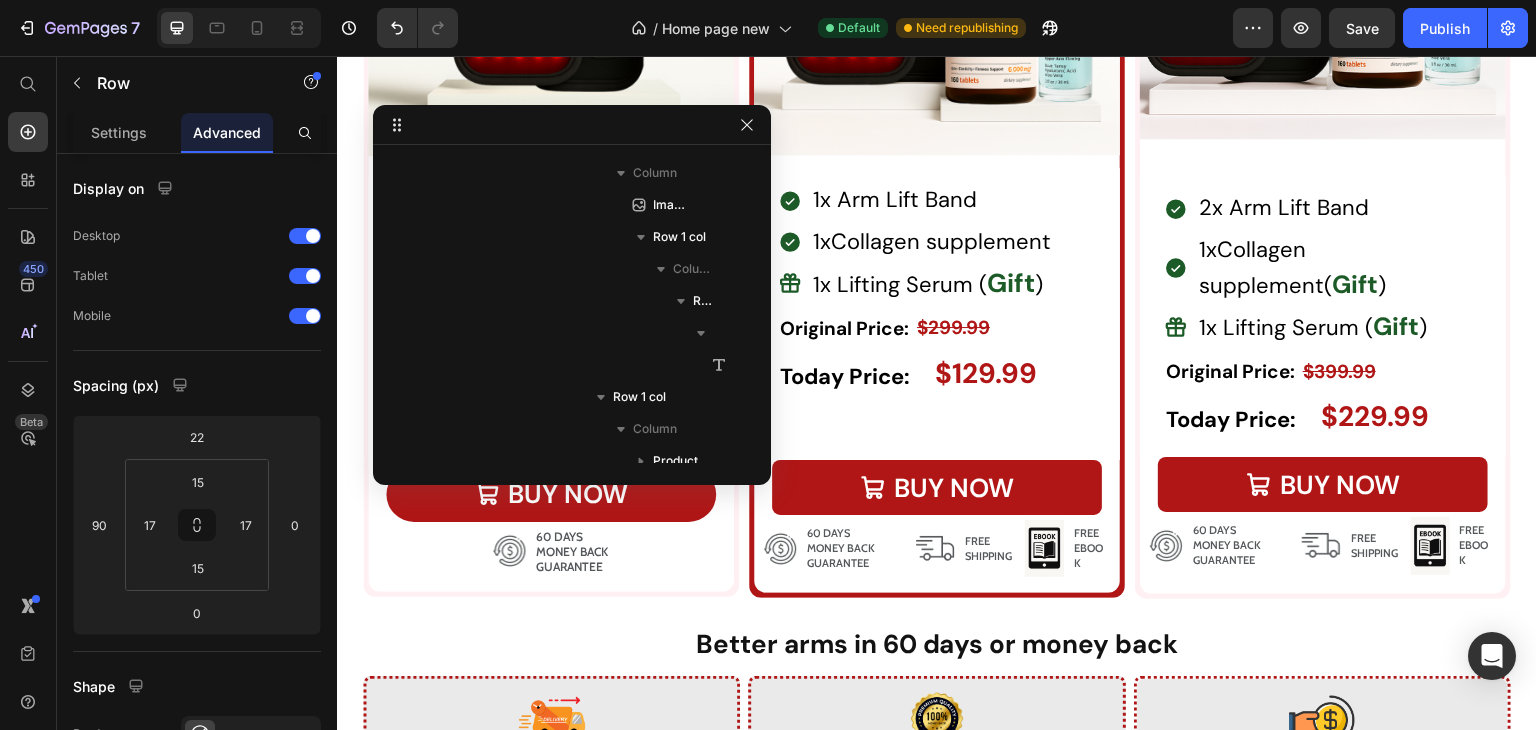 scroll, scrollTop: 1601, scrollLeft: 0, axis: vertical 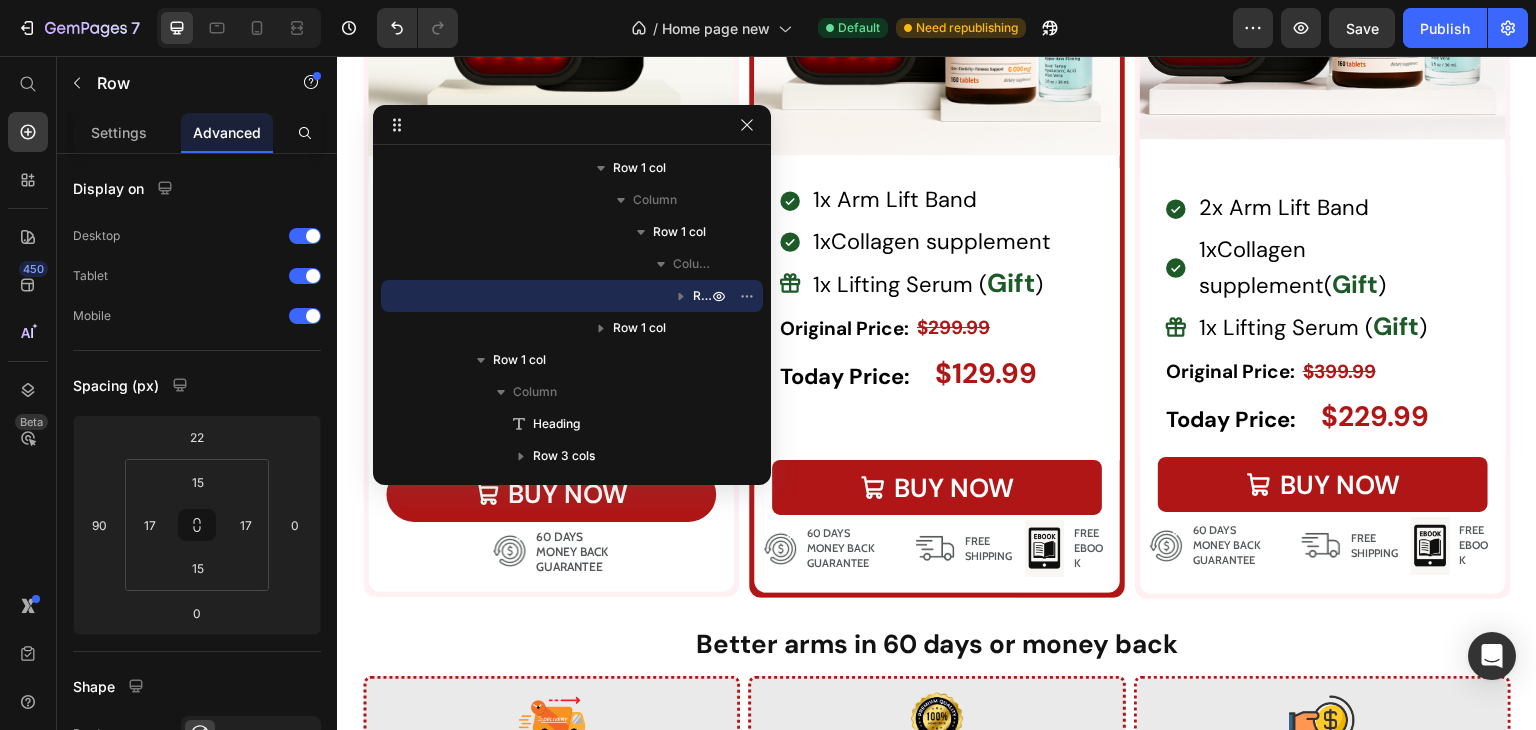click 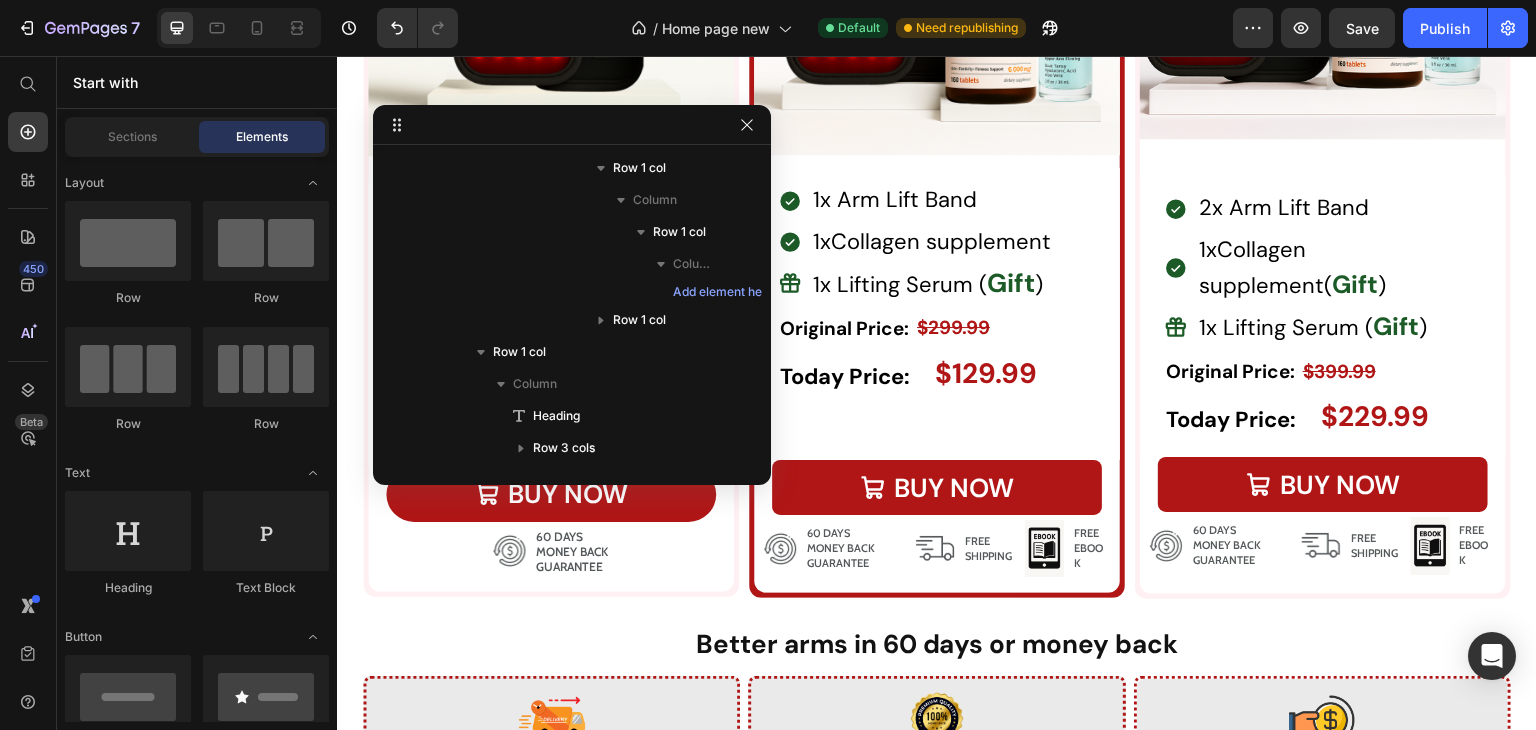 click on "Drop element here" at bounding box center [1323, -167] 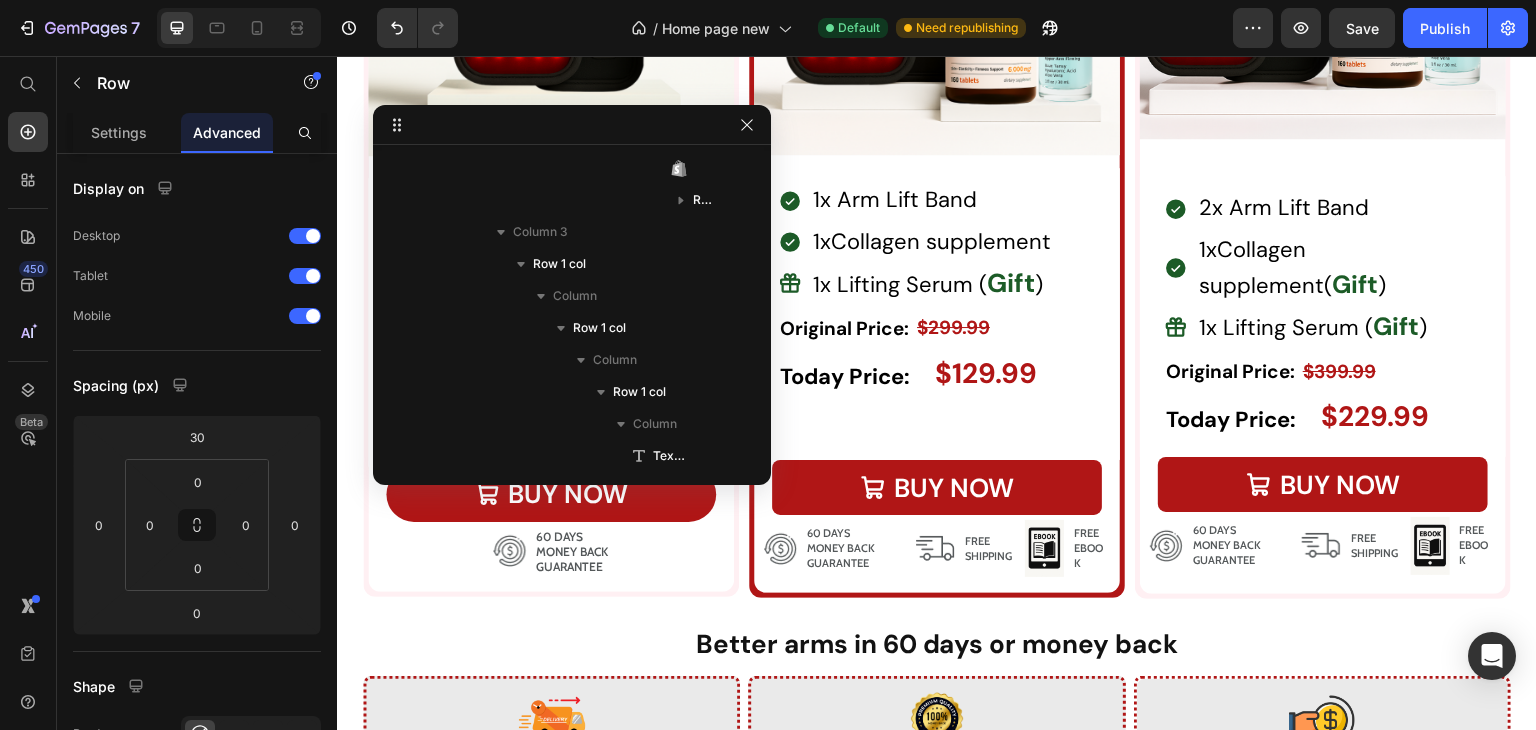 scroll, scrollTop: 1857, scrollLeft: 0, axis: vertical 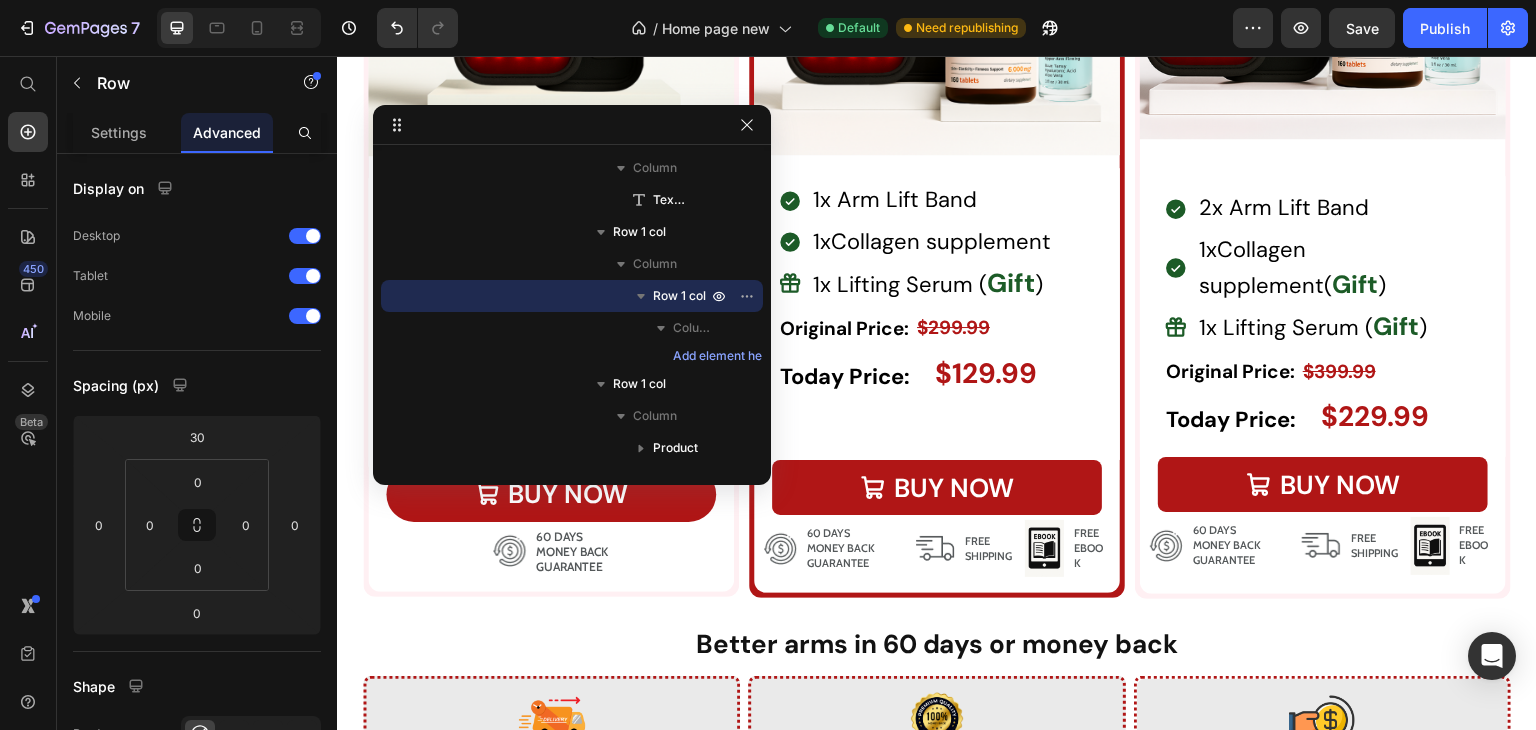 click on "49% OFF" at bounding box center [1337, -189] 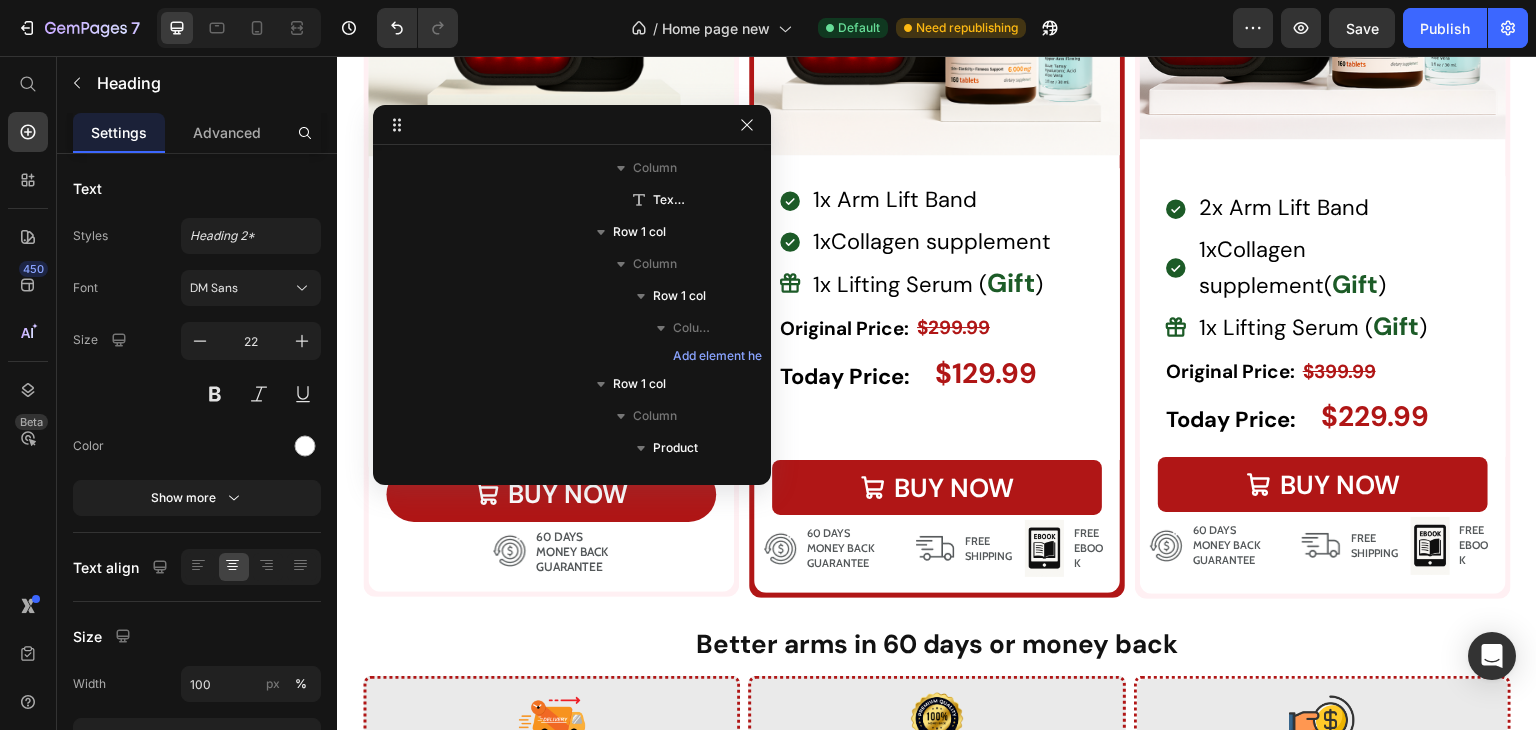 scroll, scrollTop: 2137, scrollLeft: 0, axis: vertical 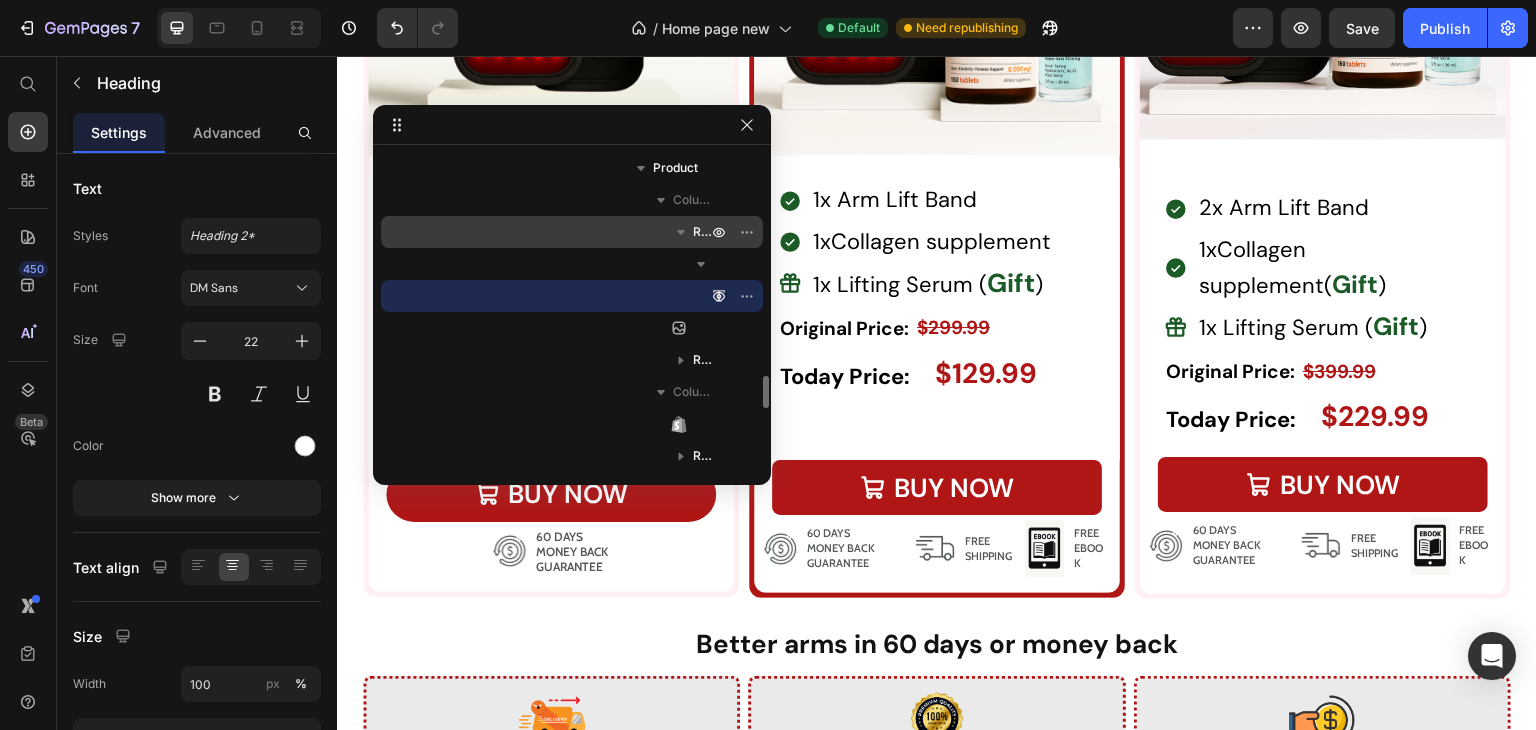 drag, startPoint x: 504, startPoint y: 224, endPoint x: 662, endPoint y: 97, distance: 202.71408 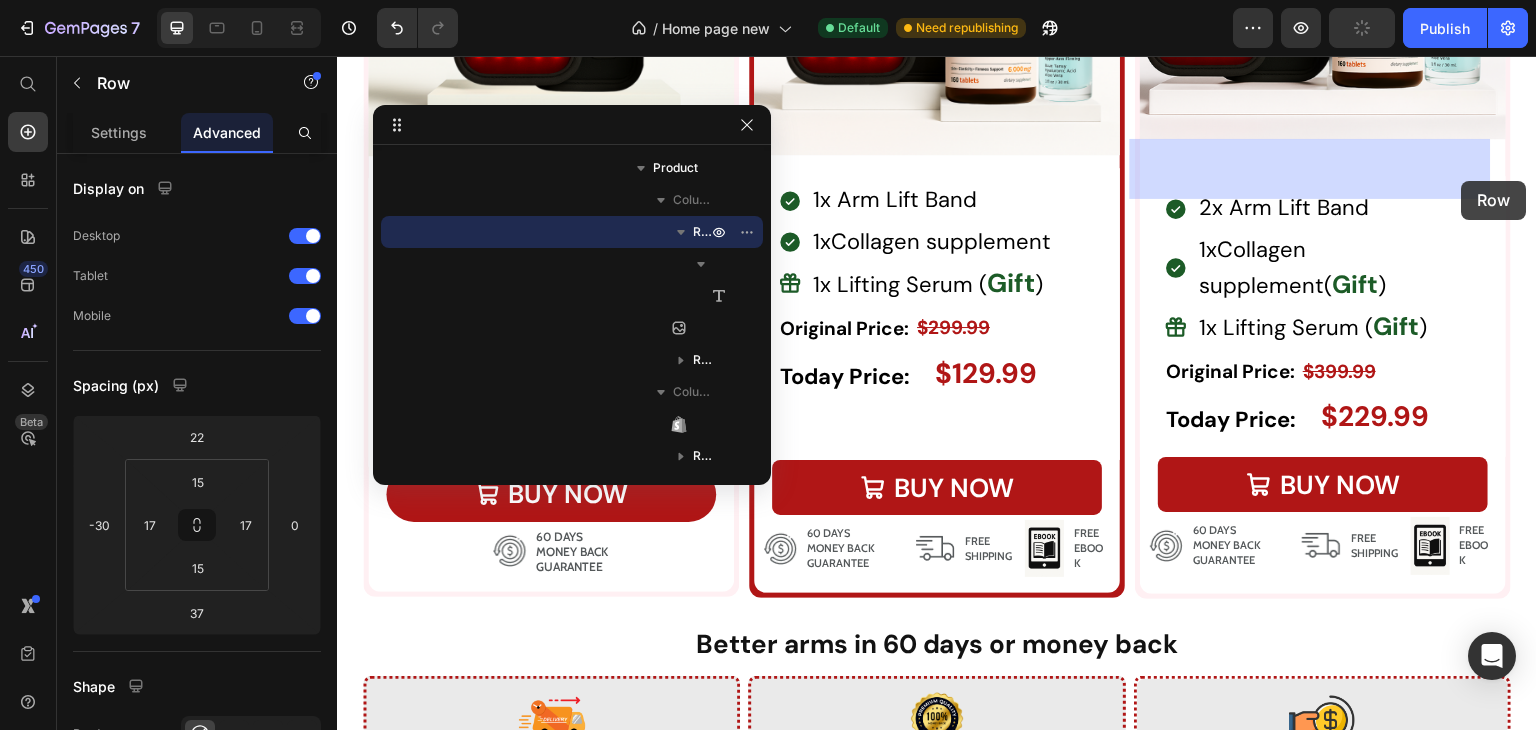 drag, startPoint x: 1309, startPoint y: 124, endPoint x: 1462, endPoint y: 181, distance: 163.27278 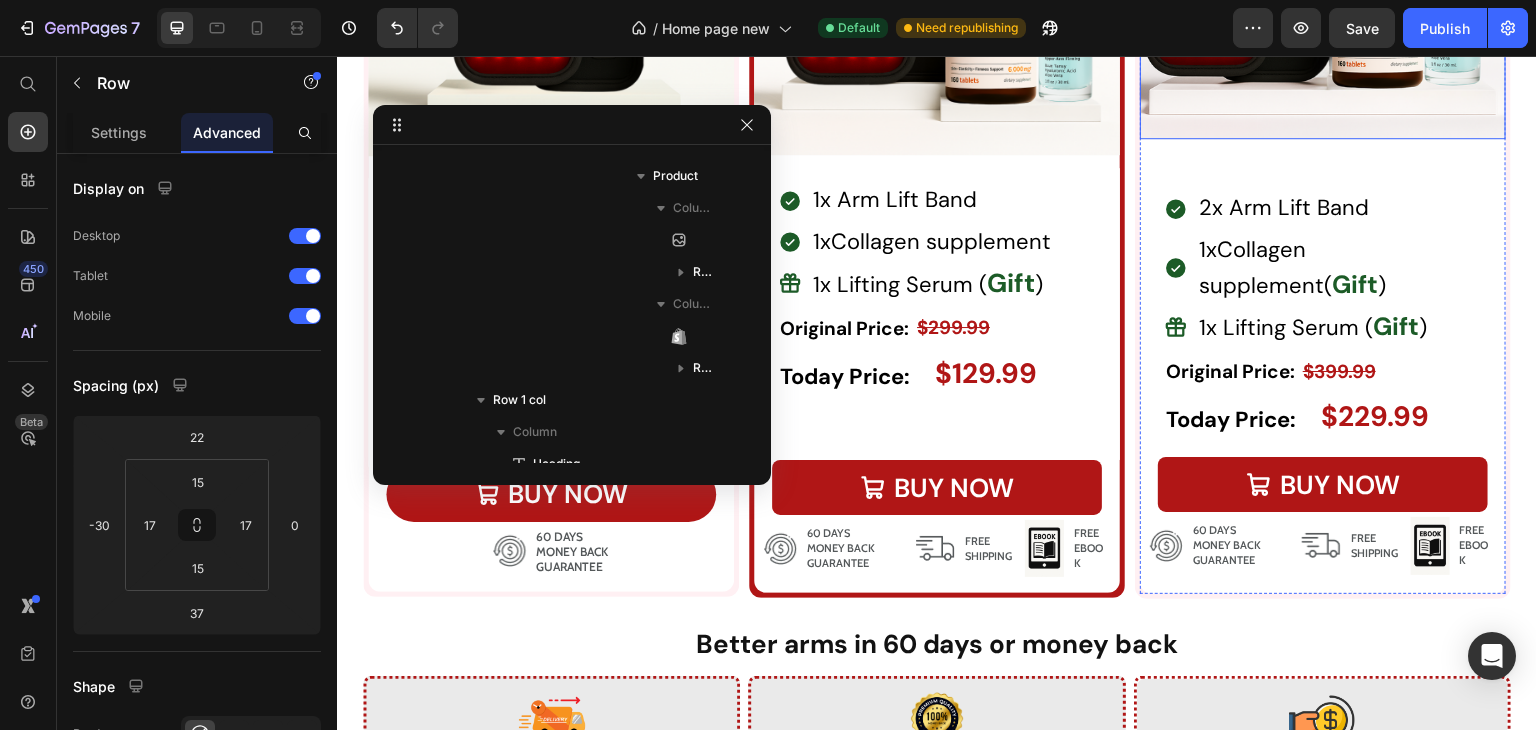 click at bounding box center [1323, -44] 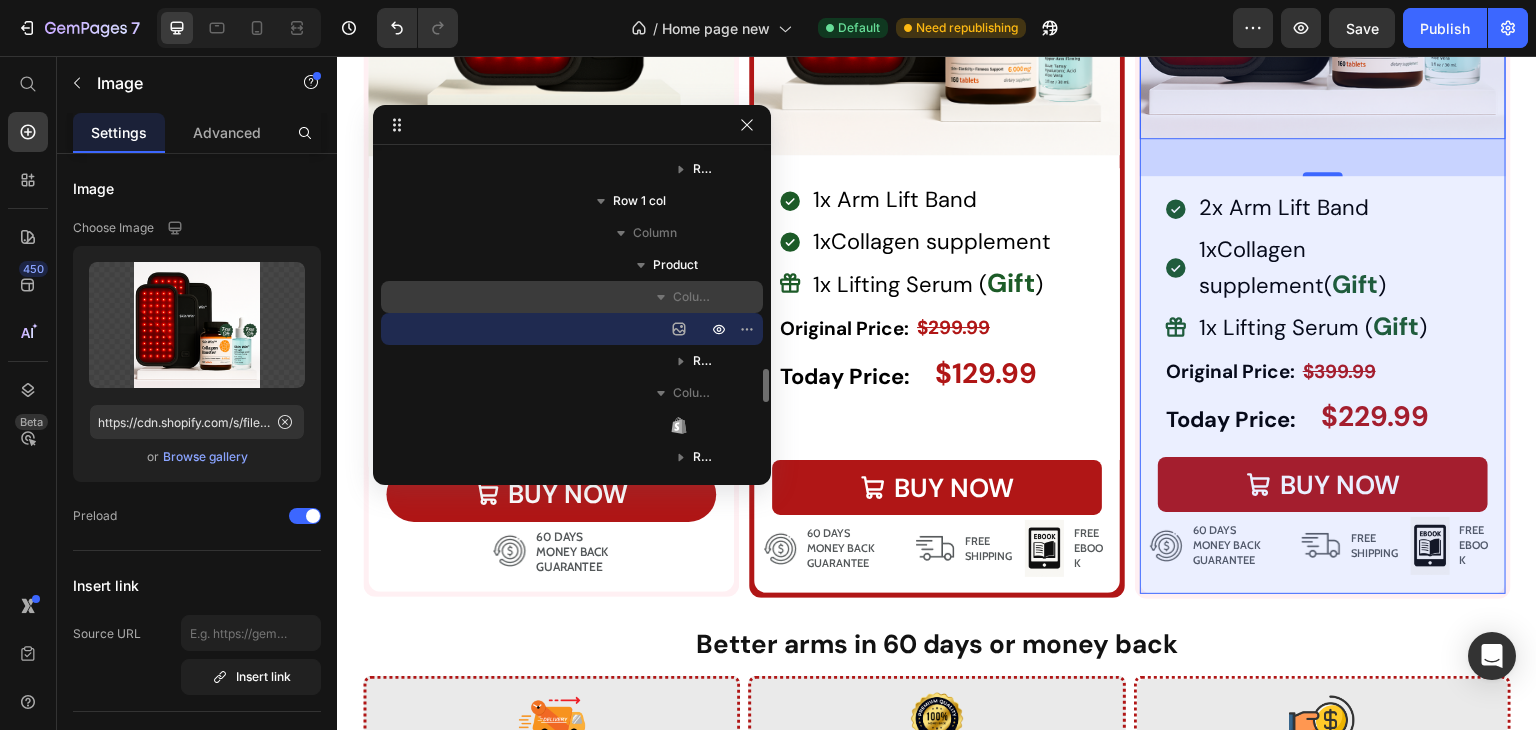 scroll, scrollTop: 2041, scrollLeft: 0, axis: vertical 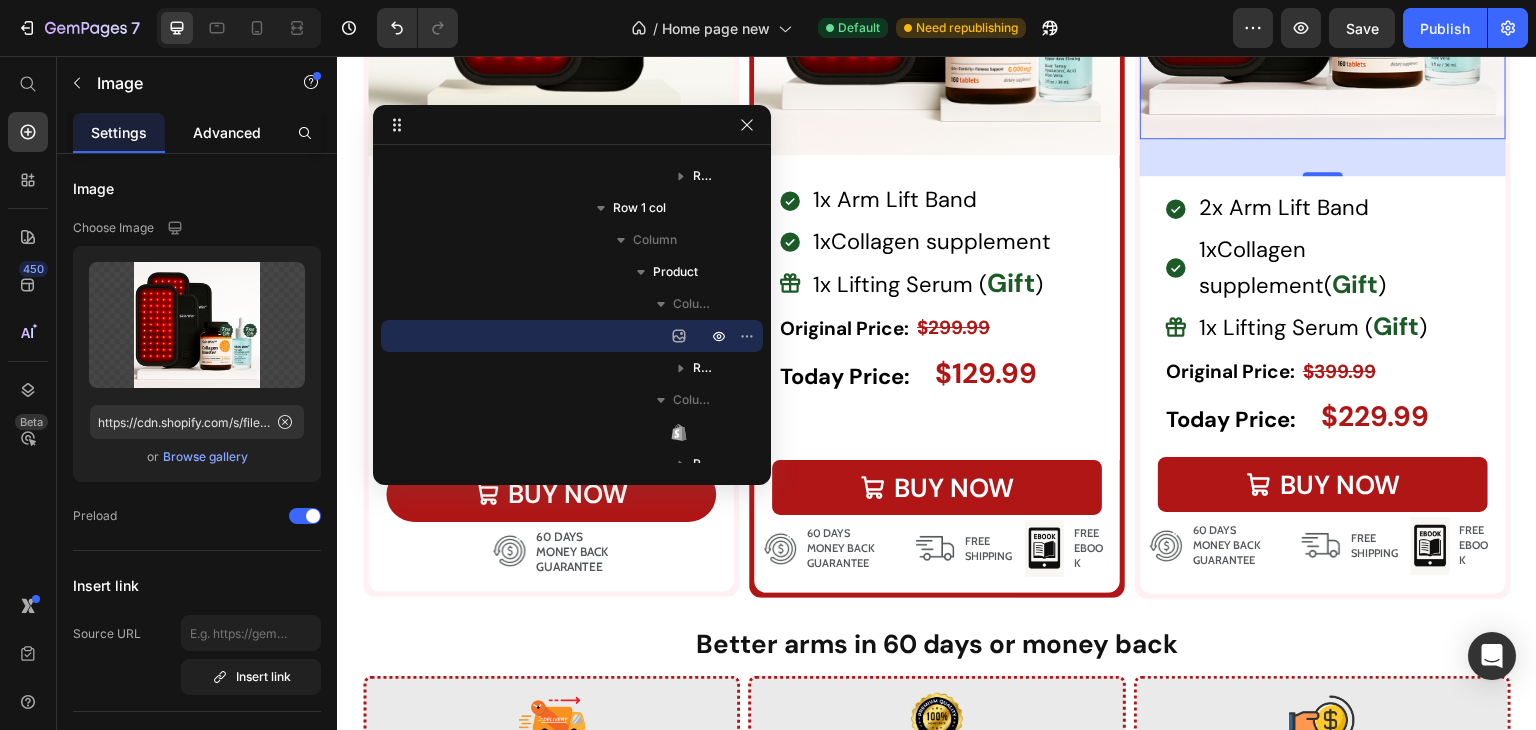 click on "Advanced" at bounding box center [227, 132] 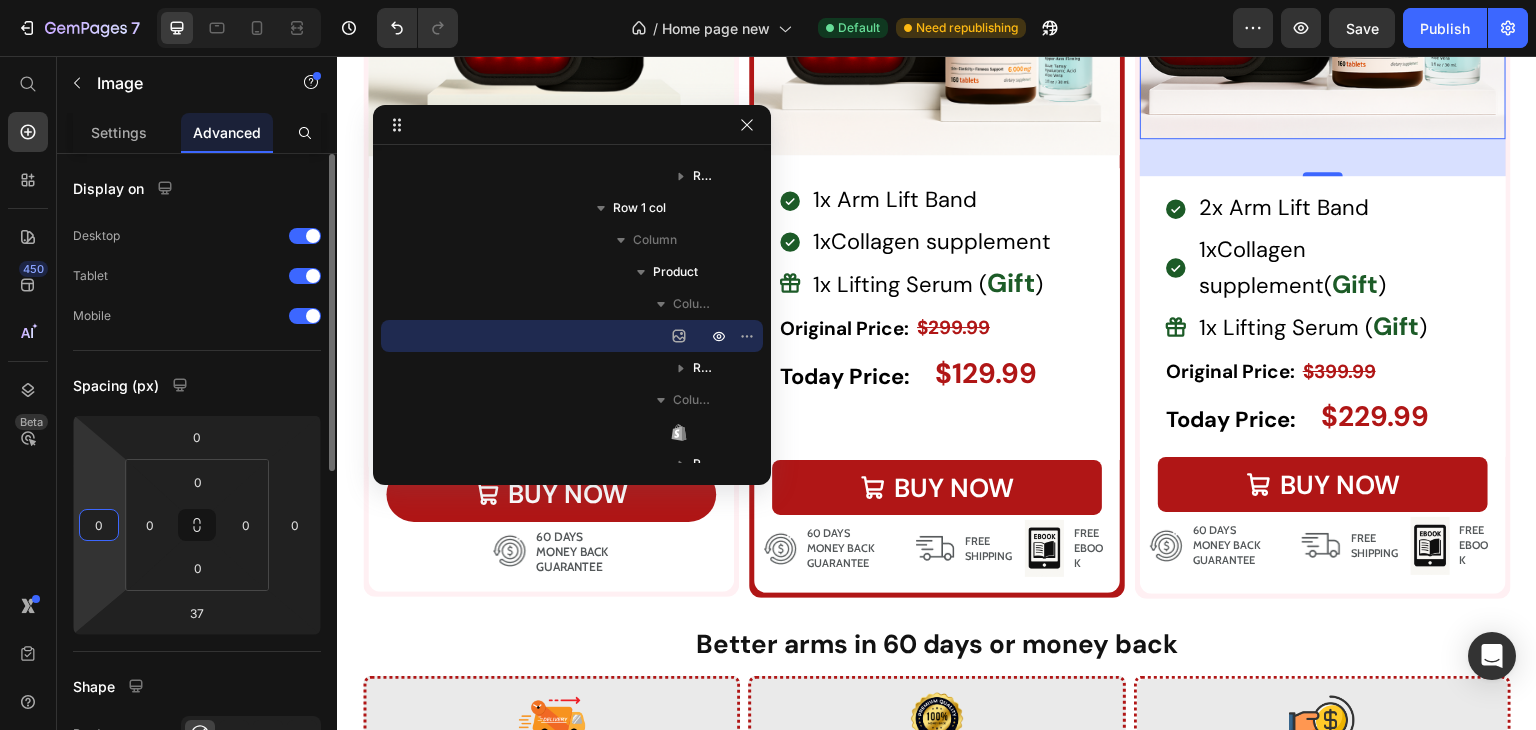 click on "0" at bounding box center (99, 525) 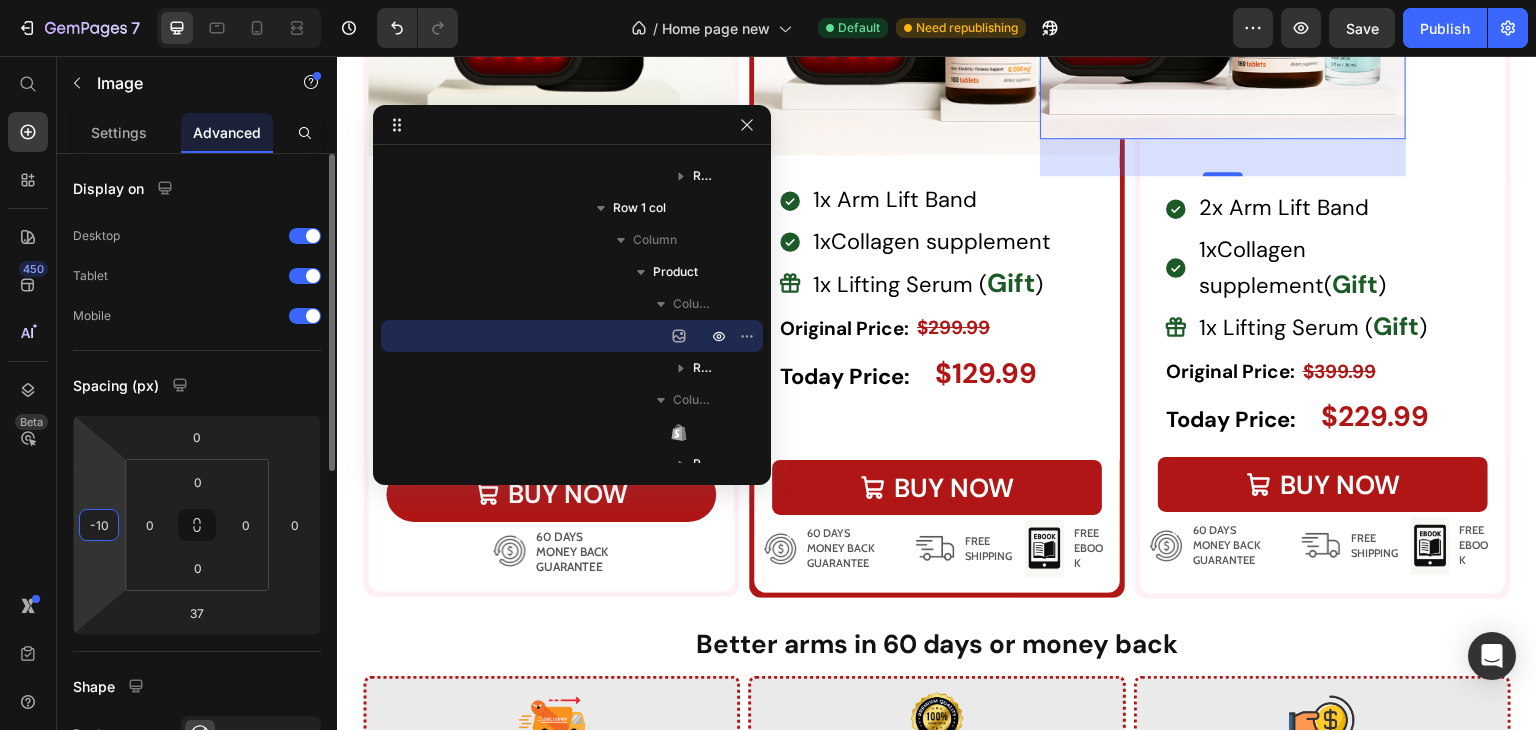 type on "-1" 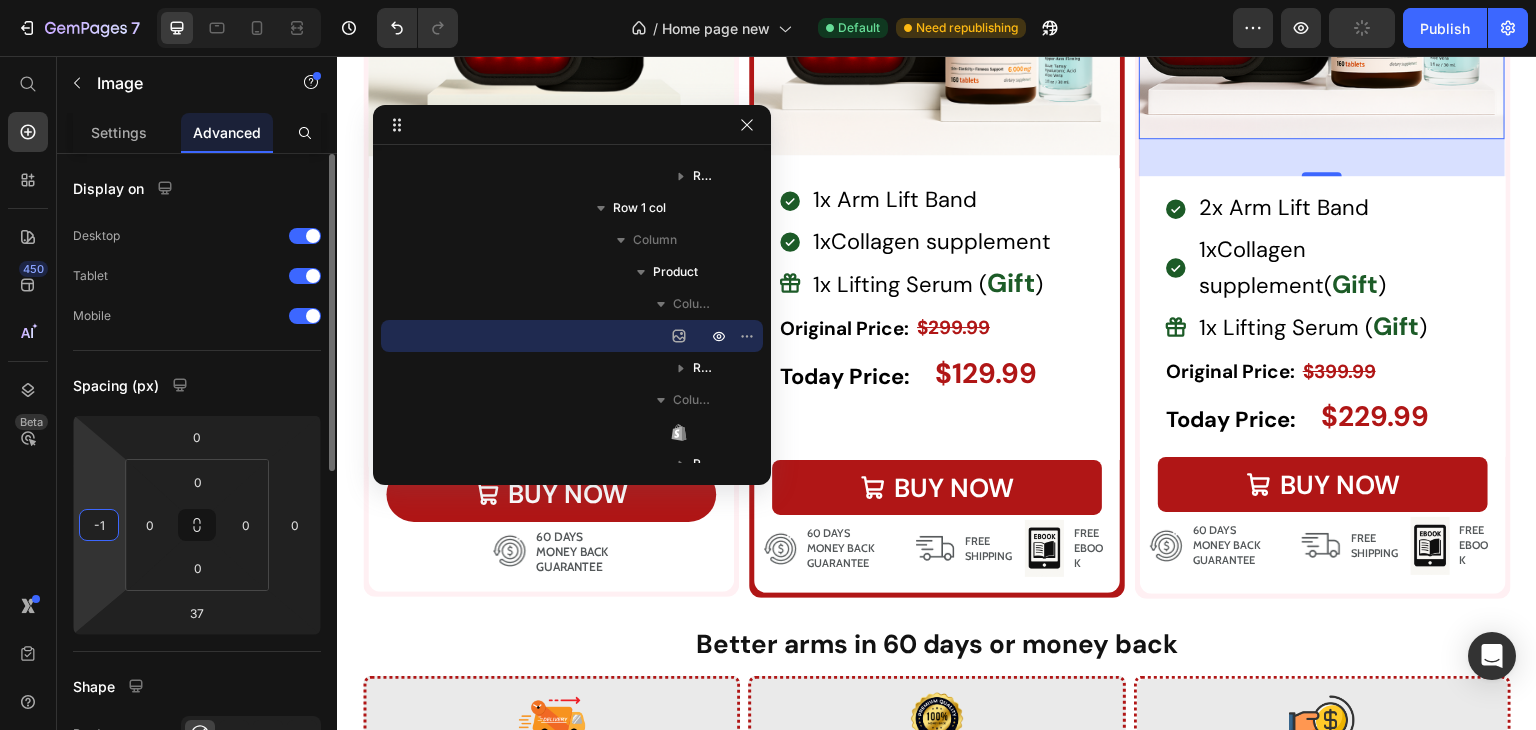 type 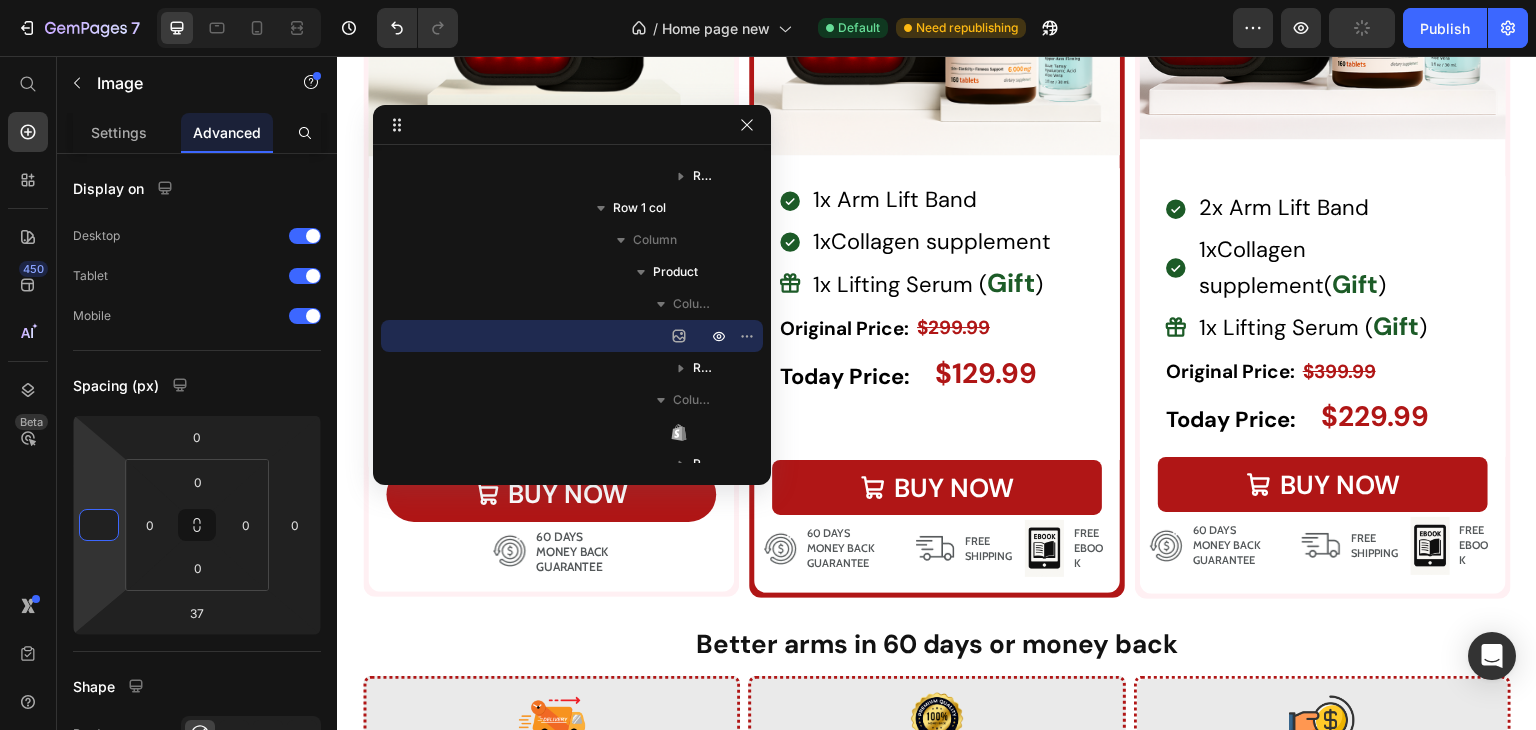 click on "49% OFF Heading Row" at bounding box center (1337, -159) 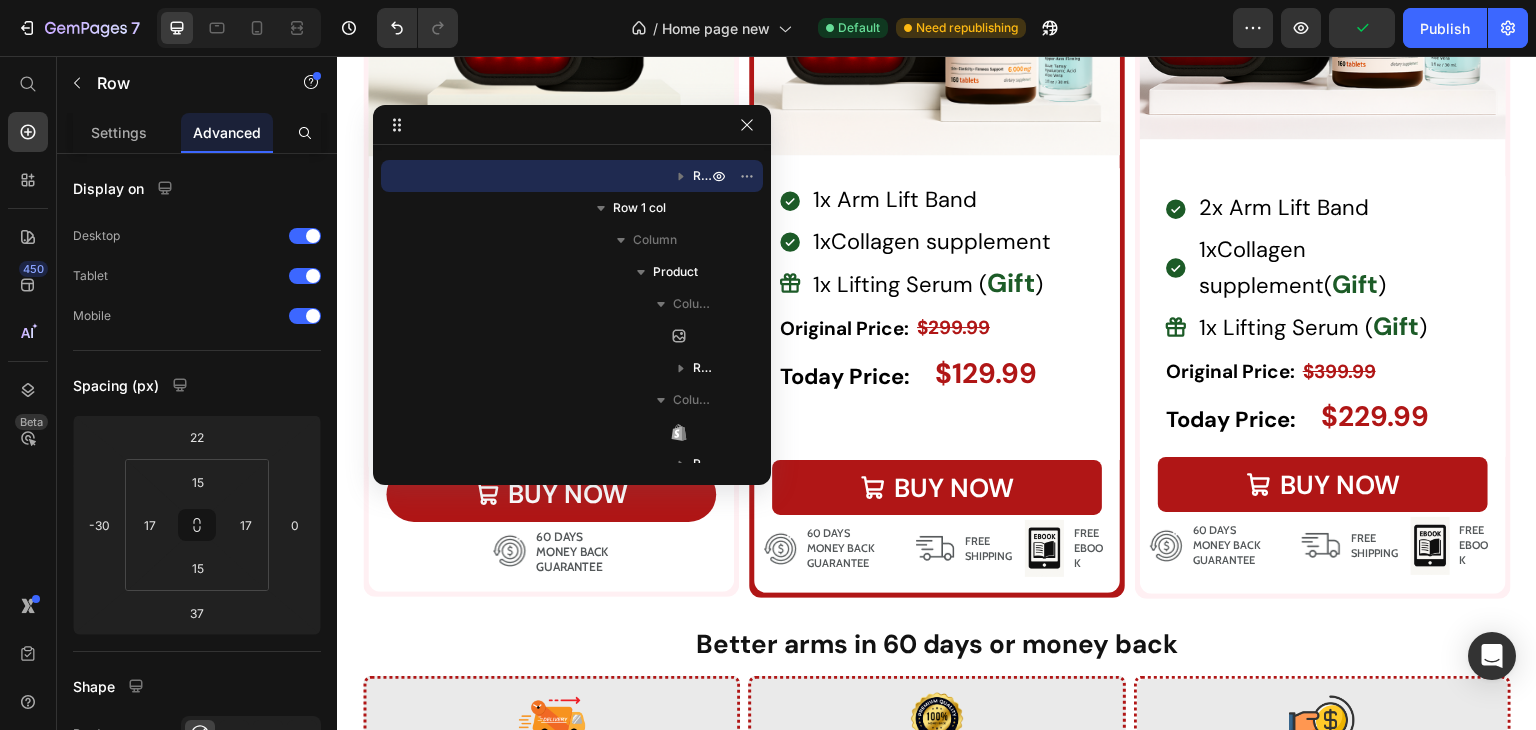 click on "OFF" at bounding box center (1337, -143) 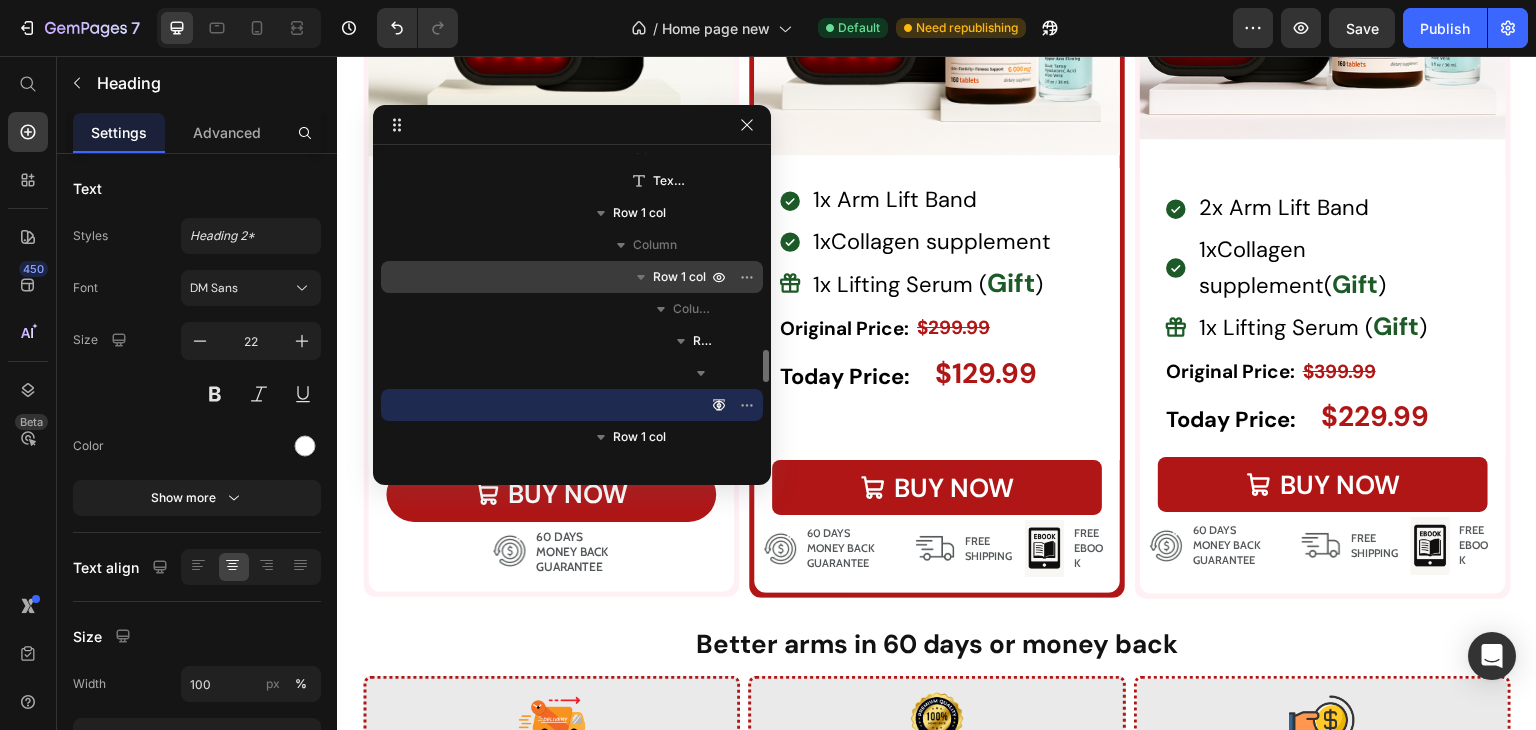 scroll, scrollTop: 1876, scrollLeft: 0, axis: vertical 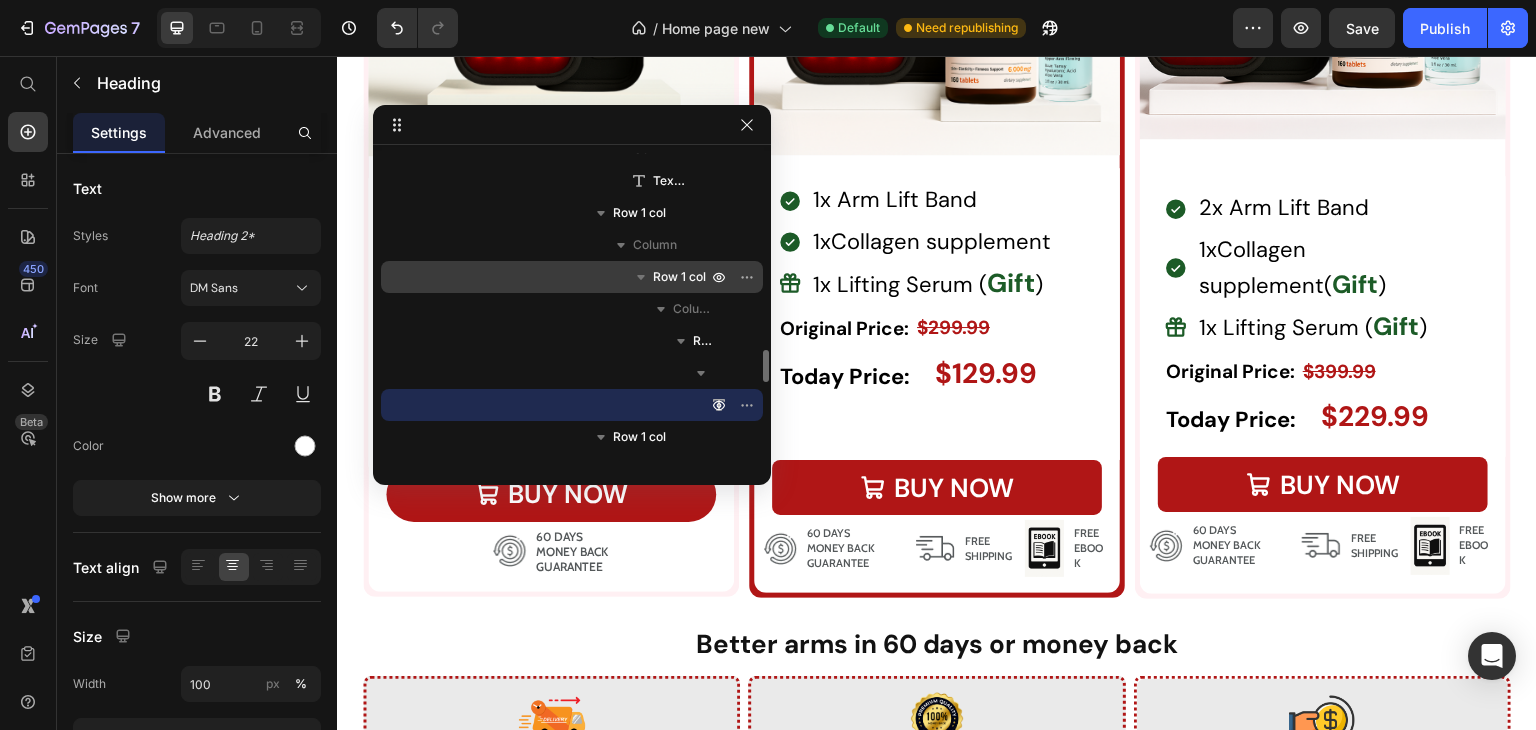 click on "Row 1 col" at bounding box center [572, 277] 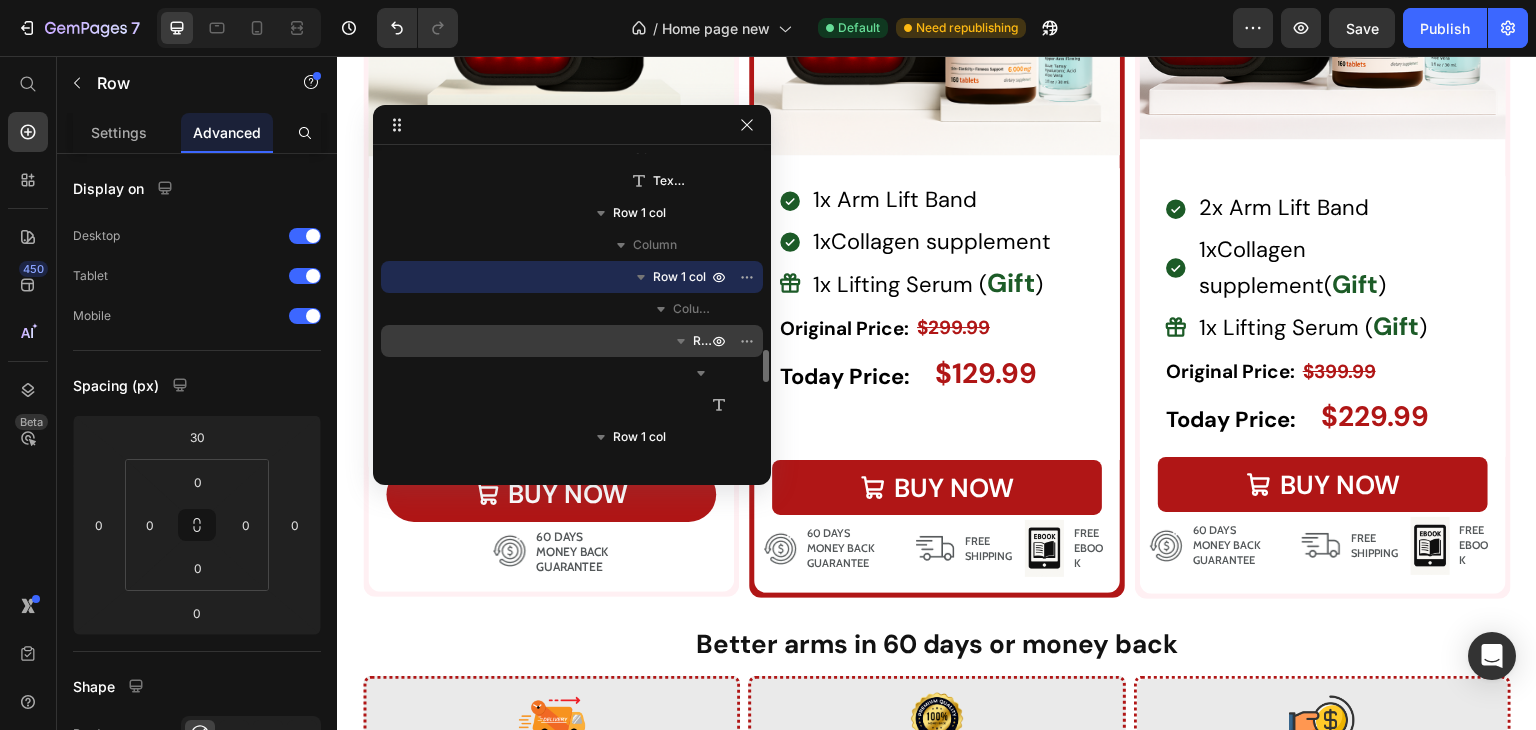 click on "Row 1 col" at bounding box center [572, 341] 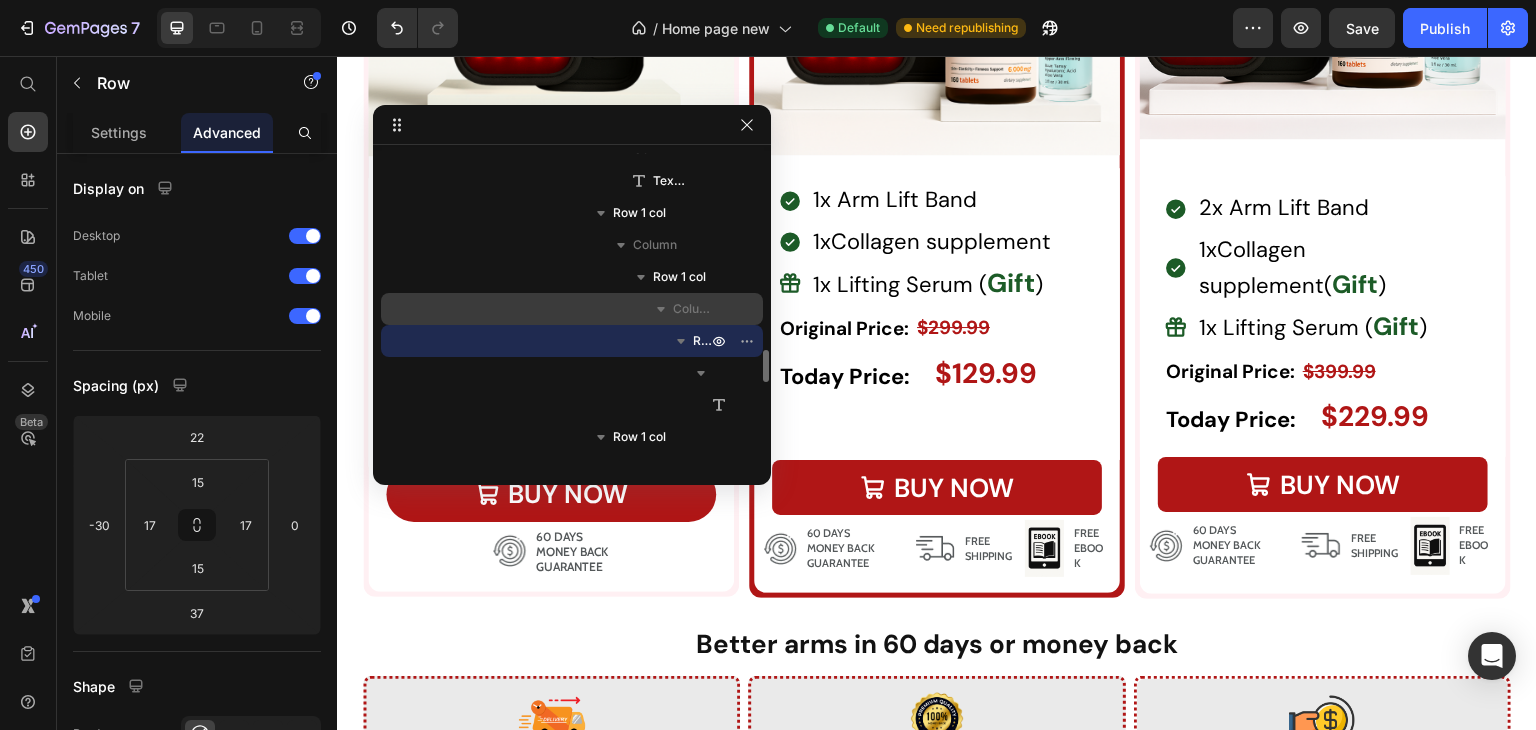 click on "Column" at bounding box center [572, 309] 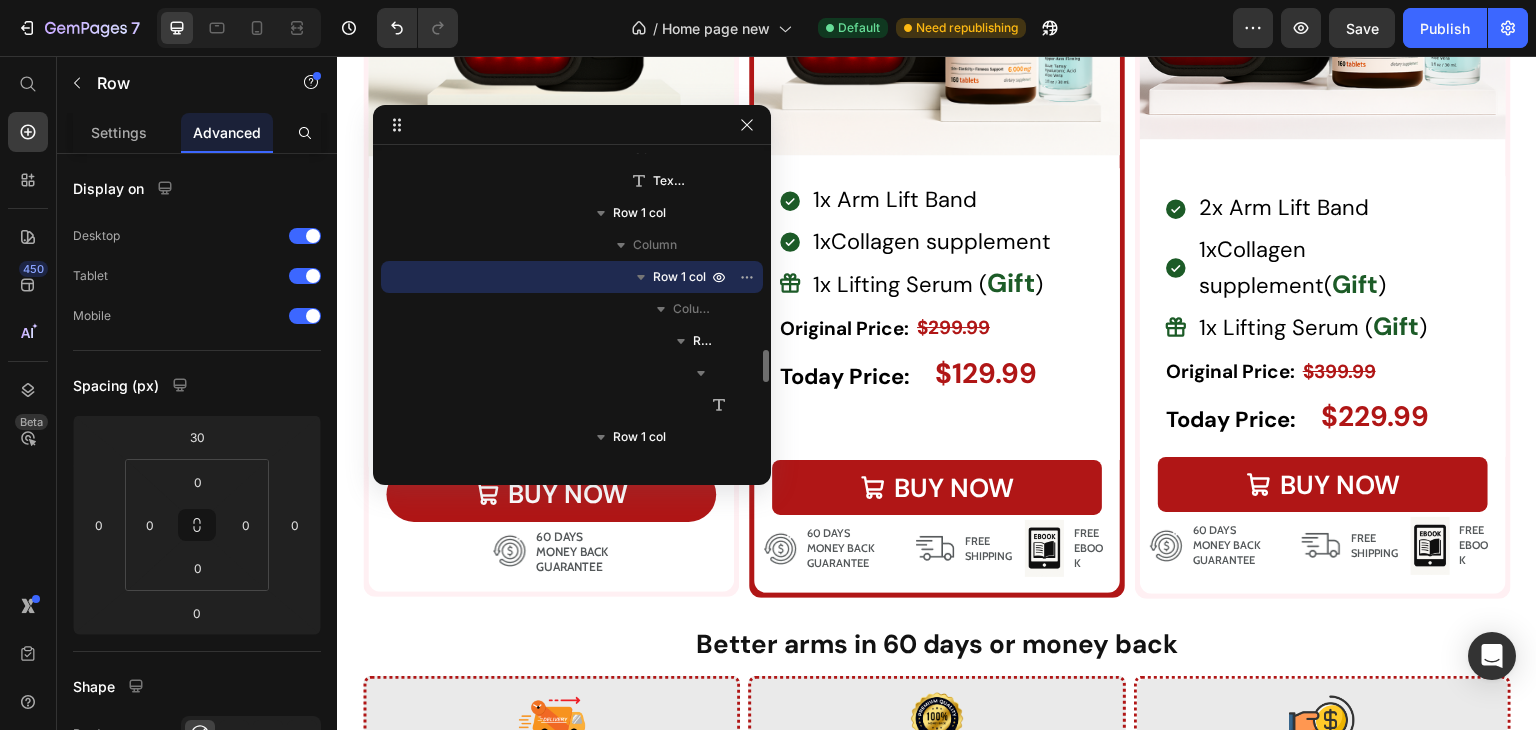click on "Row 1 col" at bounding box center (572, 277) 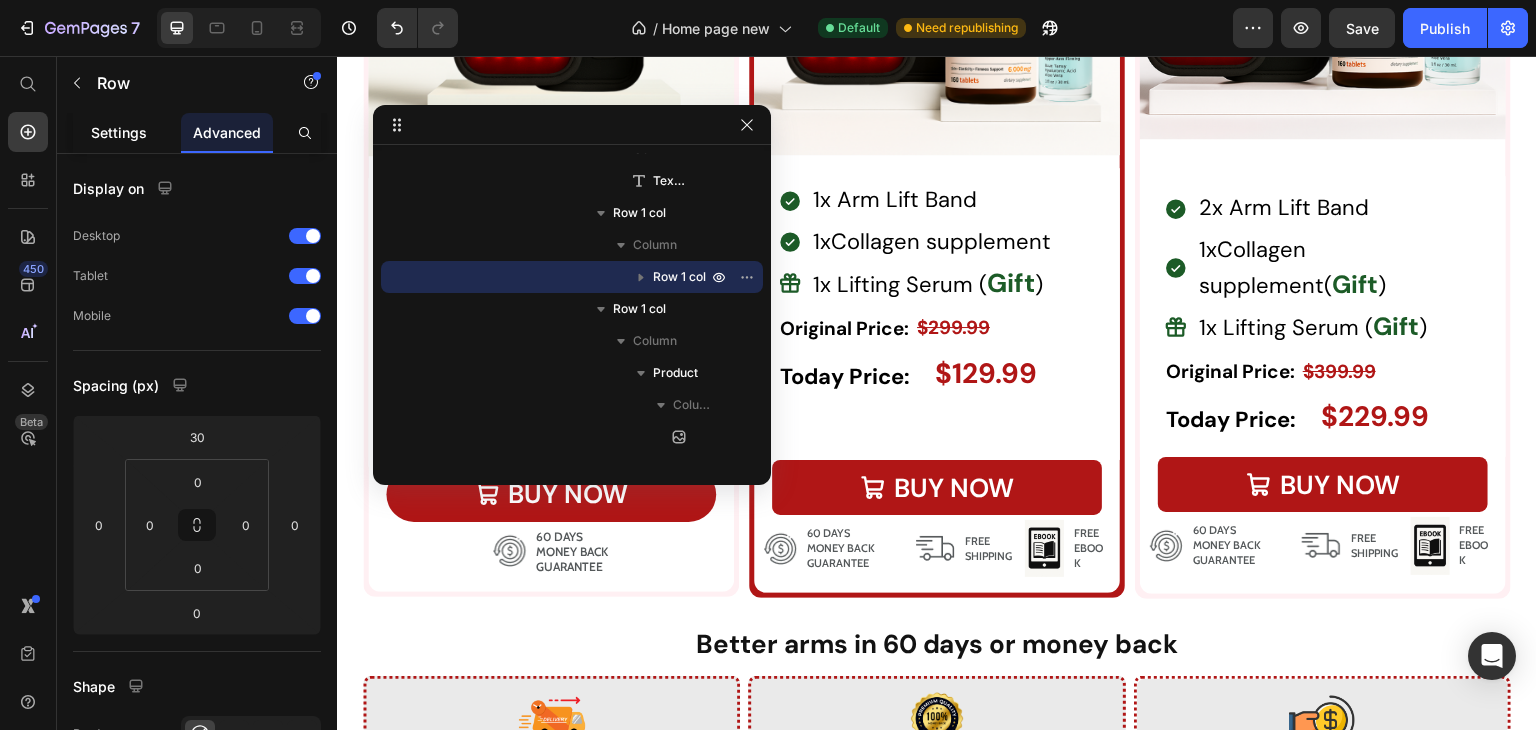 click on "Settings" at bounding box center (119, 132) 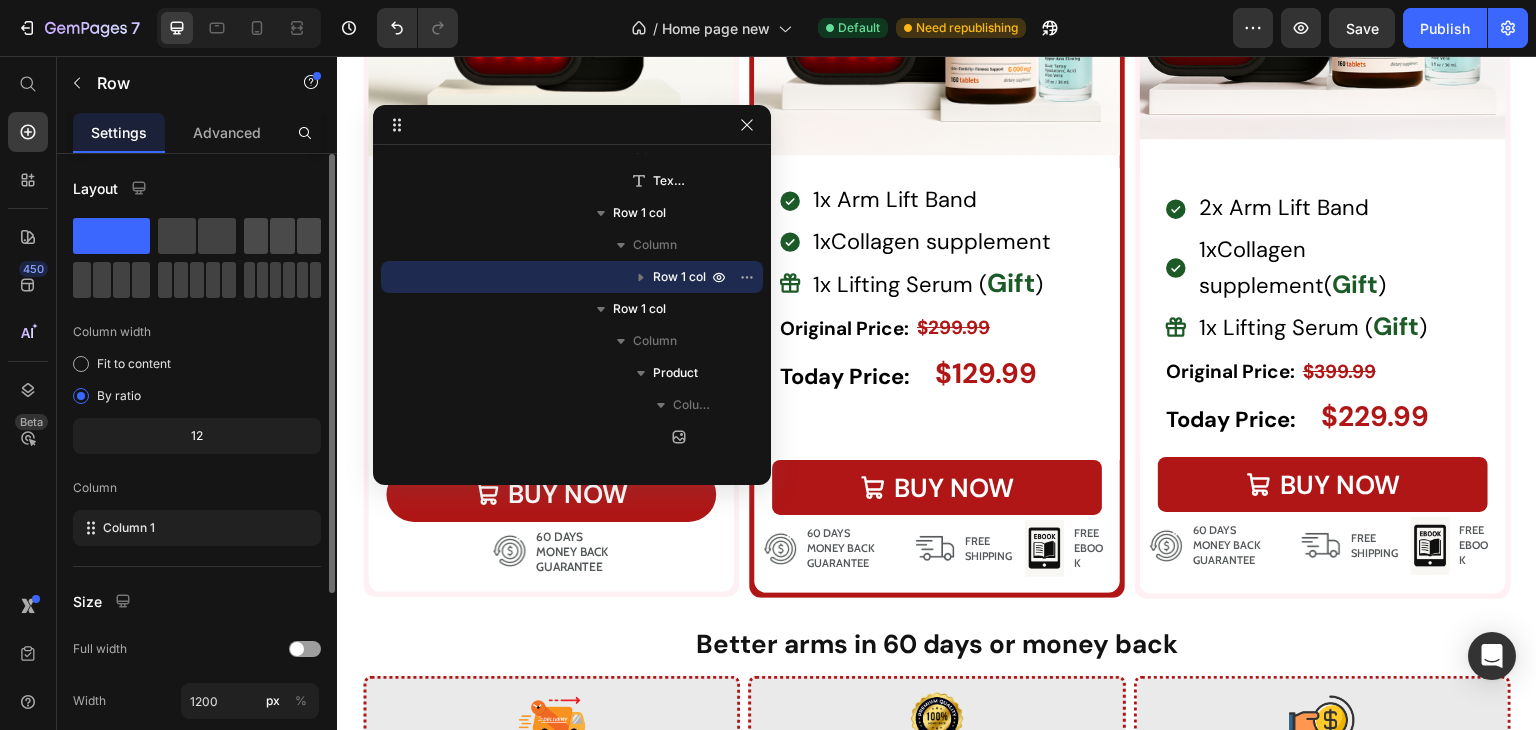 click 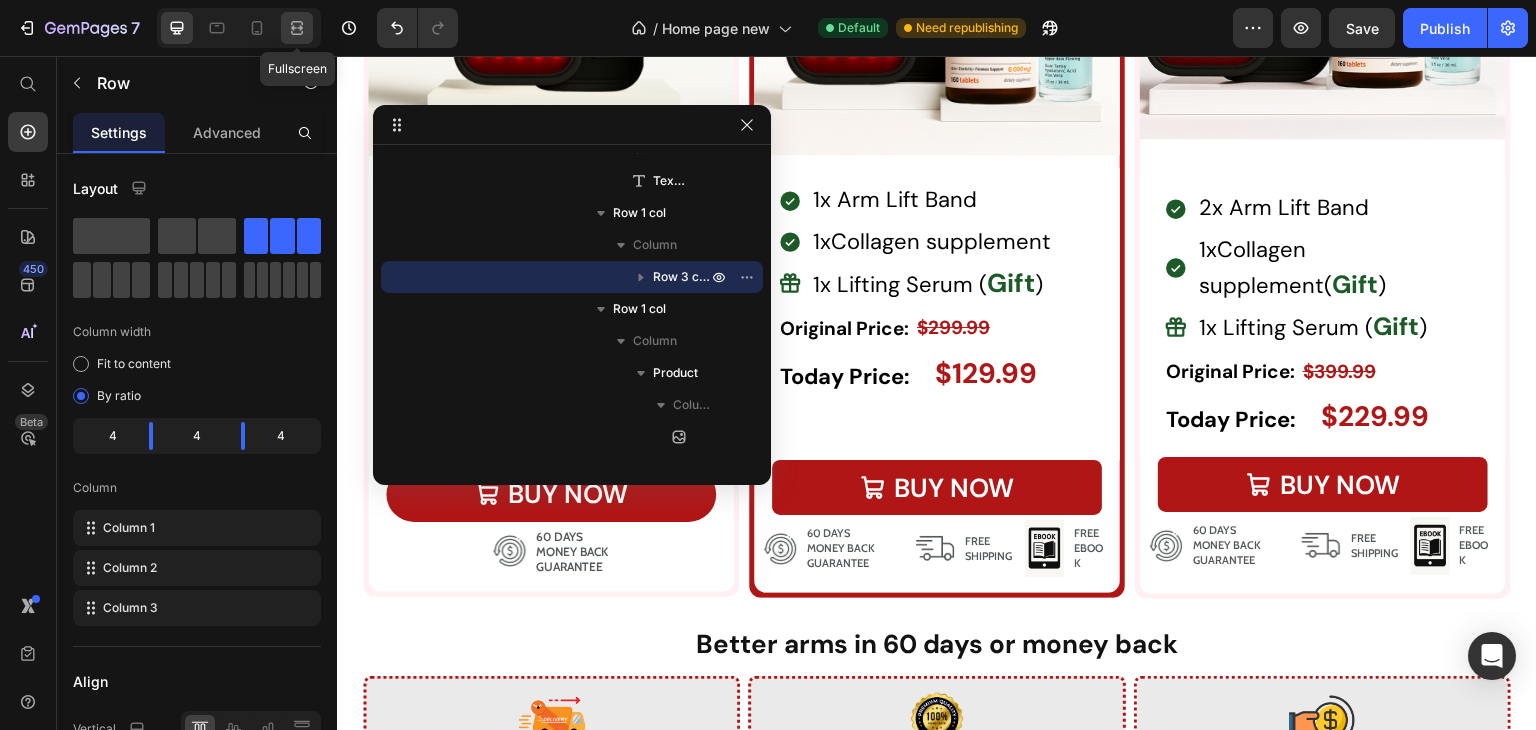 click 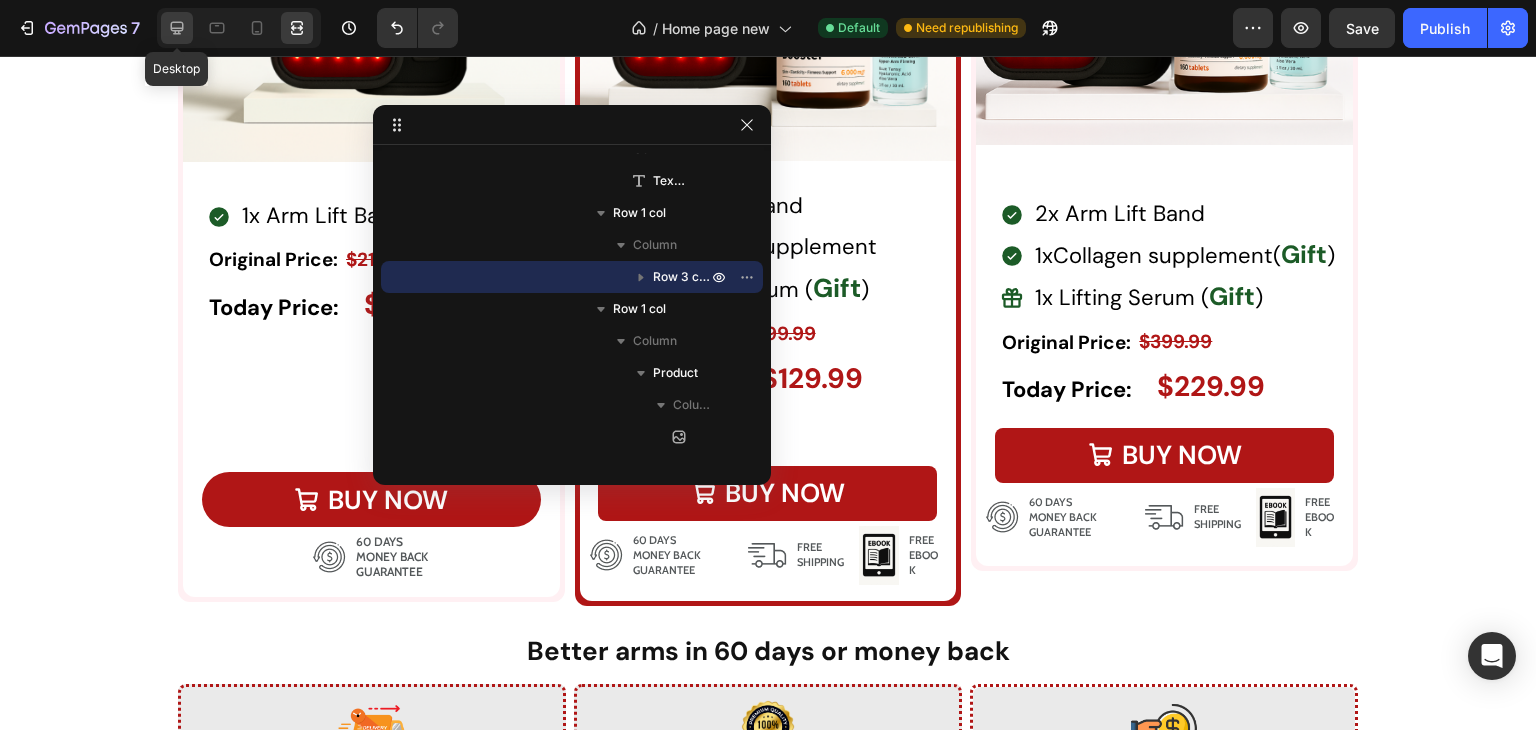 click 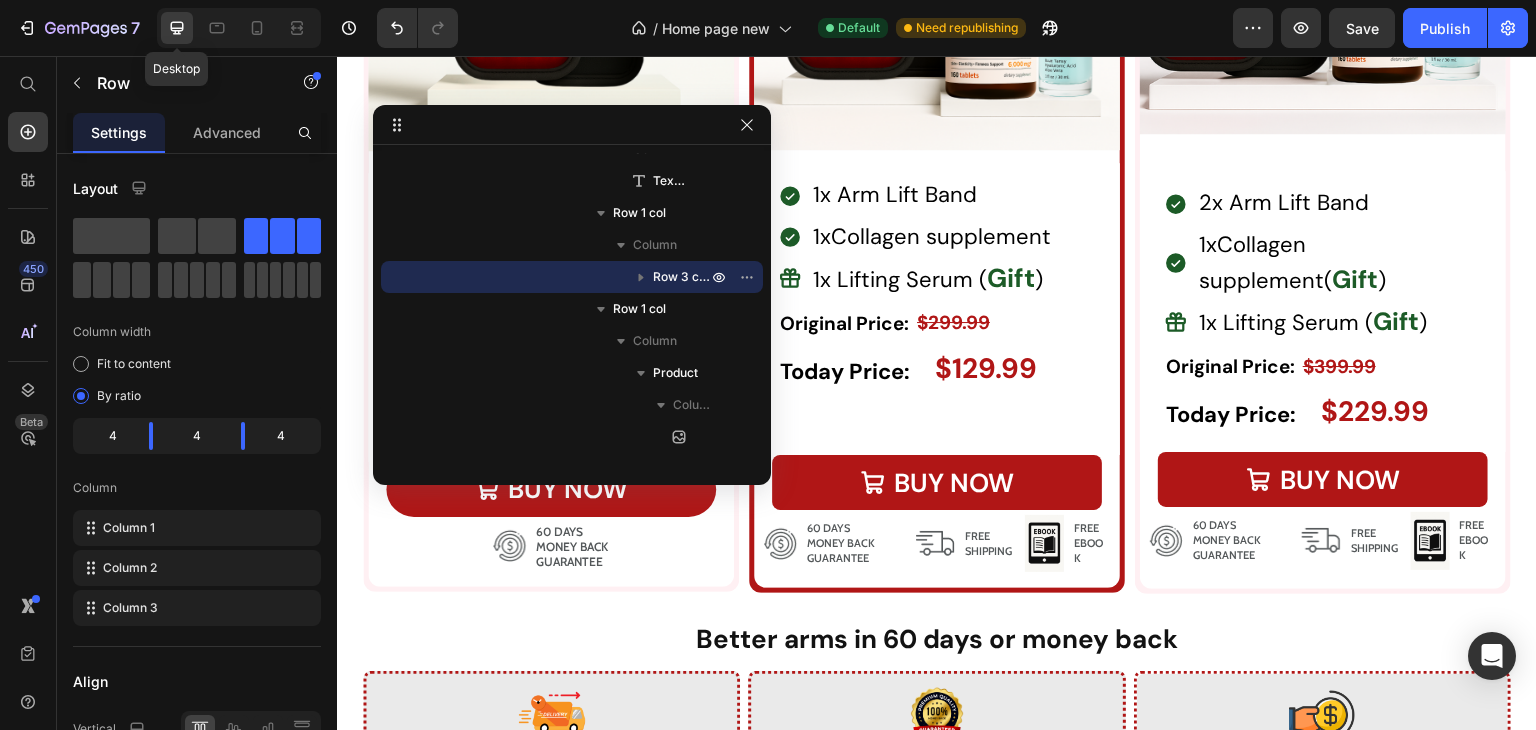 scroll, scrollTop: 7169, scrollLeft: 0, axis: vertical 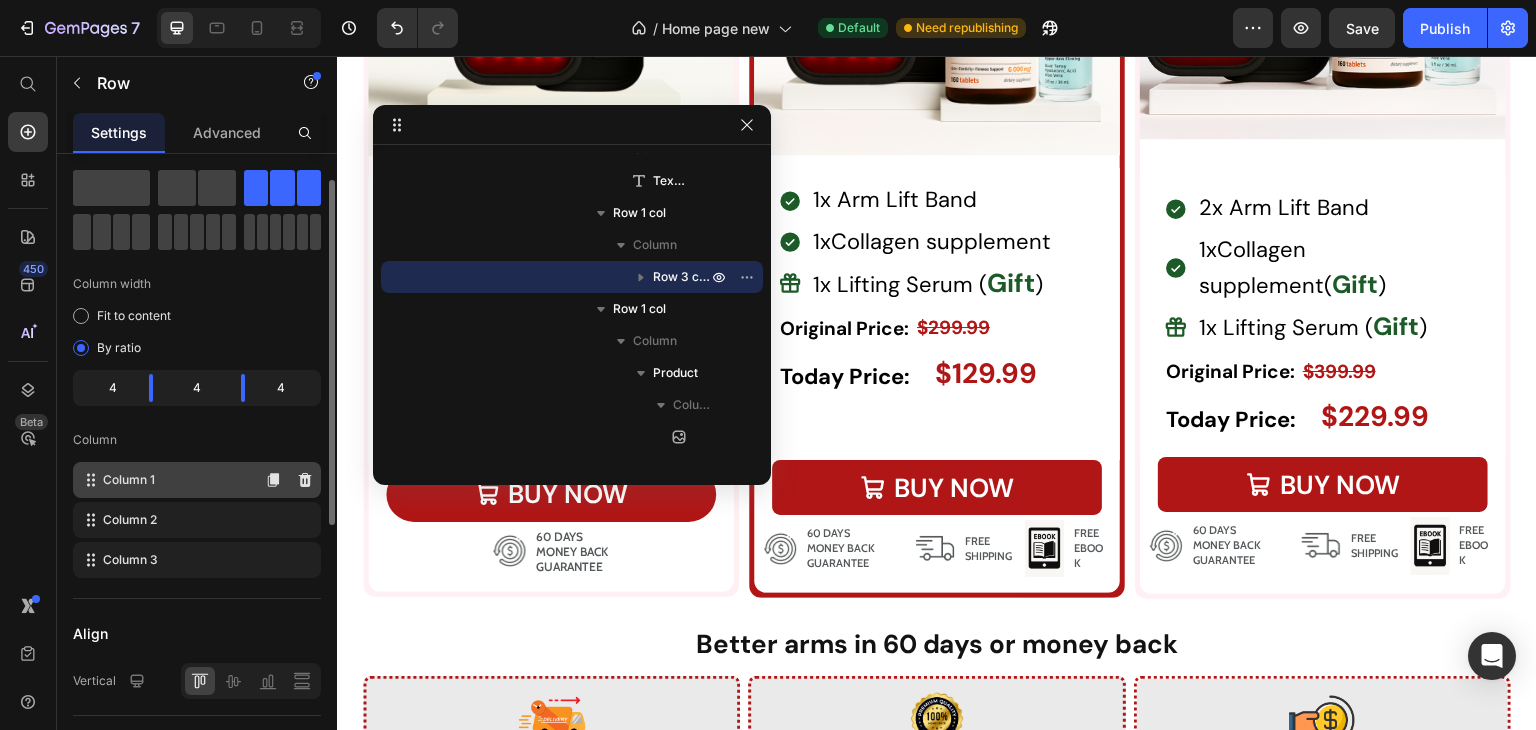 type 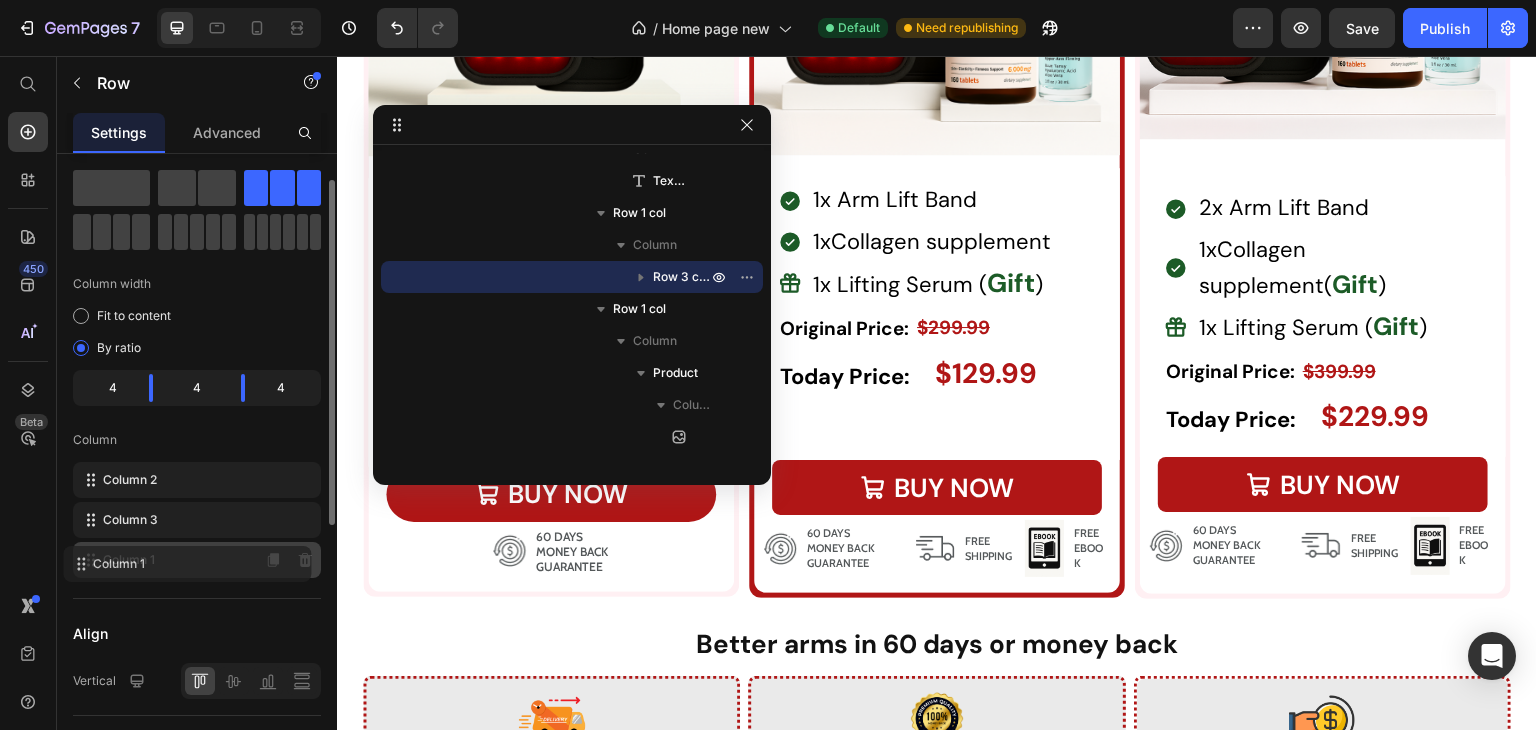 drag, startPoint x: 171, startPoint y: 489, endPoint x: 161, endPoint y: 569, distance: 80.622574 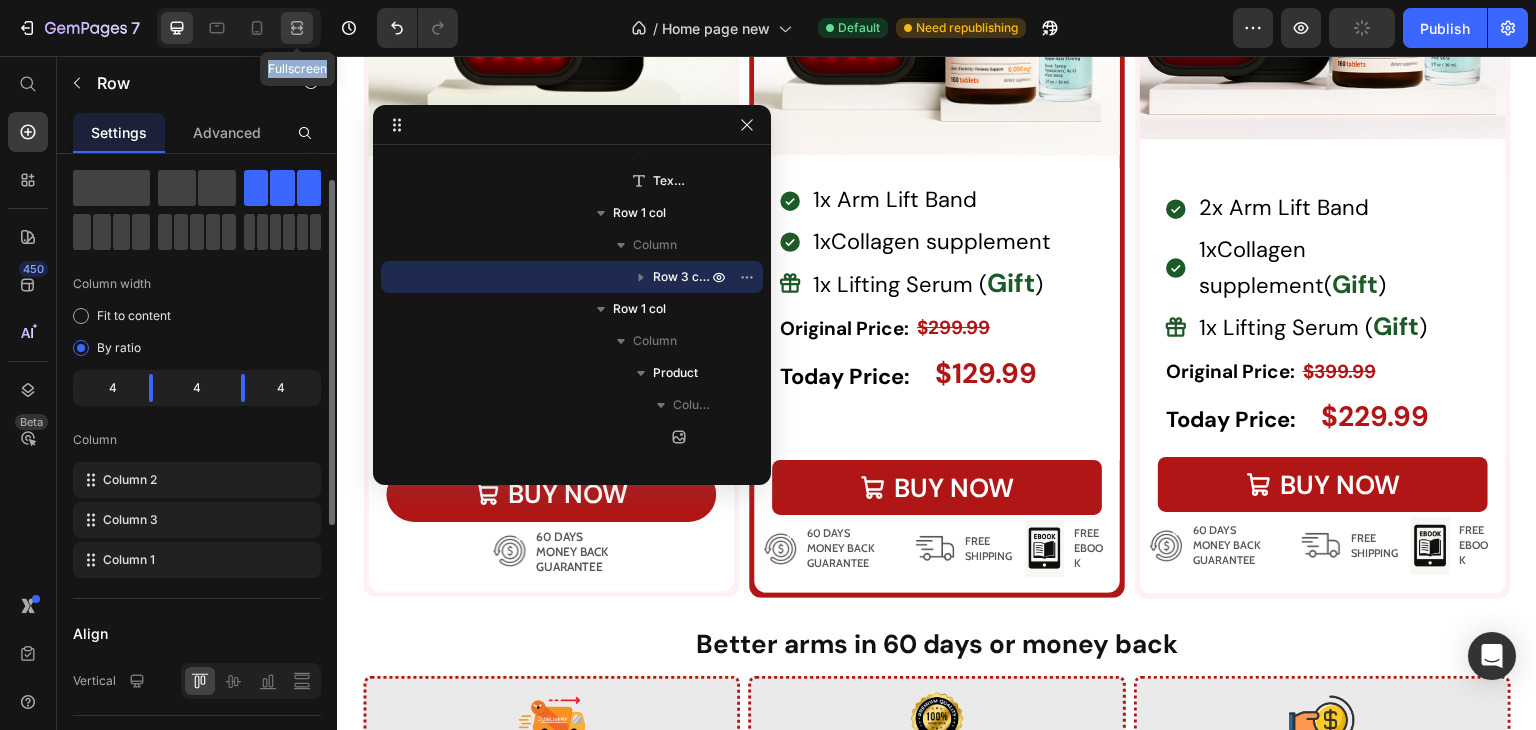 click on "Fullscreen" at bounding box center (239, 28) 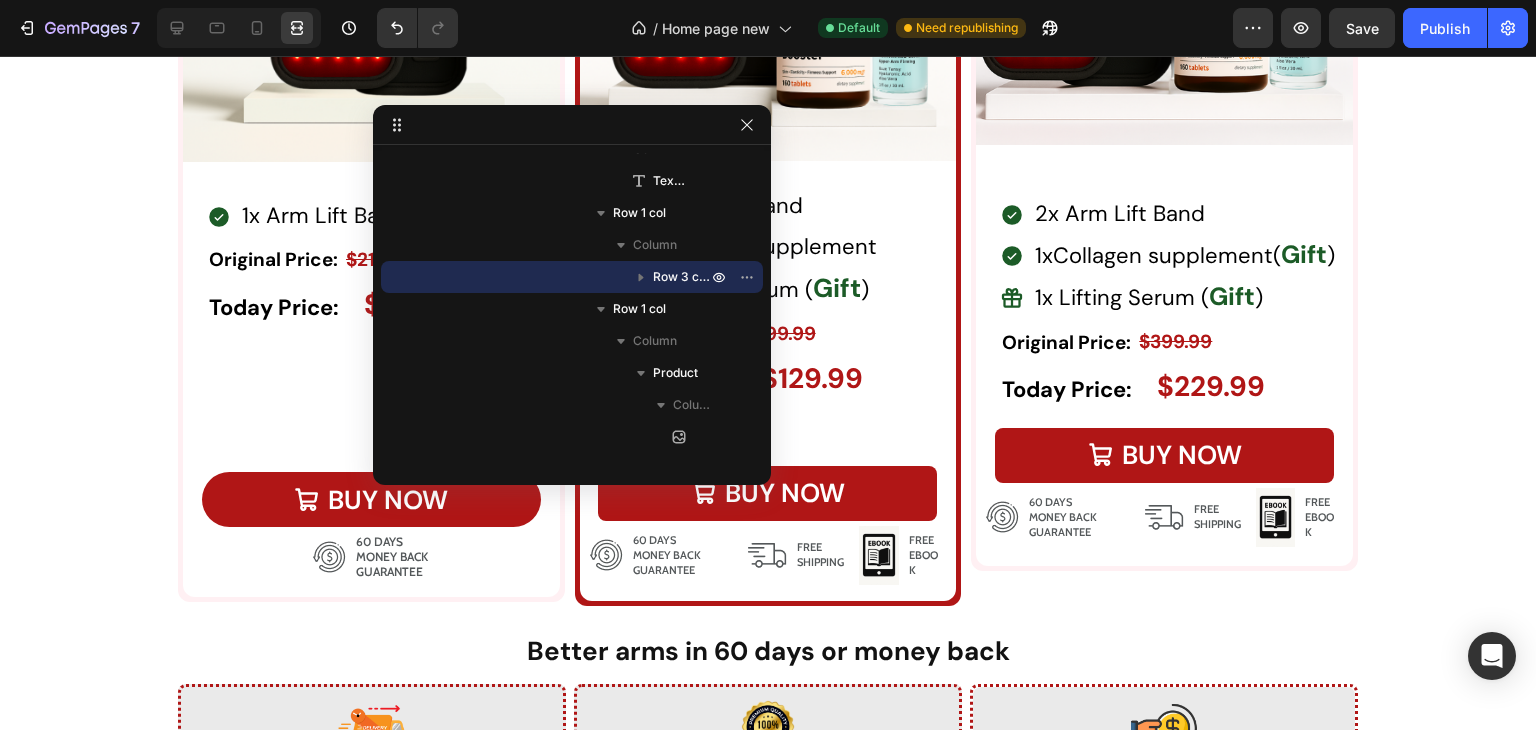 click on "49%" at bounding box center (1307, -179) 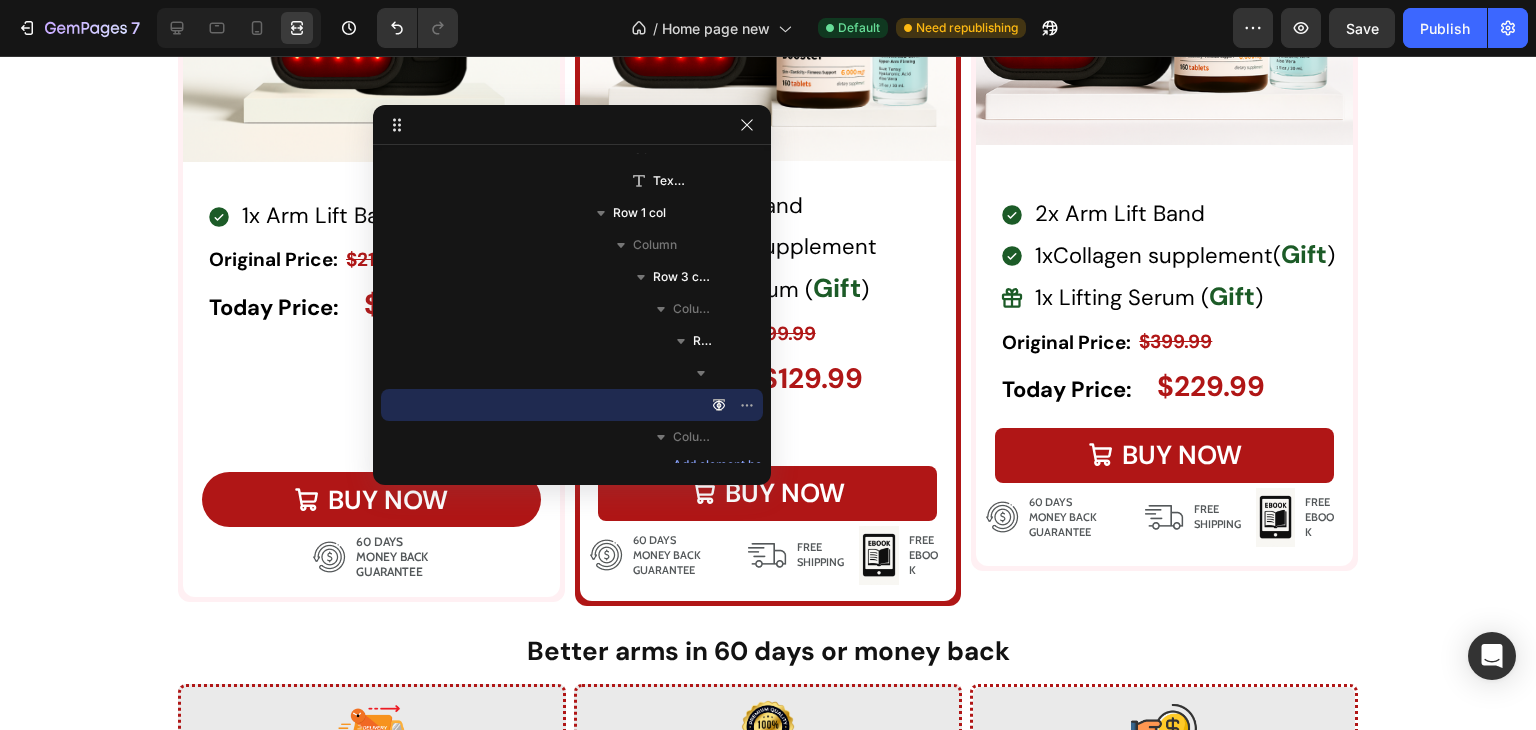 scroll, scrollTop: 0, scrollLeft: 0, axis: both 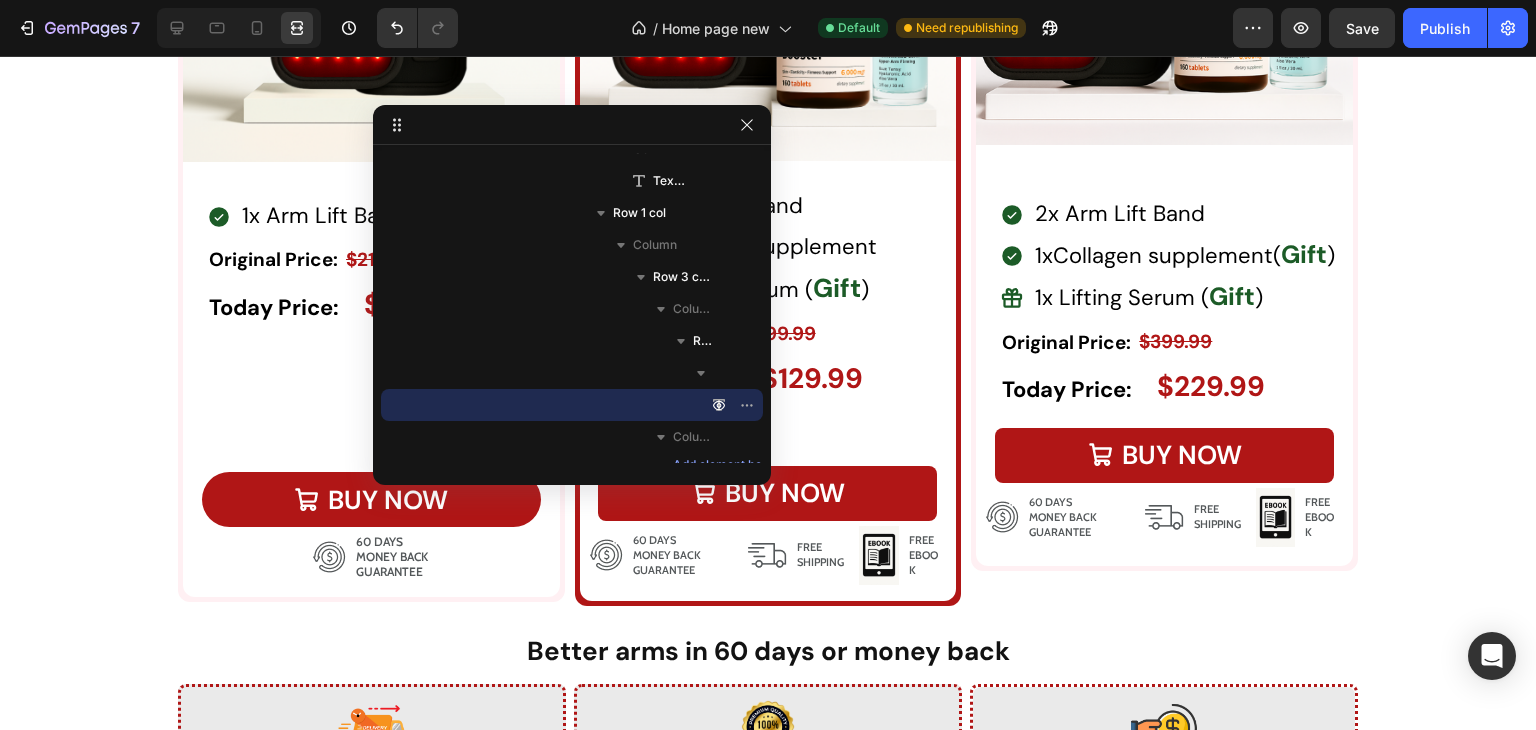click on "49%" at bounding box center [1307, -179] 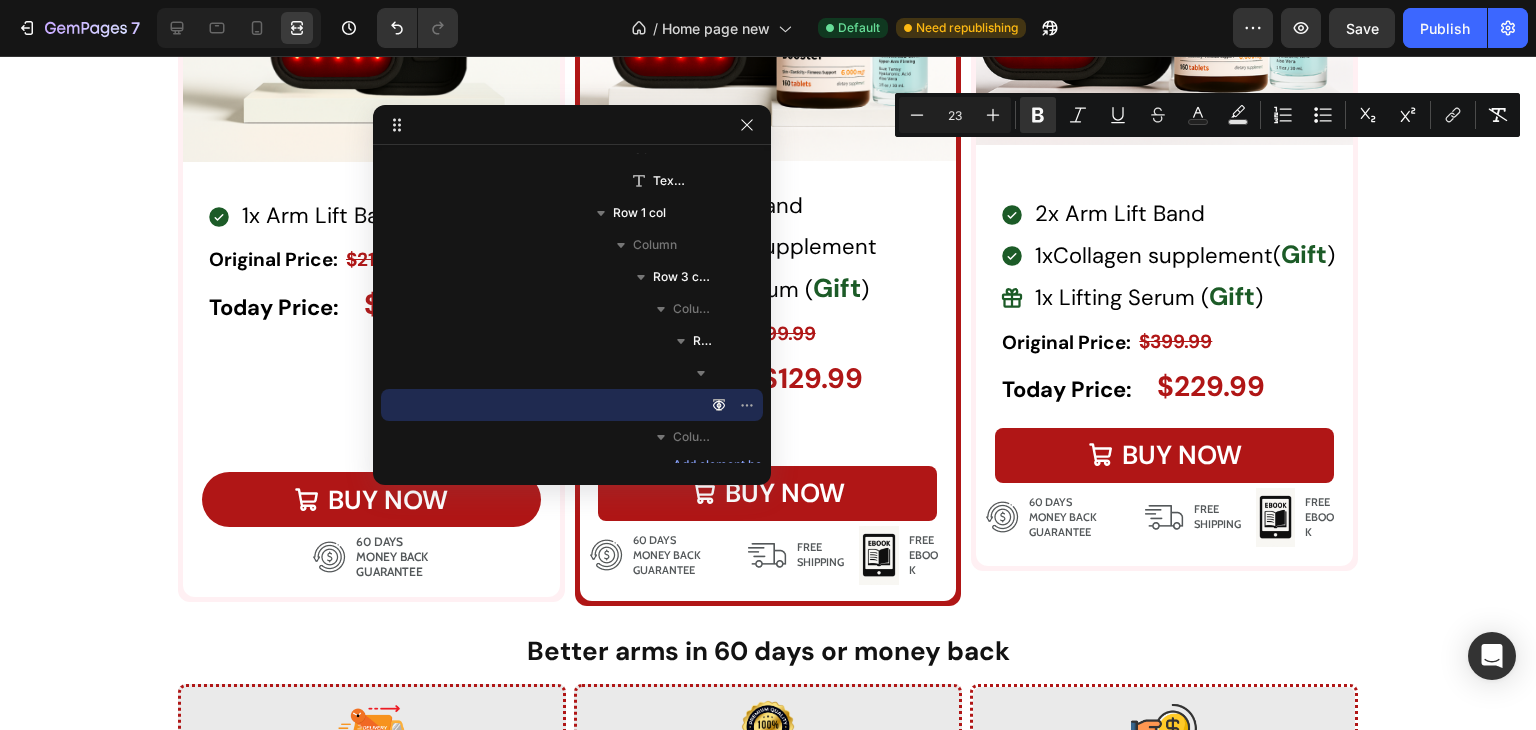 drag, startPoint x: 1298, startPoint y: 163, endPoint x: 1278, endPoint y: 164, distance: 20.024984 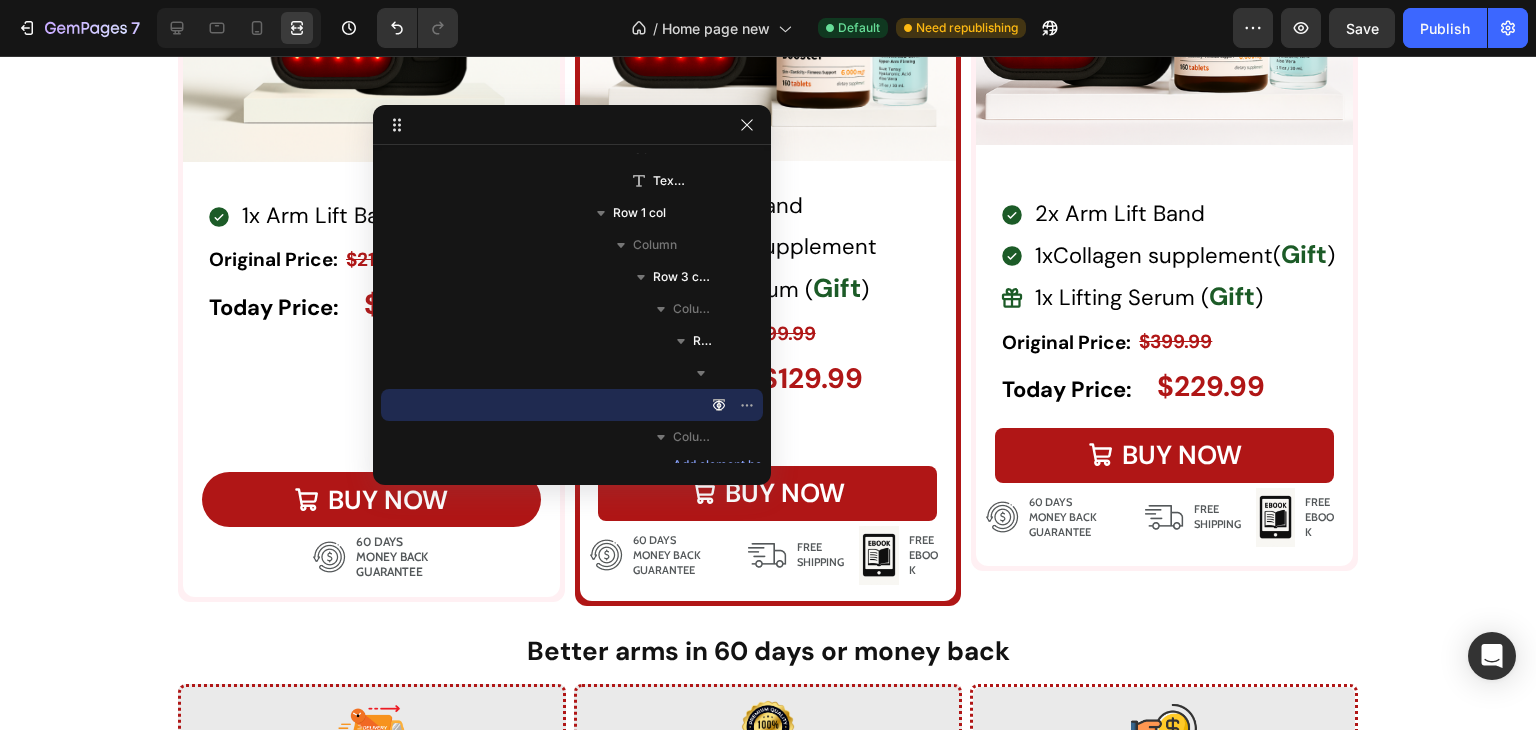 drag, startPoint x: 1278, startPoint y: 164, endPoint x: 1297, endPoint y: 169, distance: 19.646883 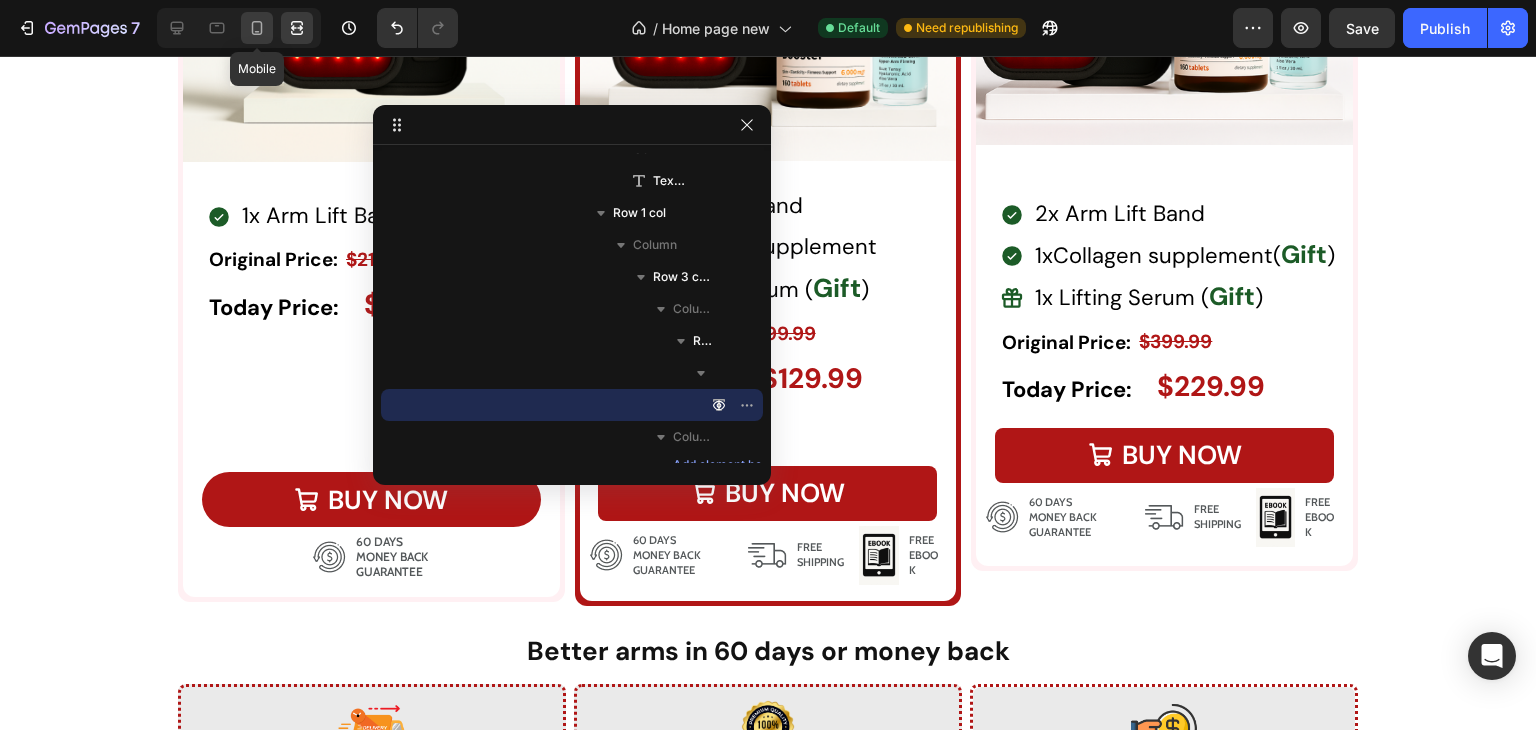 click 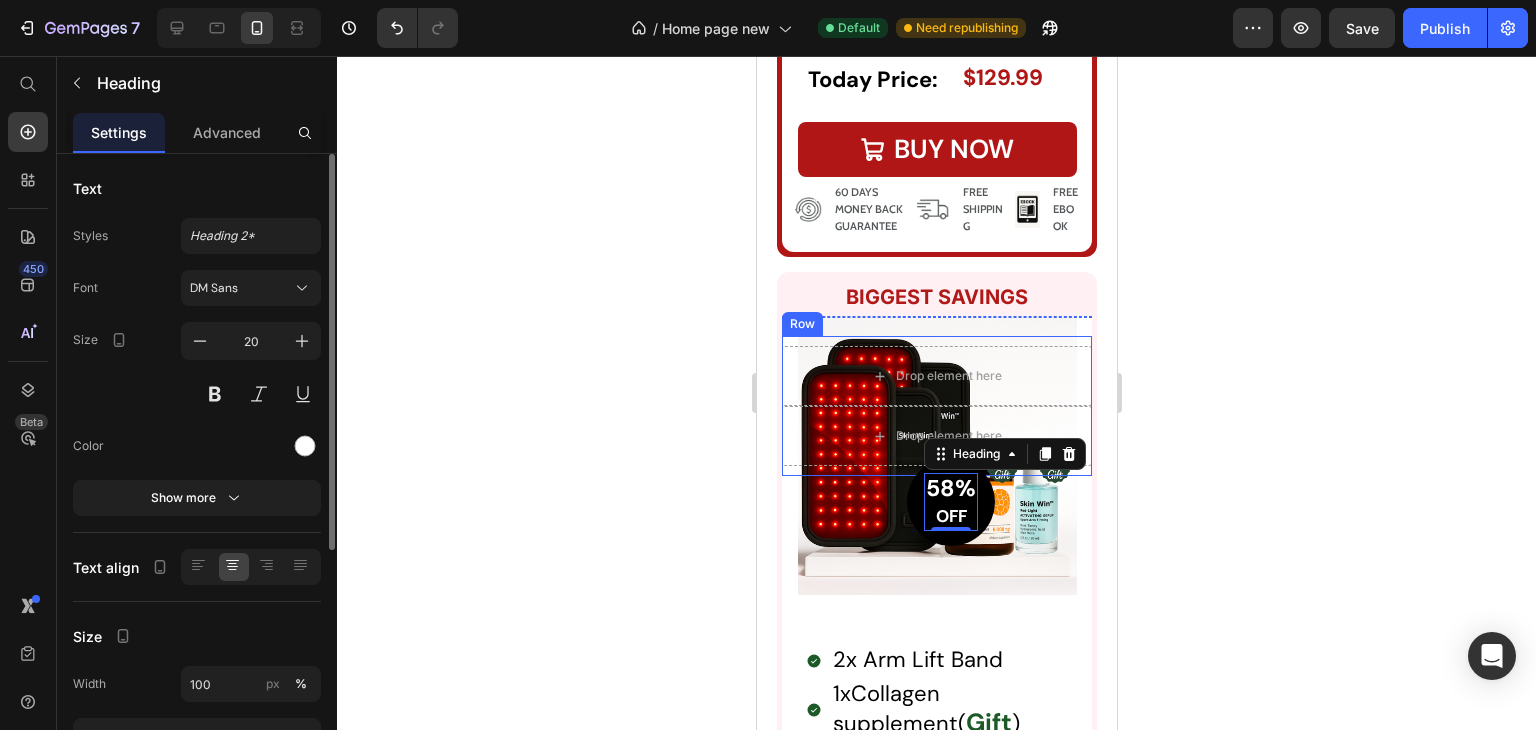 scroll, scrollTop: 8317, scrollLeft: 0, axis: vertical 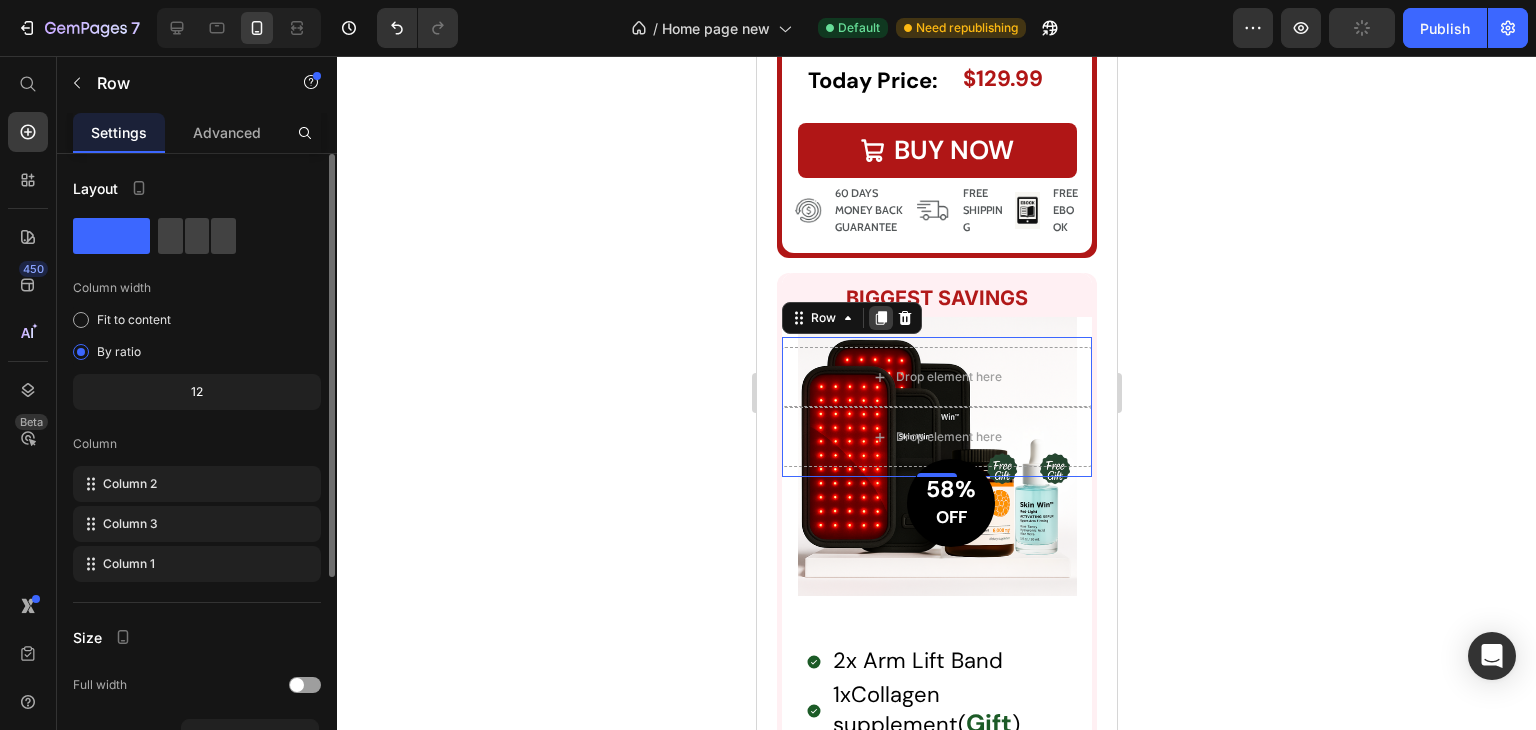 click 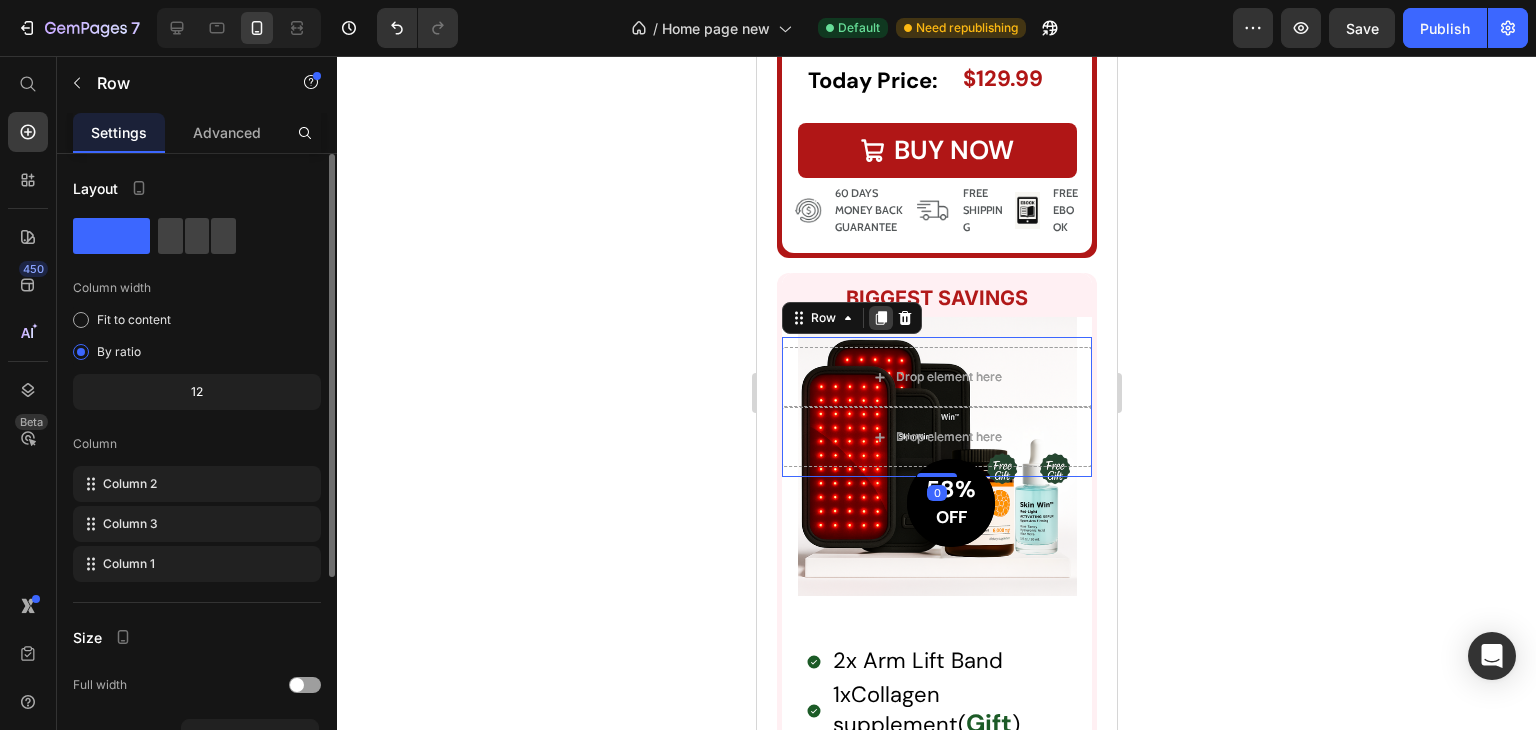 click 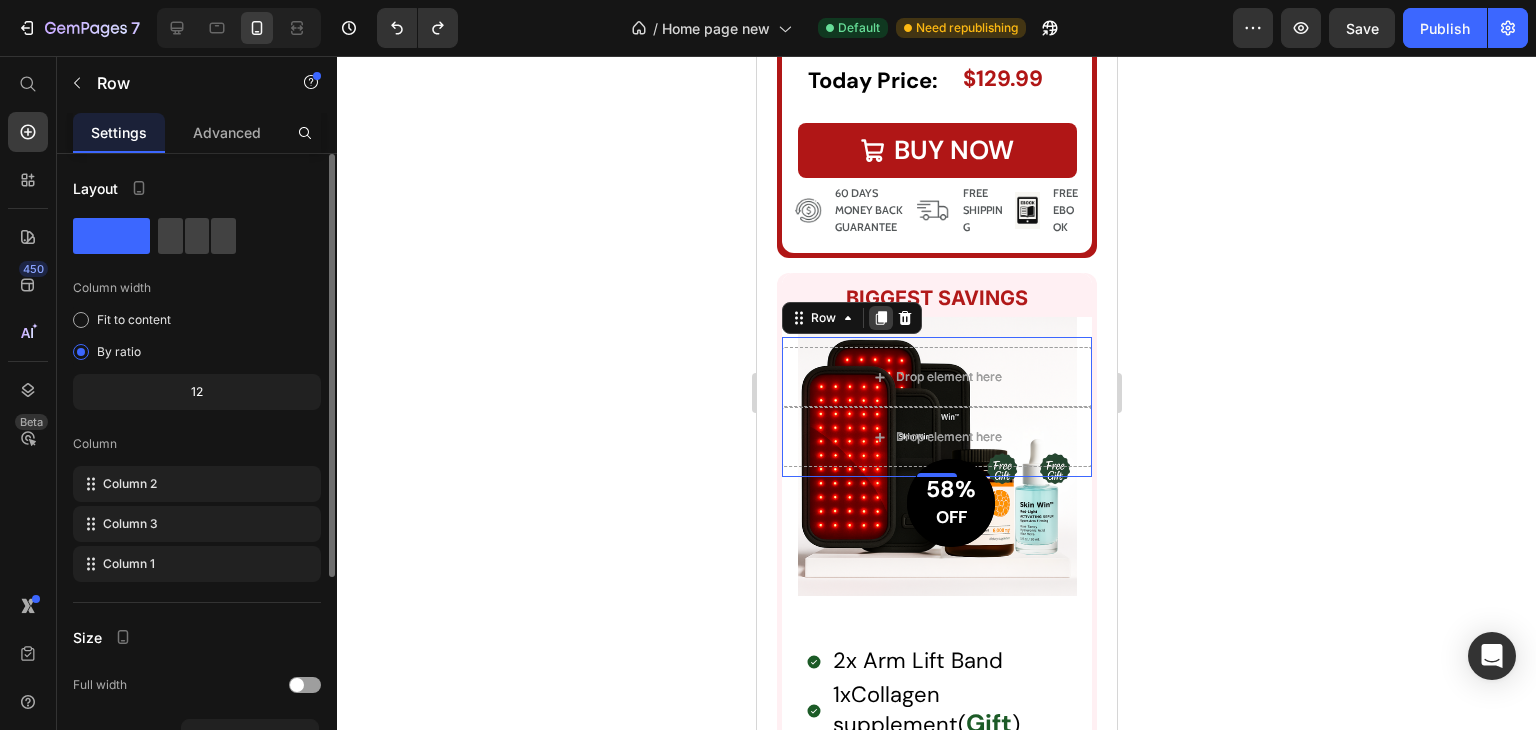 click 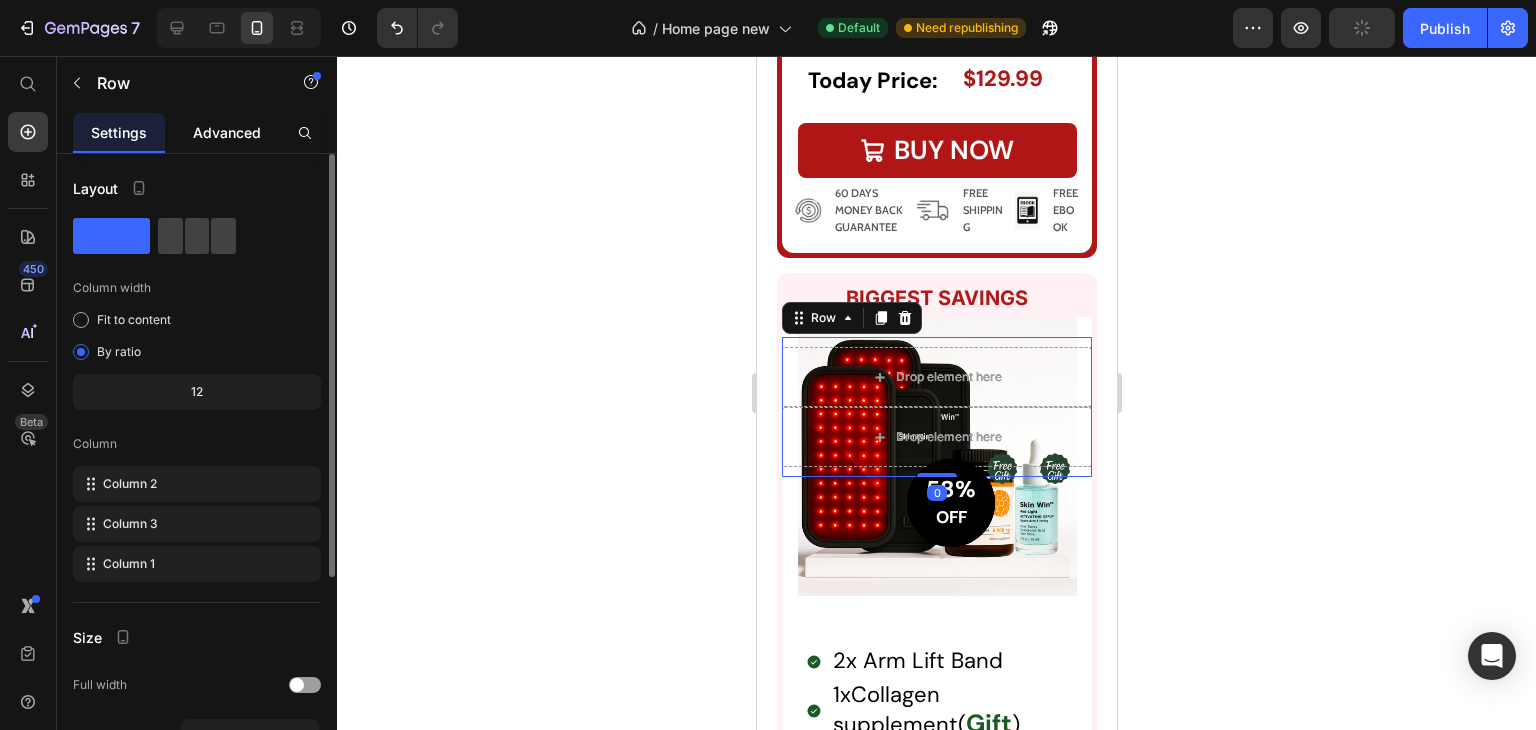 click on "Advanced" at bounding box center [227, 132] 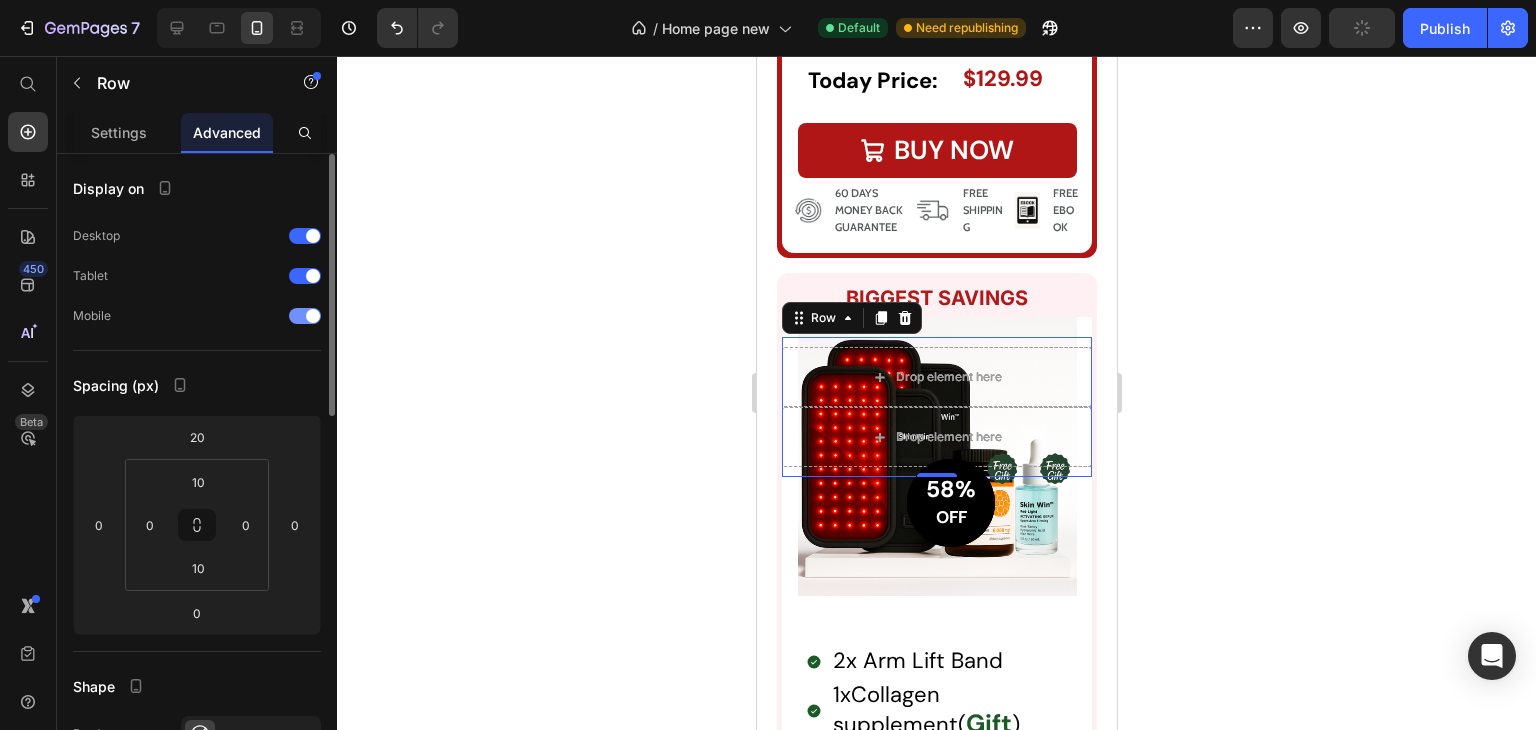 click at bounding box center (313, 316) 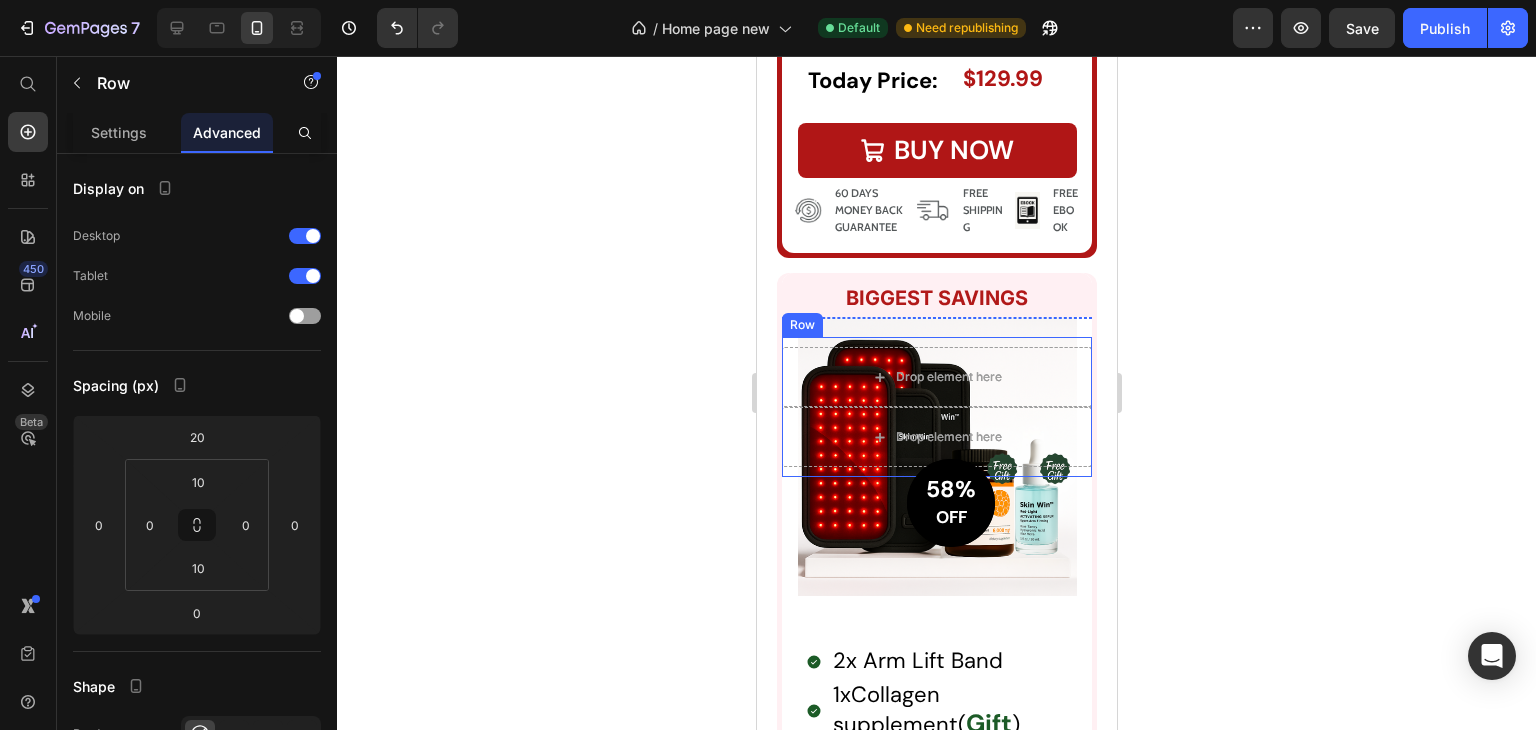 click on "58% OFF Heading Row
Drop element here
Drop element here Row" at bounding box center (936, 407) 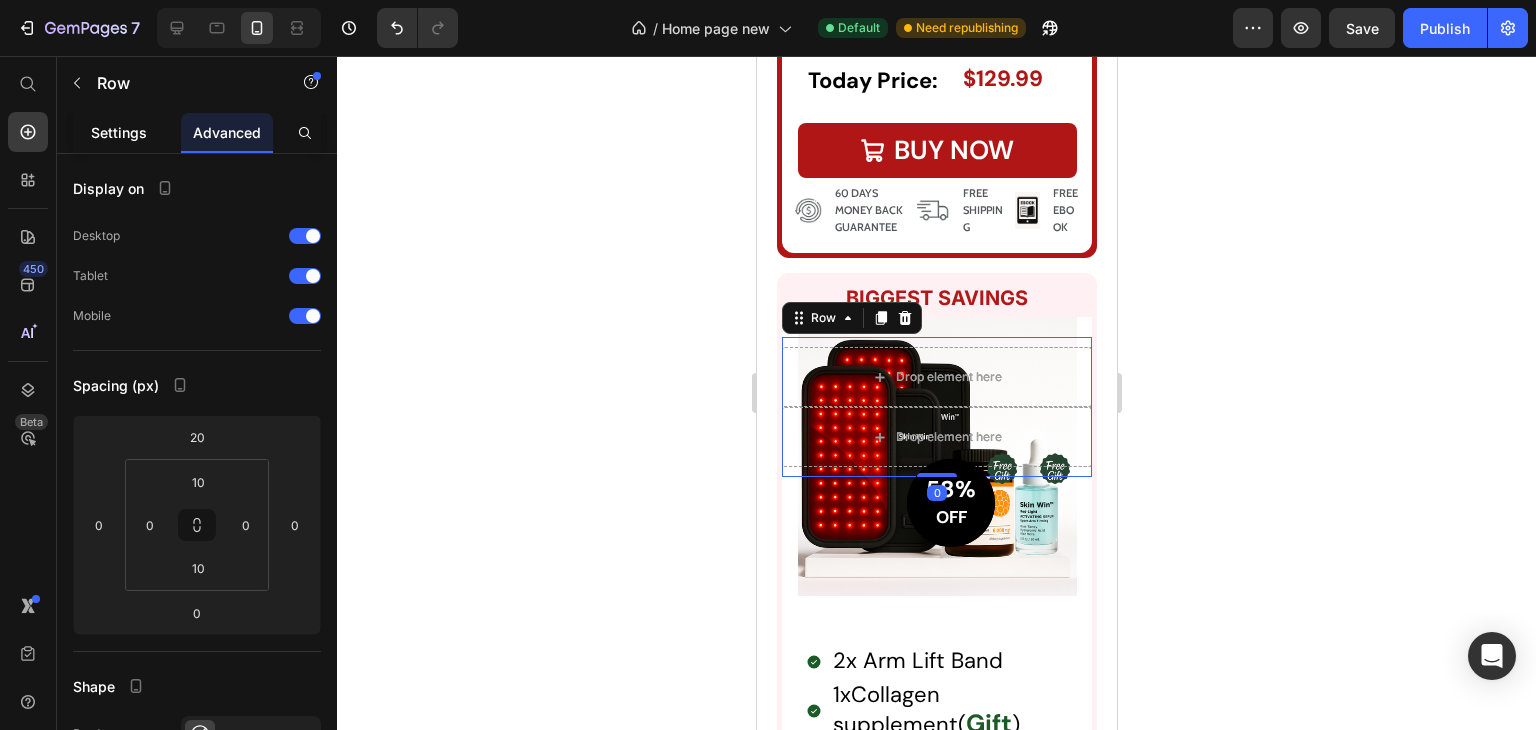 click on "Settings" 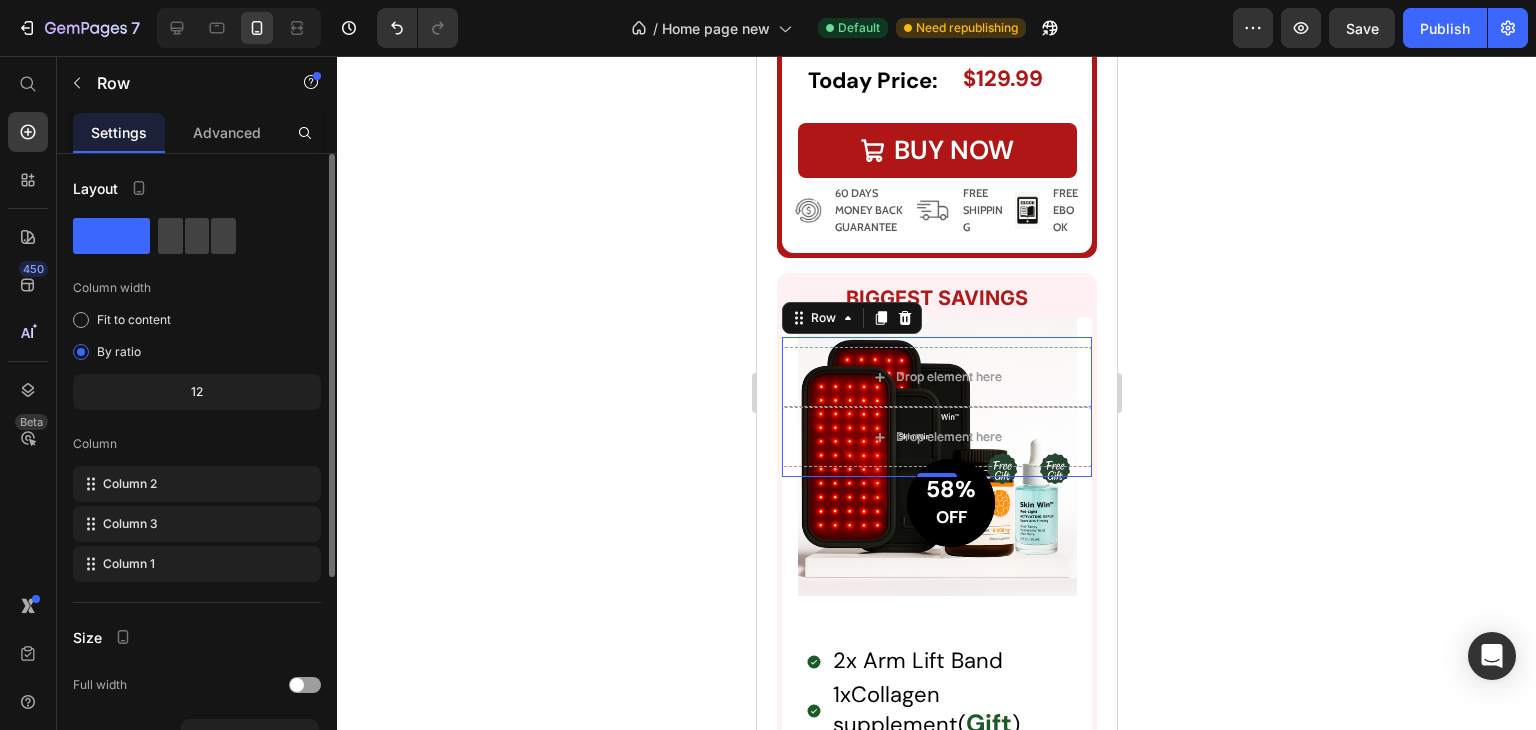 type 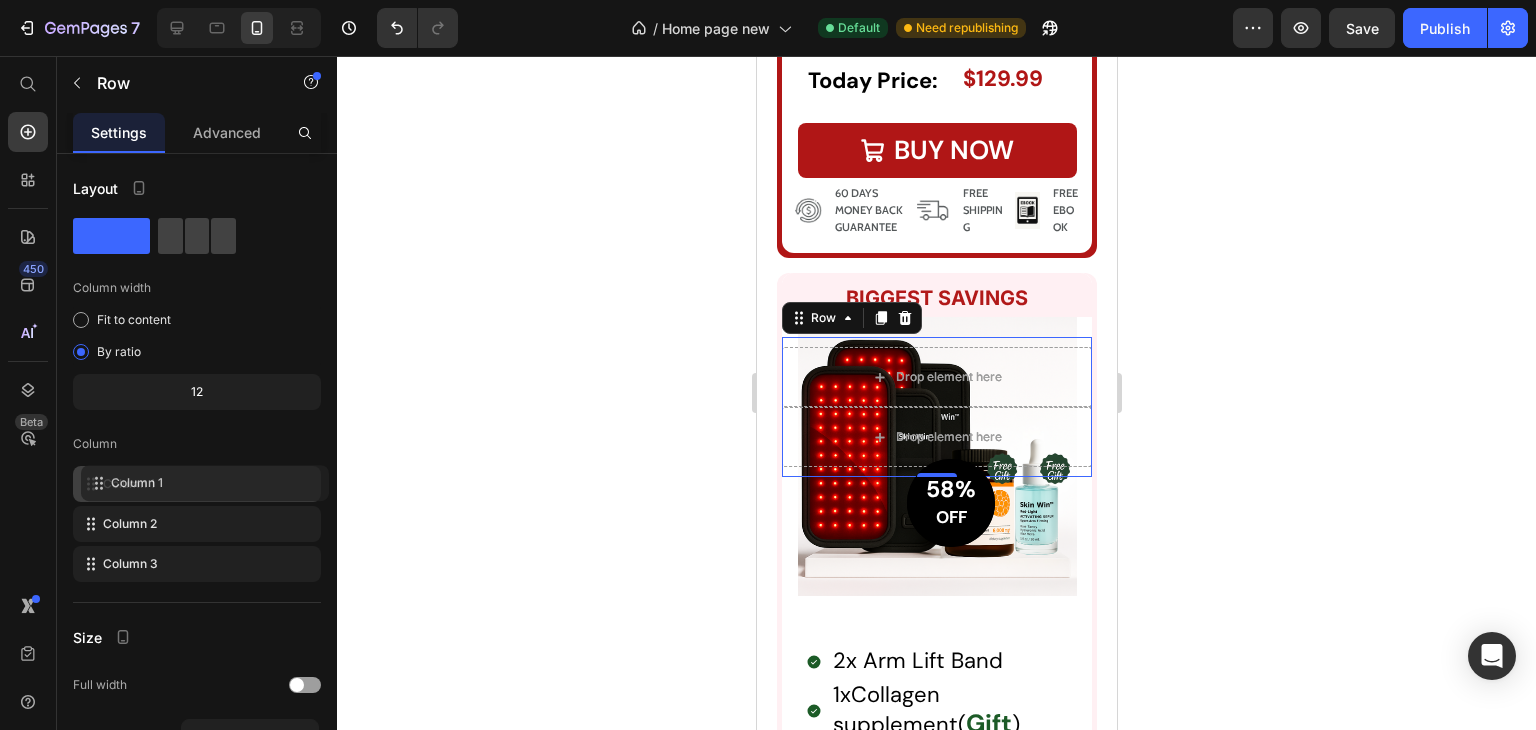drag, startPoint x: 161, startPoint y: 575, endPoint x: 169, endPoint y: 490, distance: 85.37564 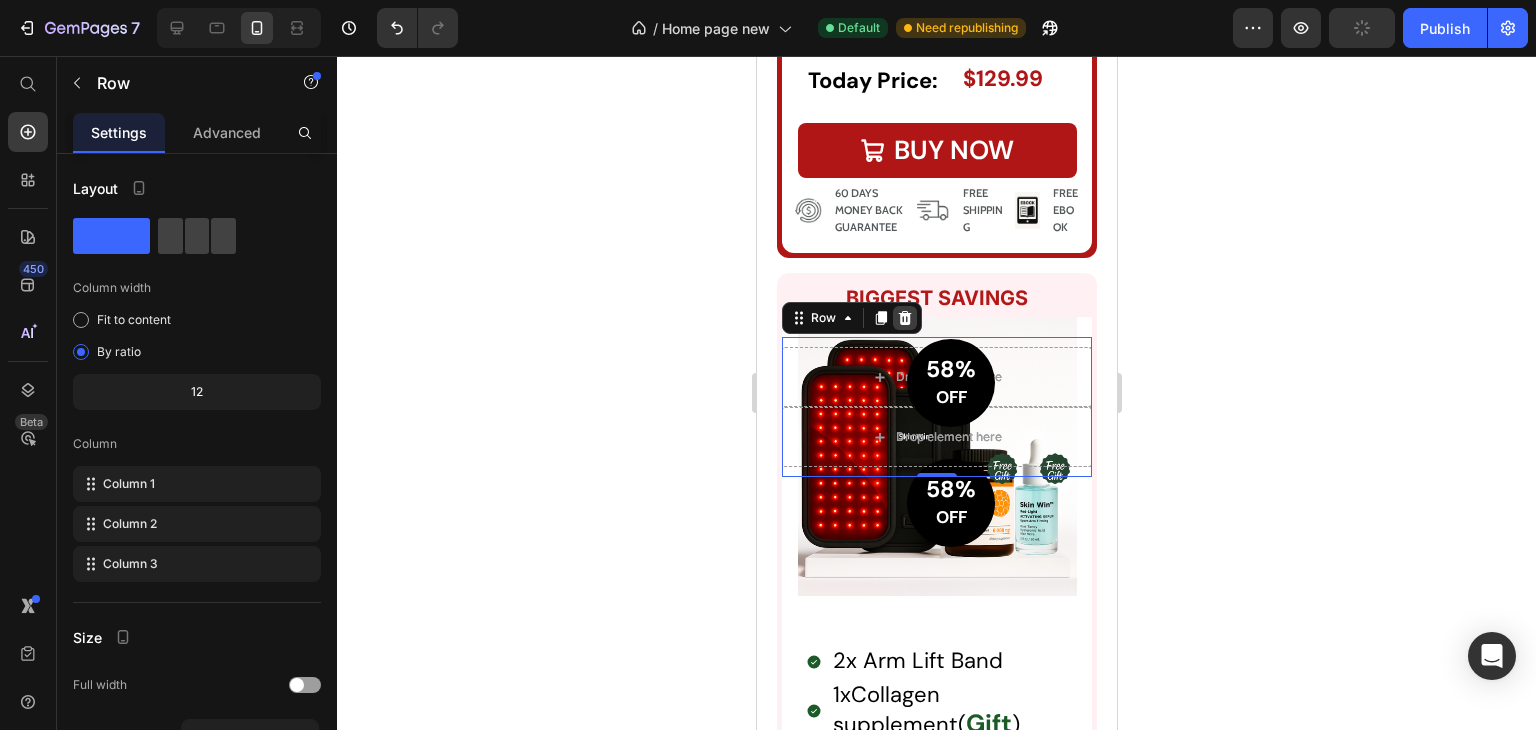 click 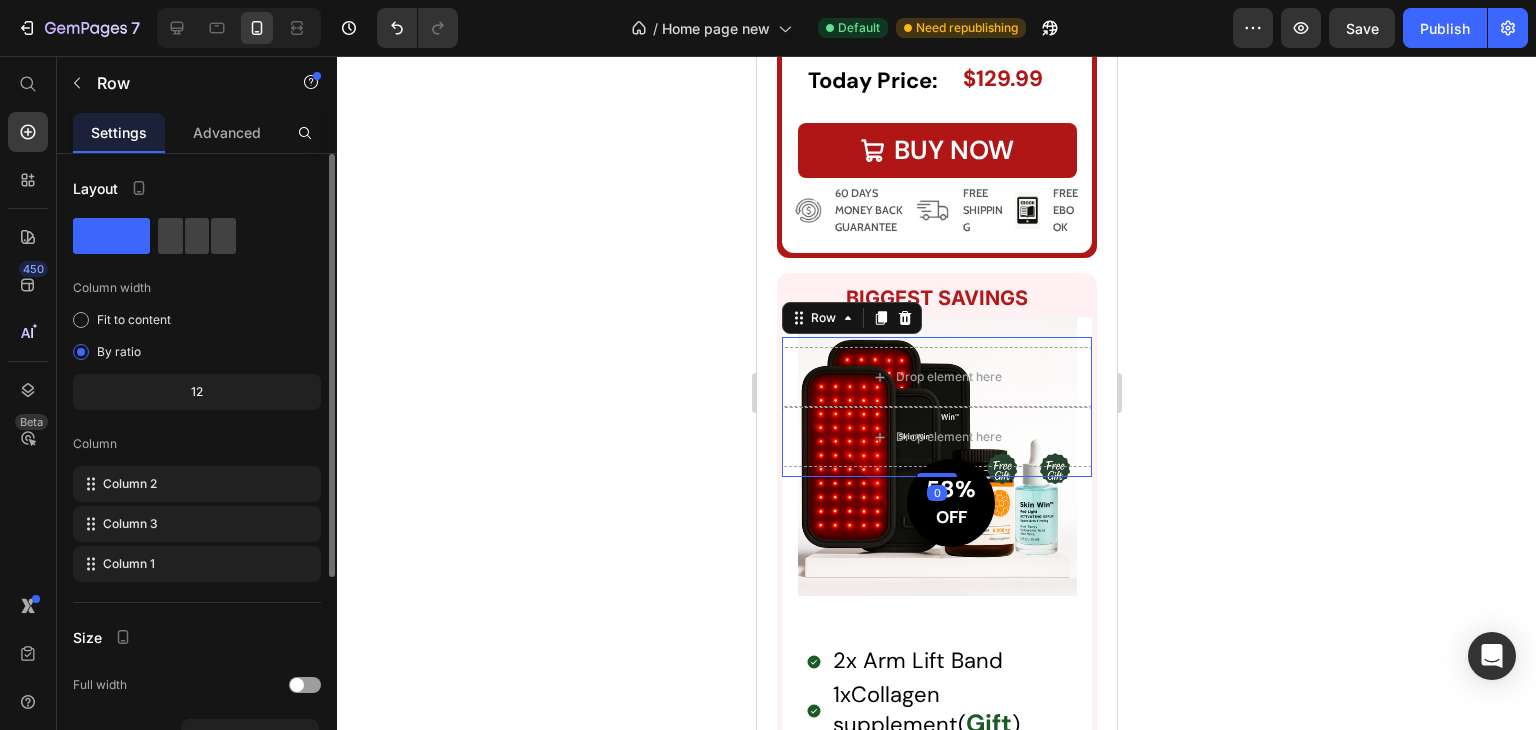 click on "Layout Column width Fit to content By ratio 12 Column Column 2 Column 3 Column 1" 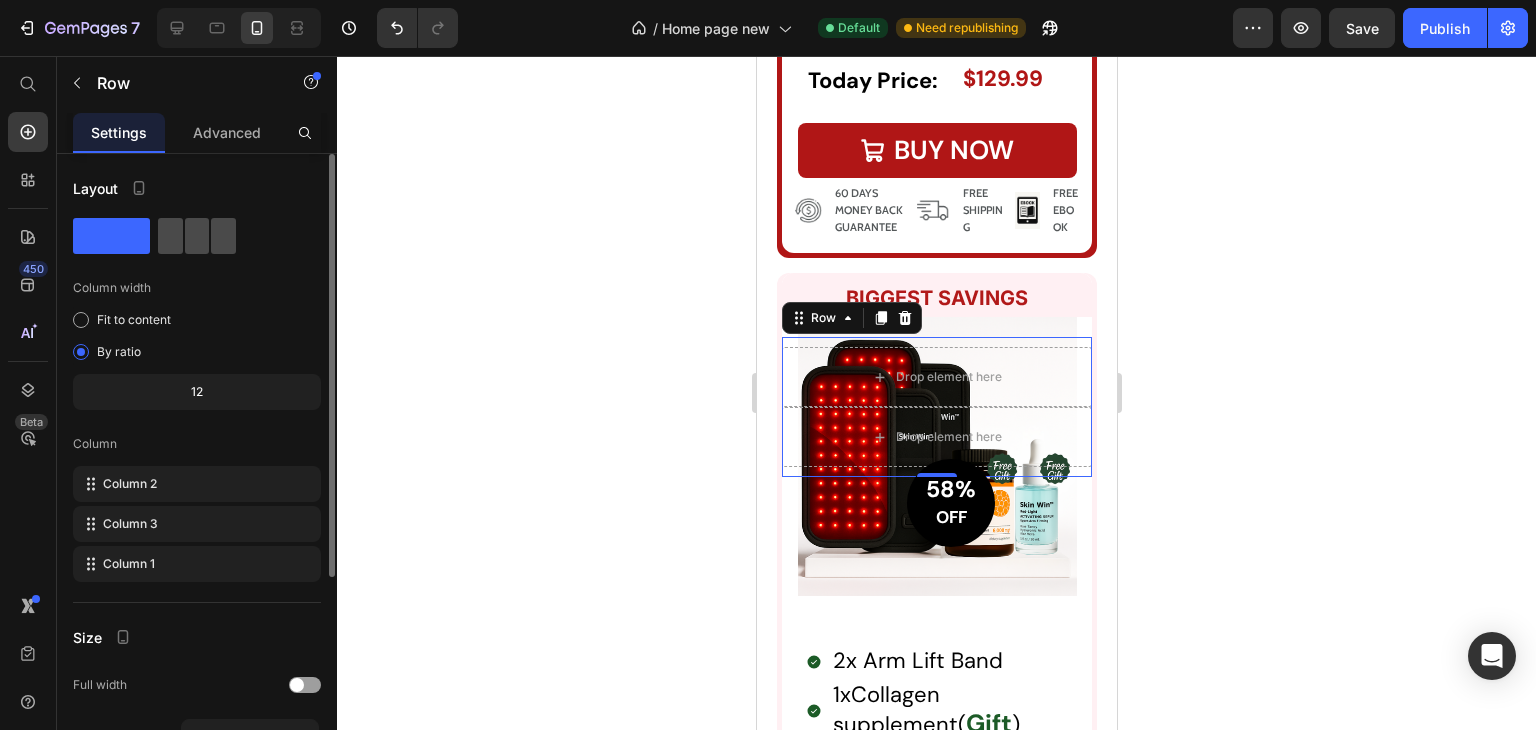 click 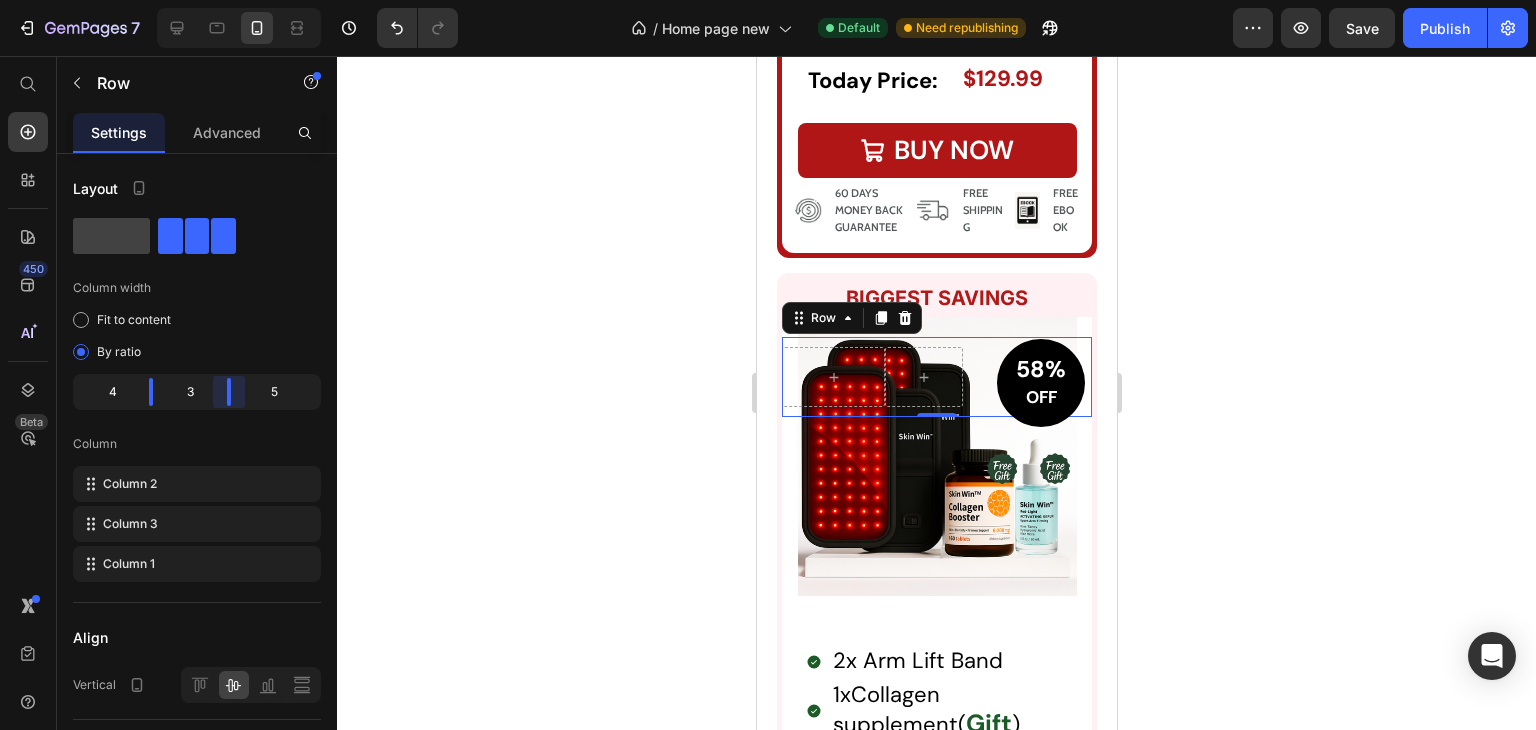 drag, startPoint x: 236, startPoint y: 397, endPoint x: 226, endPoint y: 400, distance: 10.440307 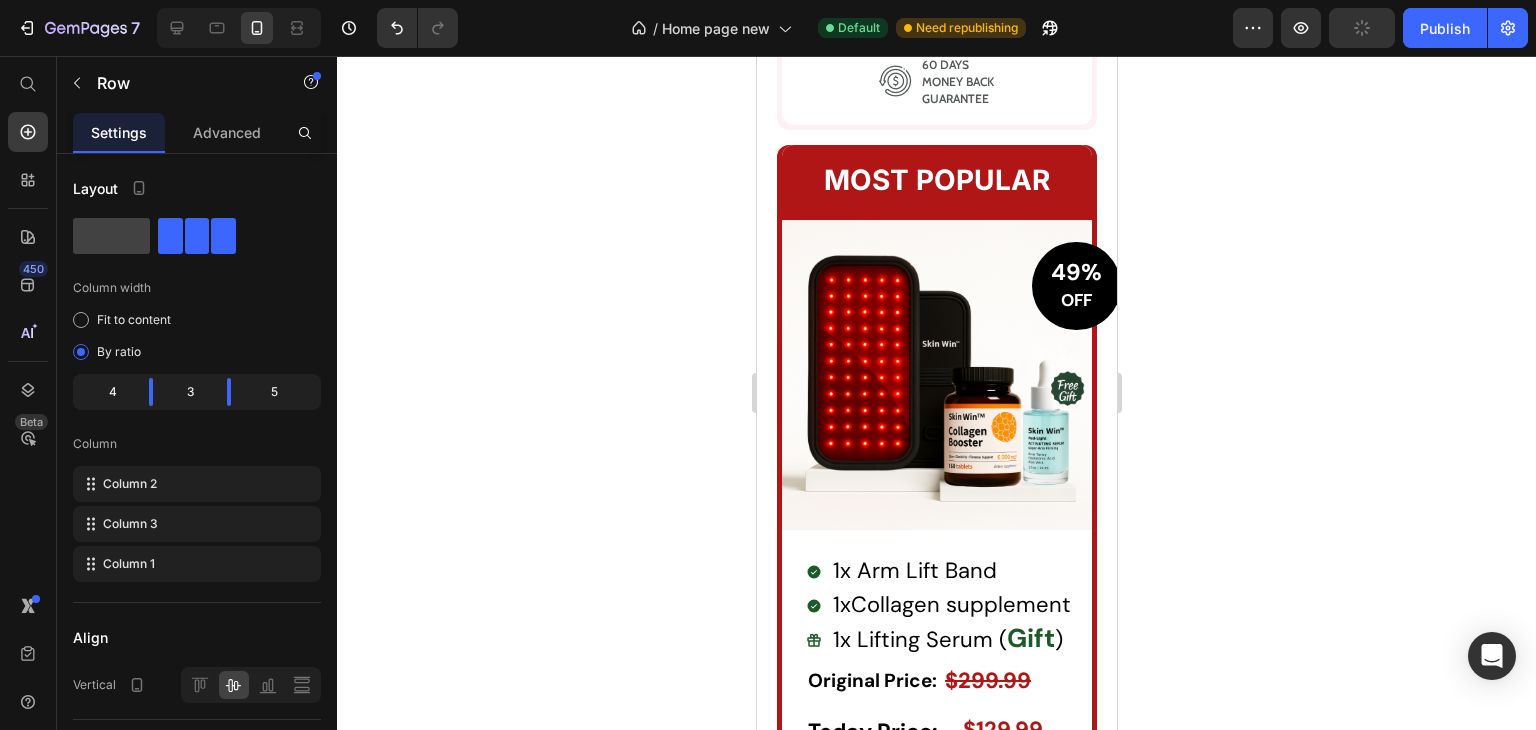 scroll, scrollTop: 7616, scrollLeft: 0, axis: vertical 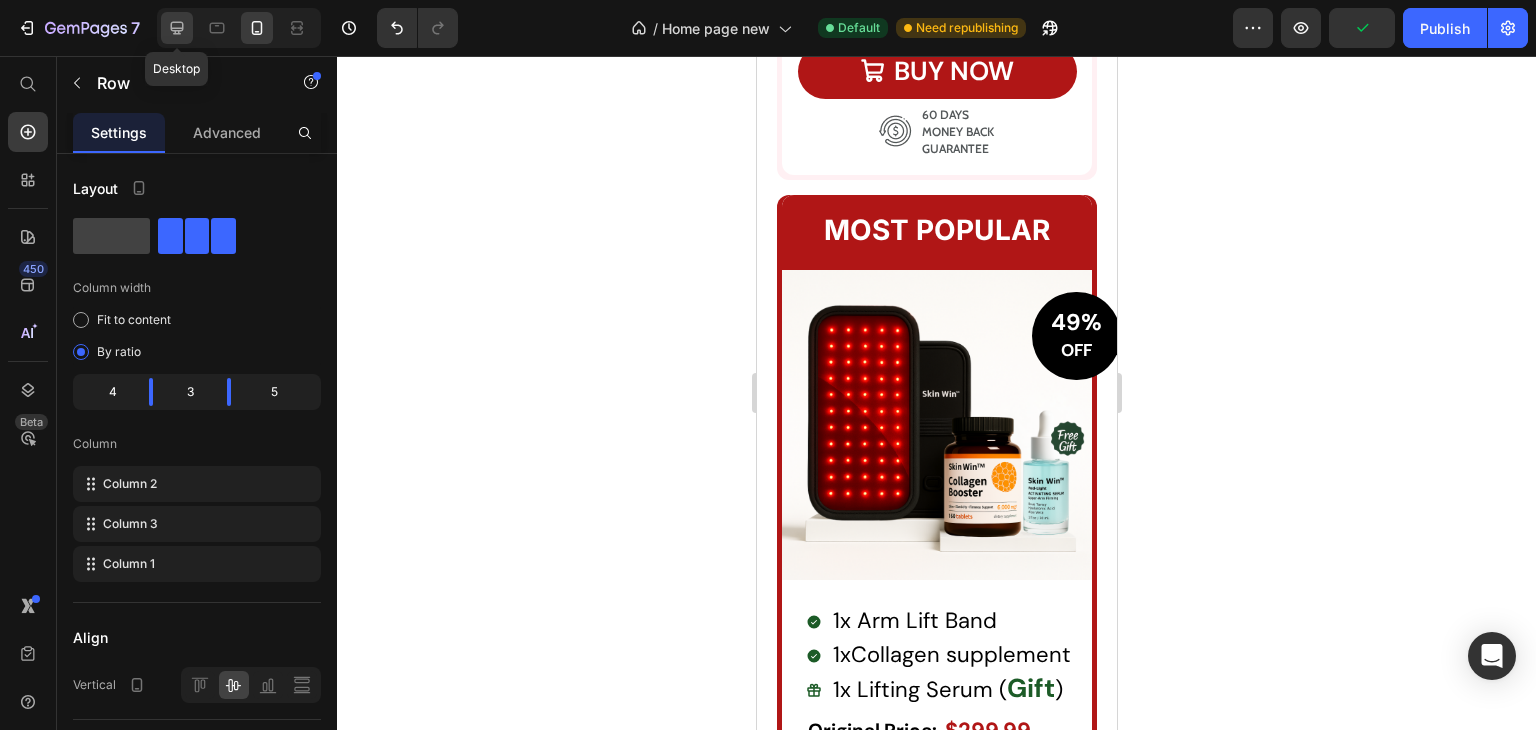 click 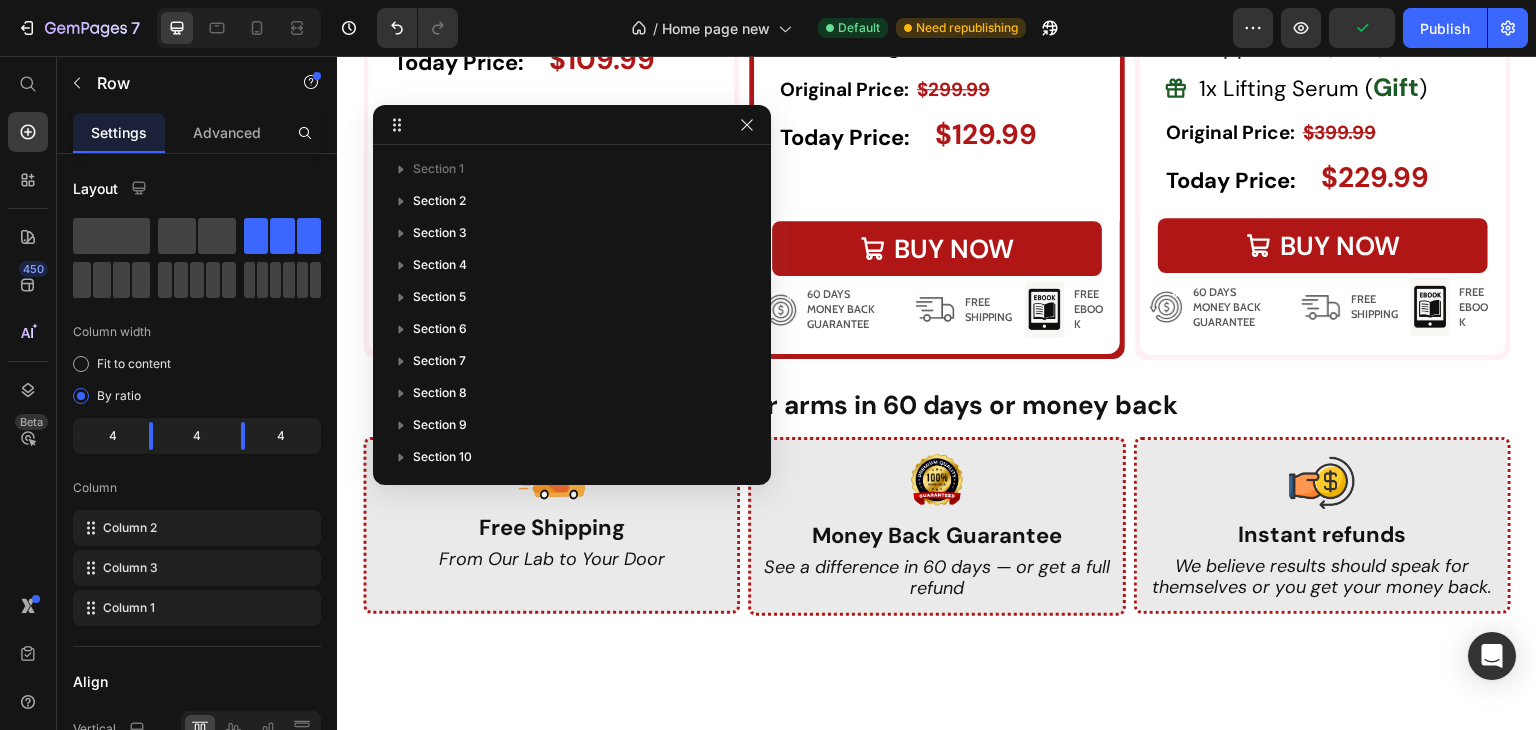 scroll, scrollTop: 865, scrollLeft: 0, axis: vertical 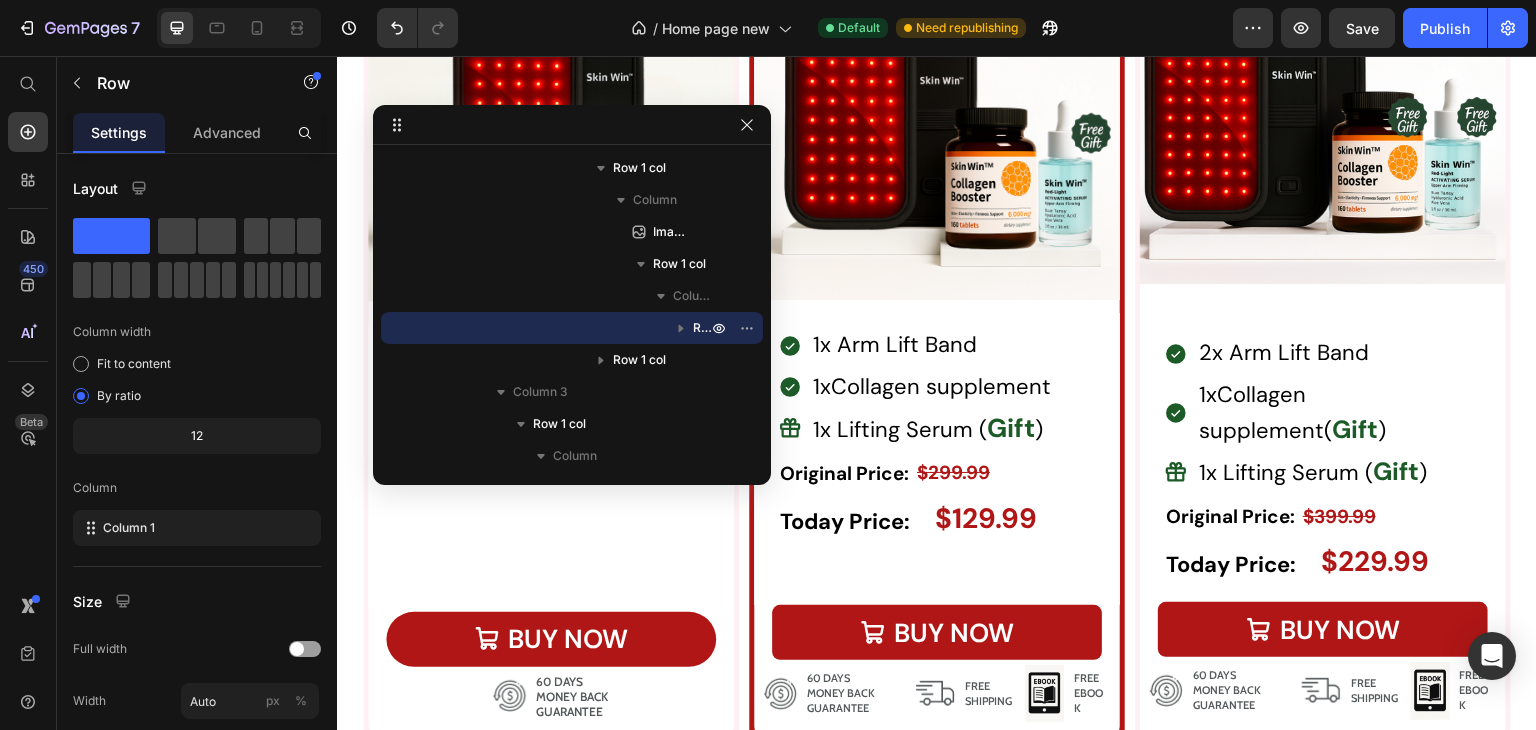 click on "49% OFF Heading Row   0" at bounding box center (1076, -18) 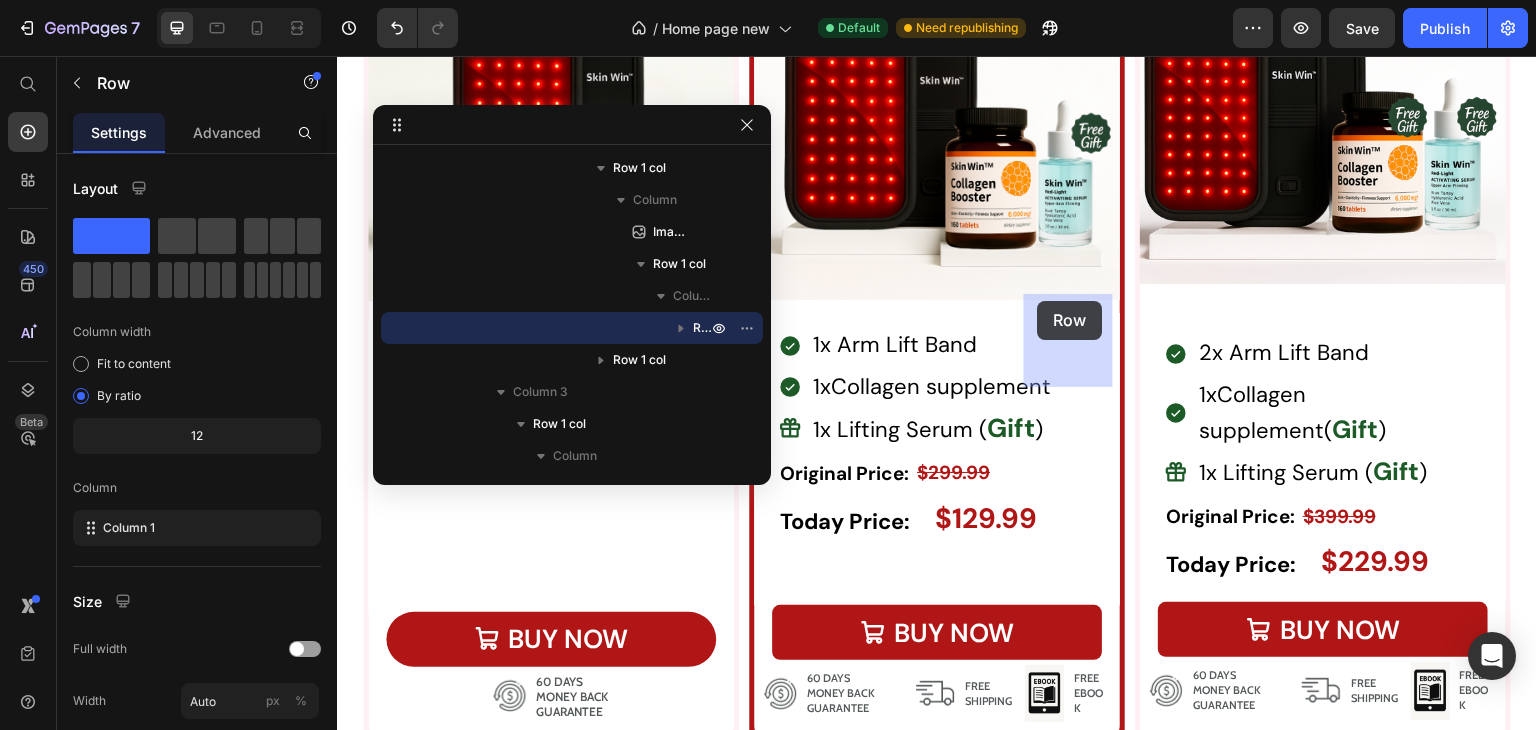drag, startPoint x: 1031, startPoint y: 342, endPoint x: 1038, endPoint y: 301, distance: 41.59327 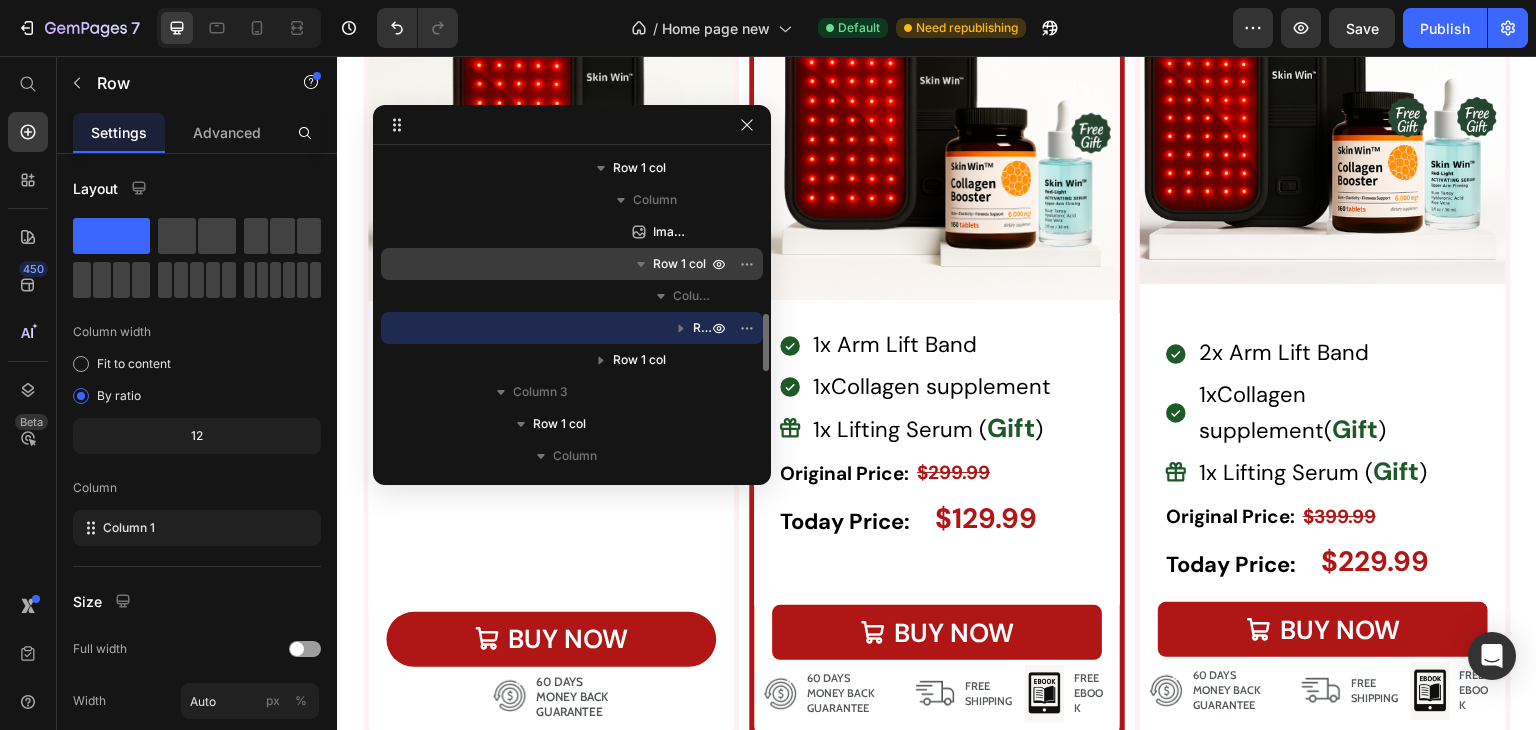 click on "Row 1 col" at bounding box center [572, 264] 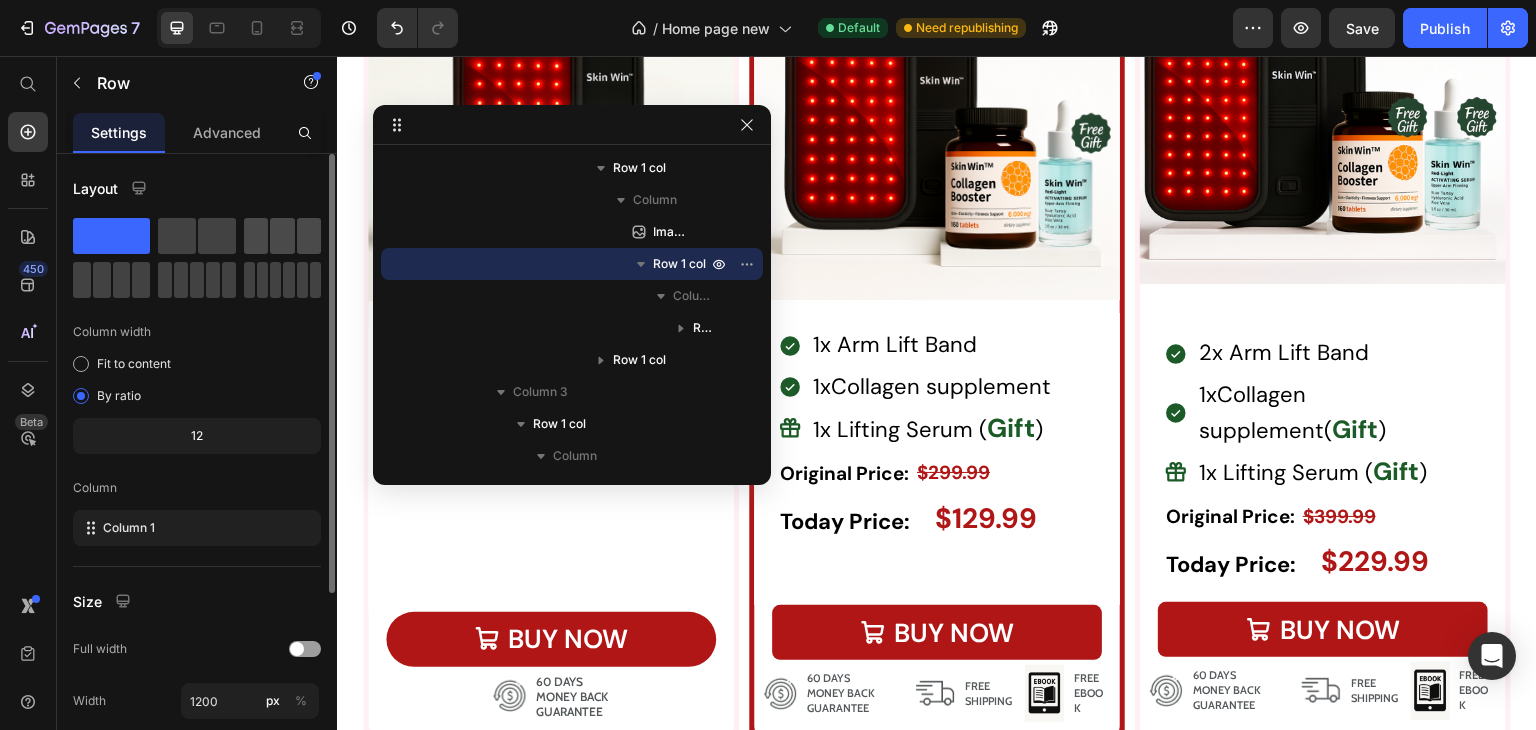 click 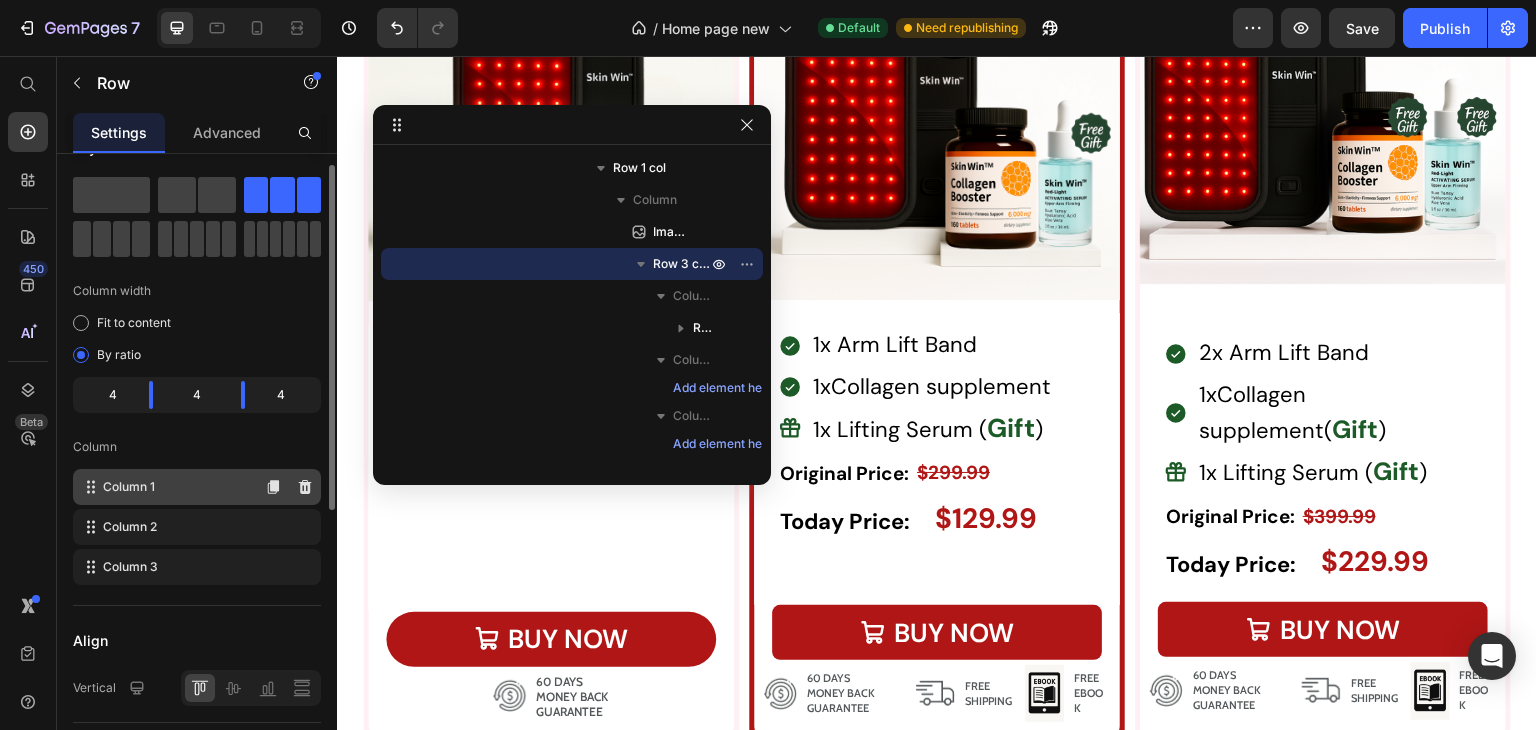 scroll, scrollTop: 44, scrollLeft: 0, axis: vertical 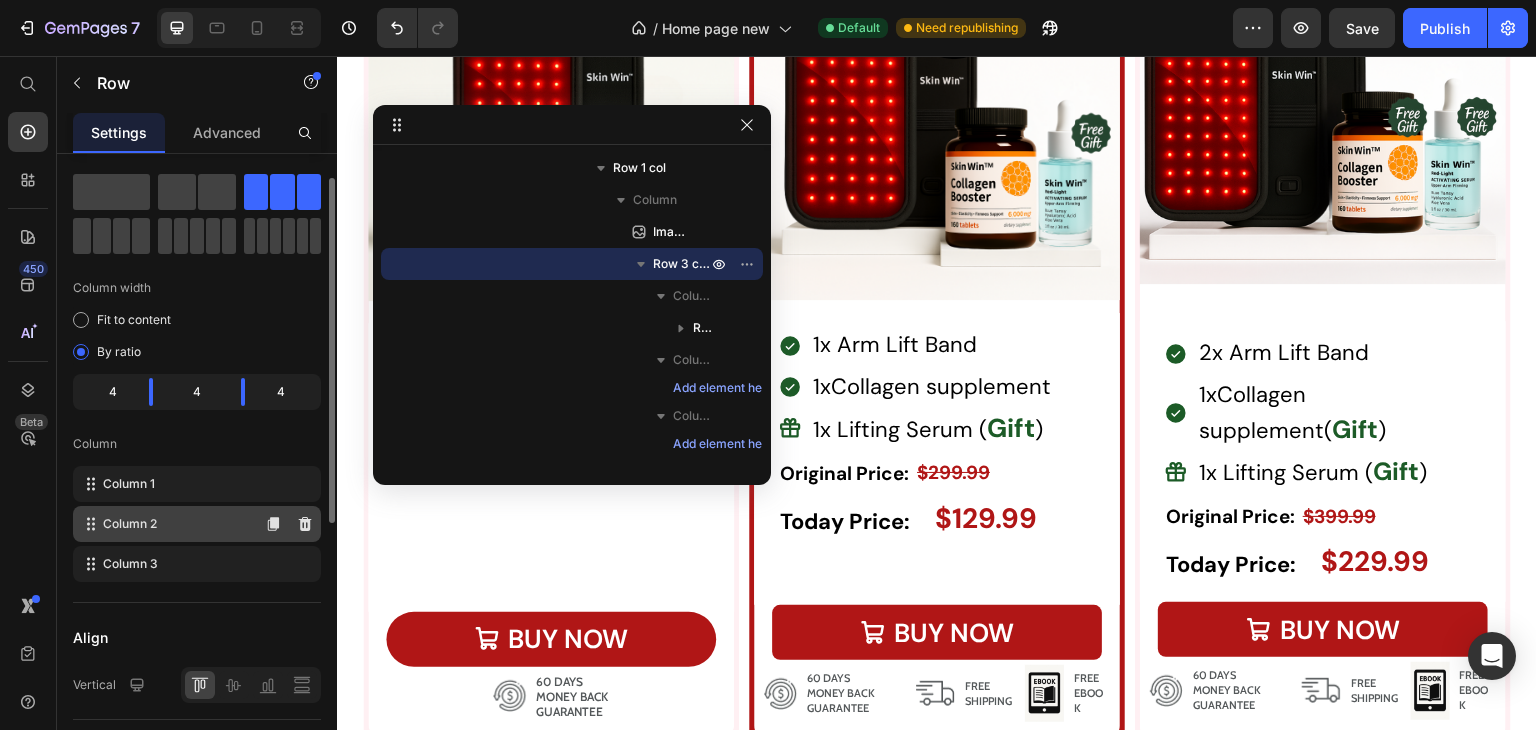 click on "Column 2" 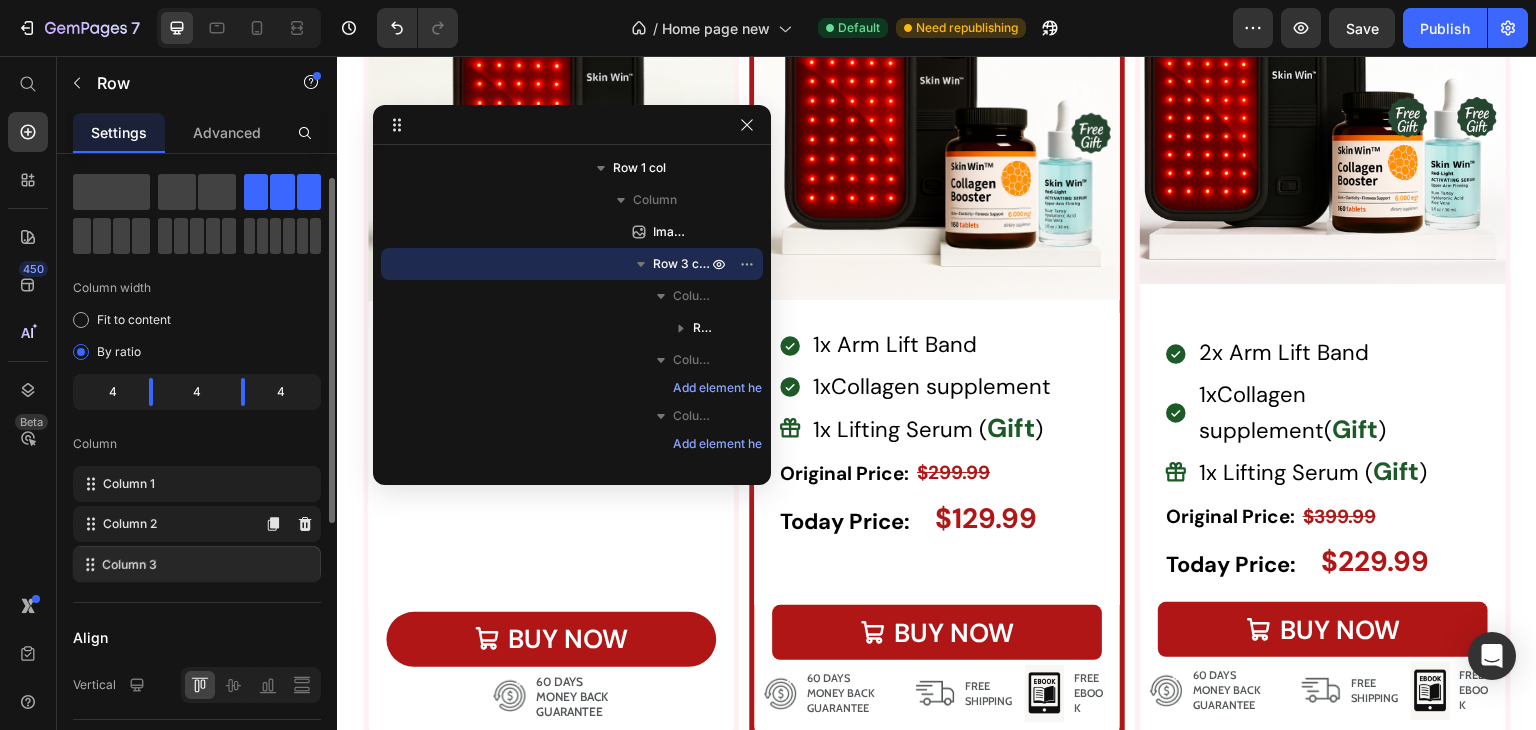 type 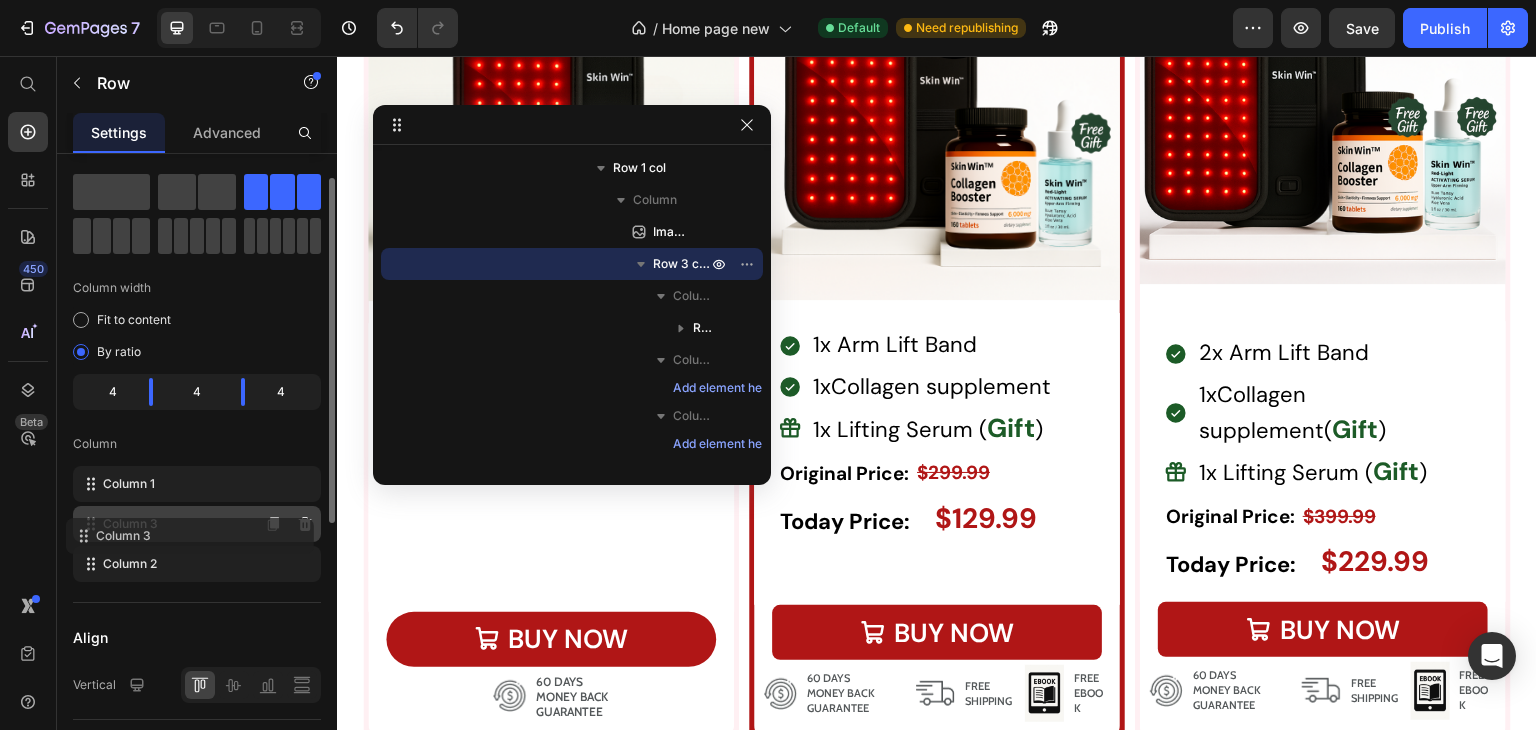drag, startPoint x: 163, startPoint y: 565, endPoint x: 156, endPoint y: 523, distance: 42.579338 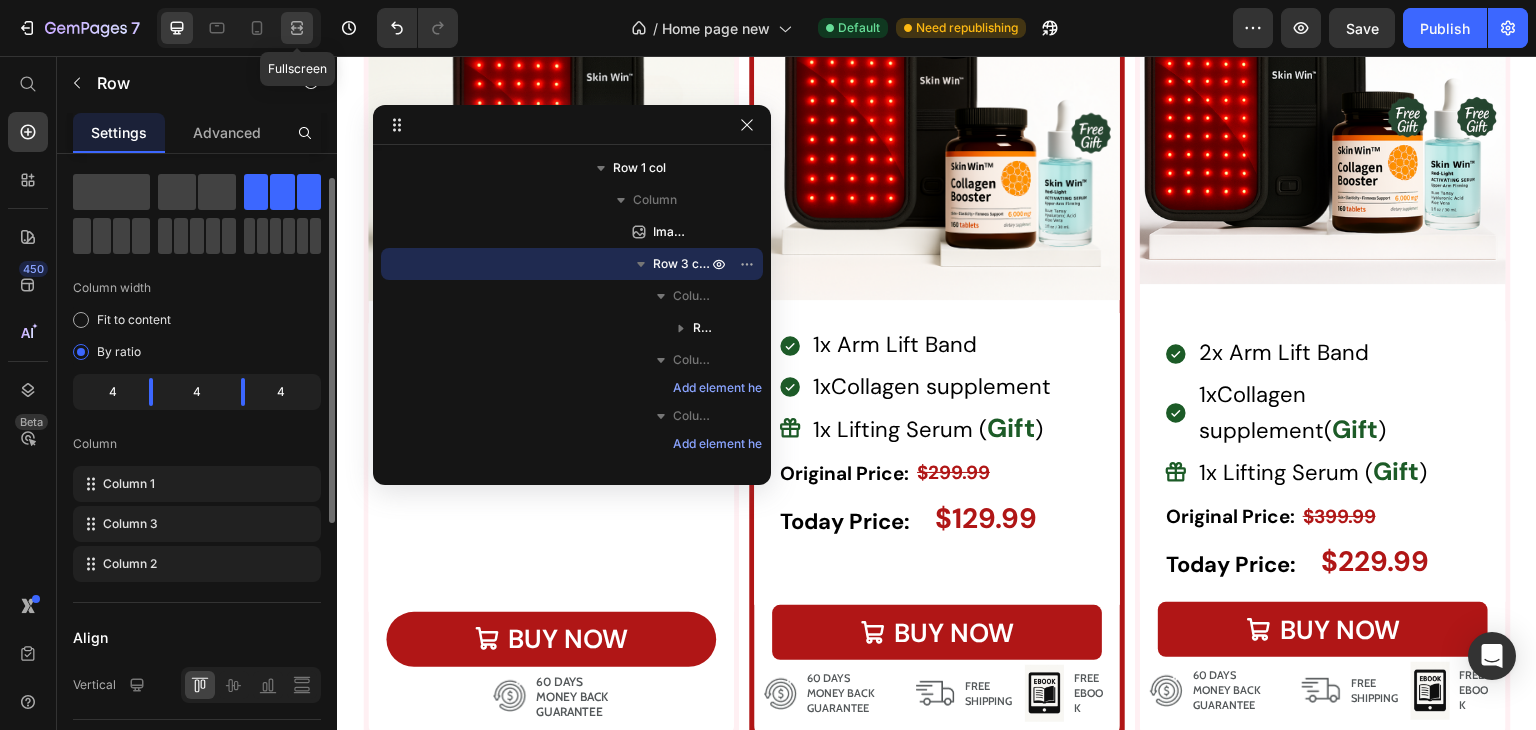 click 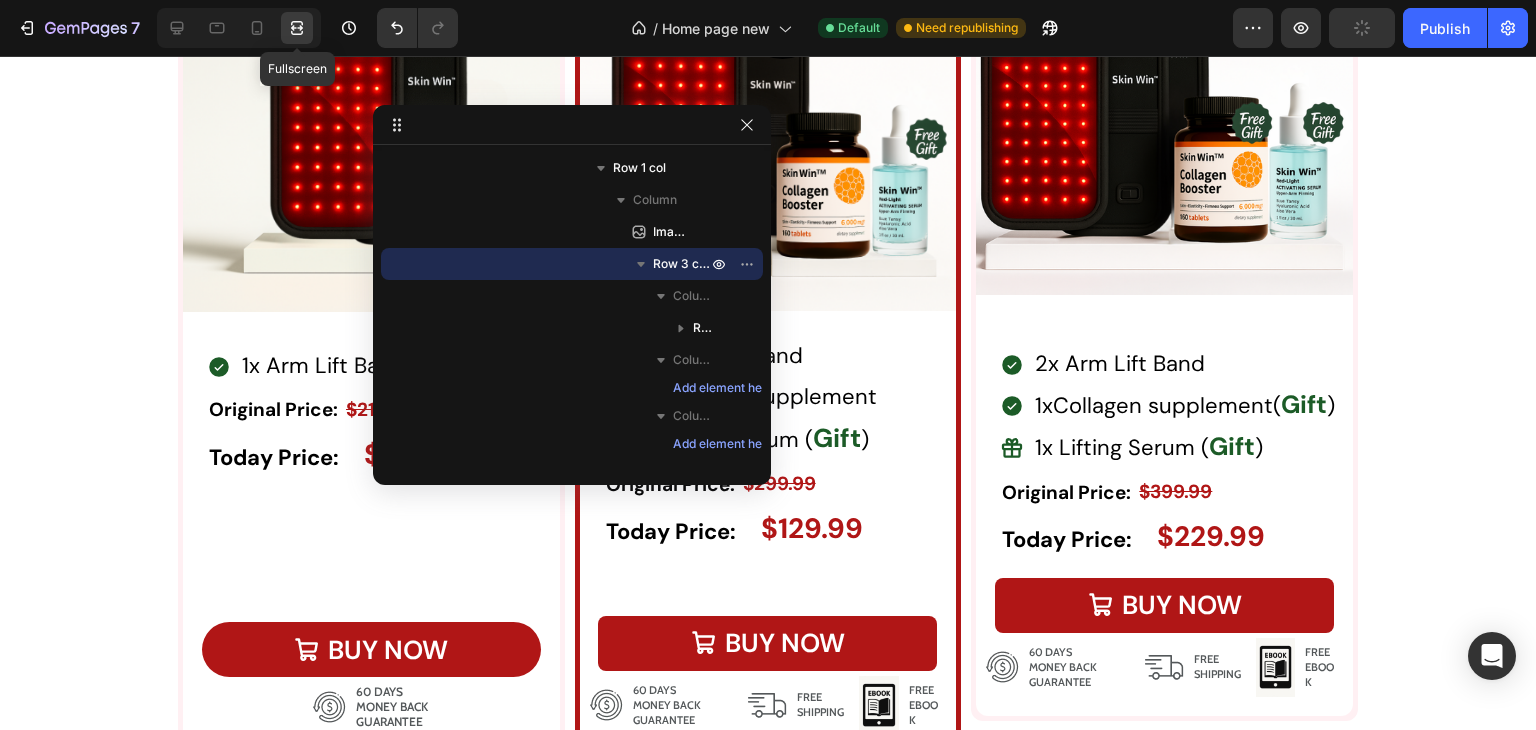 scroll, scrollTop: 7029, scrollLeft: 0, axis: vertical 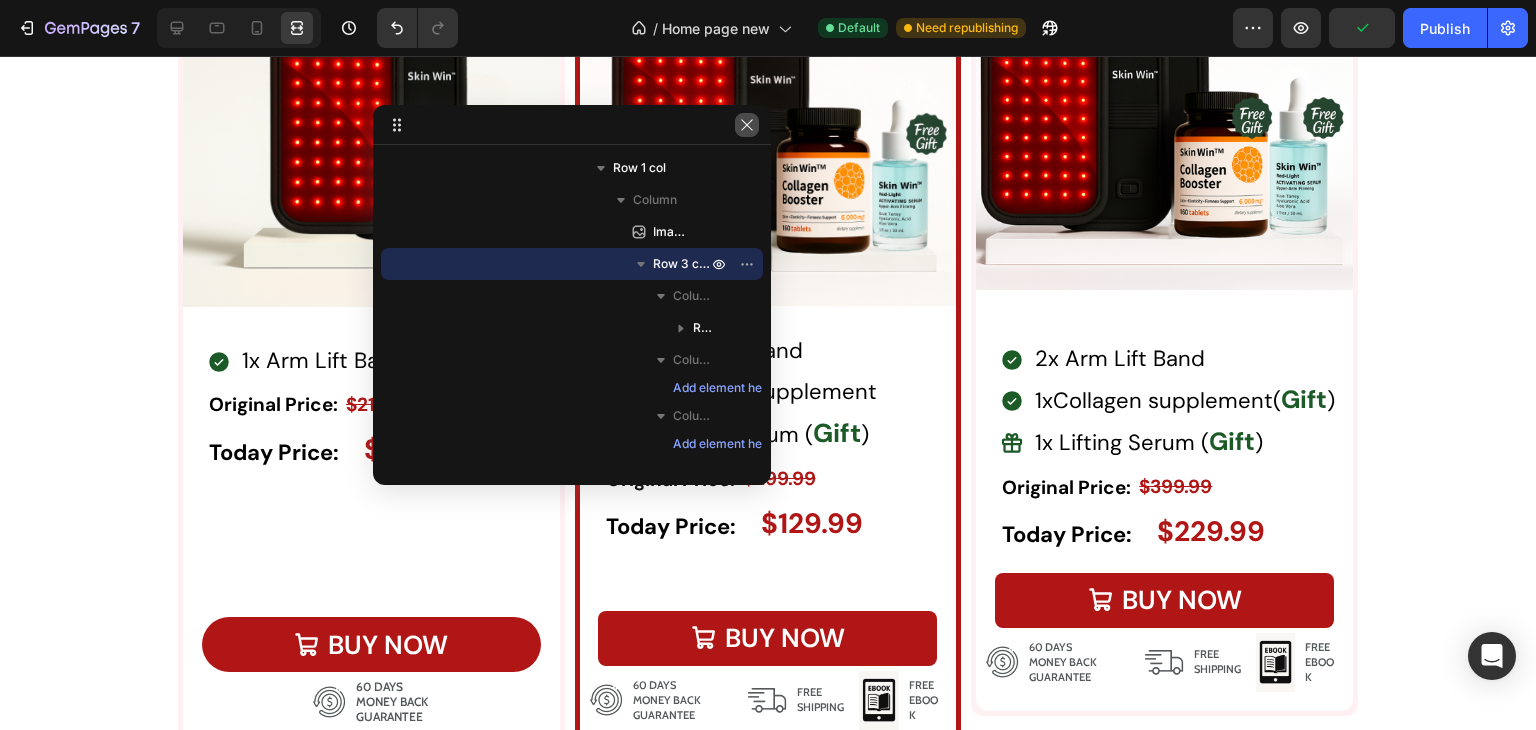 click 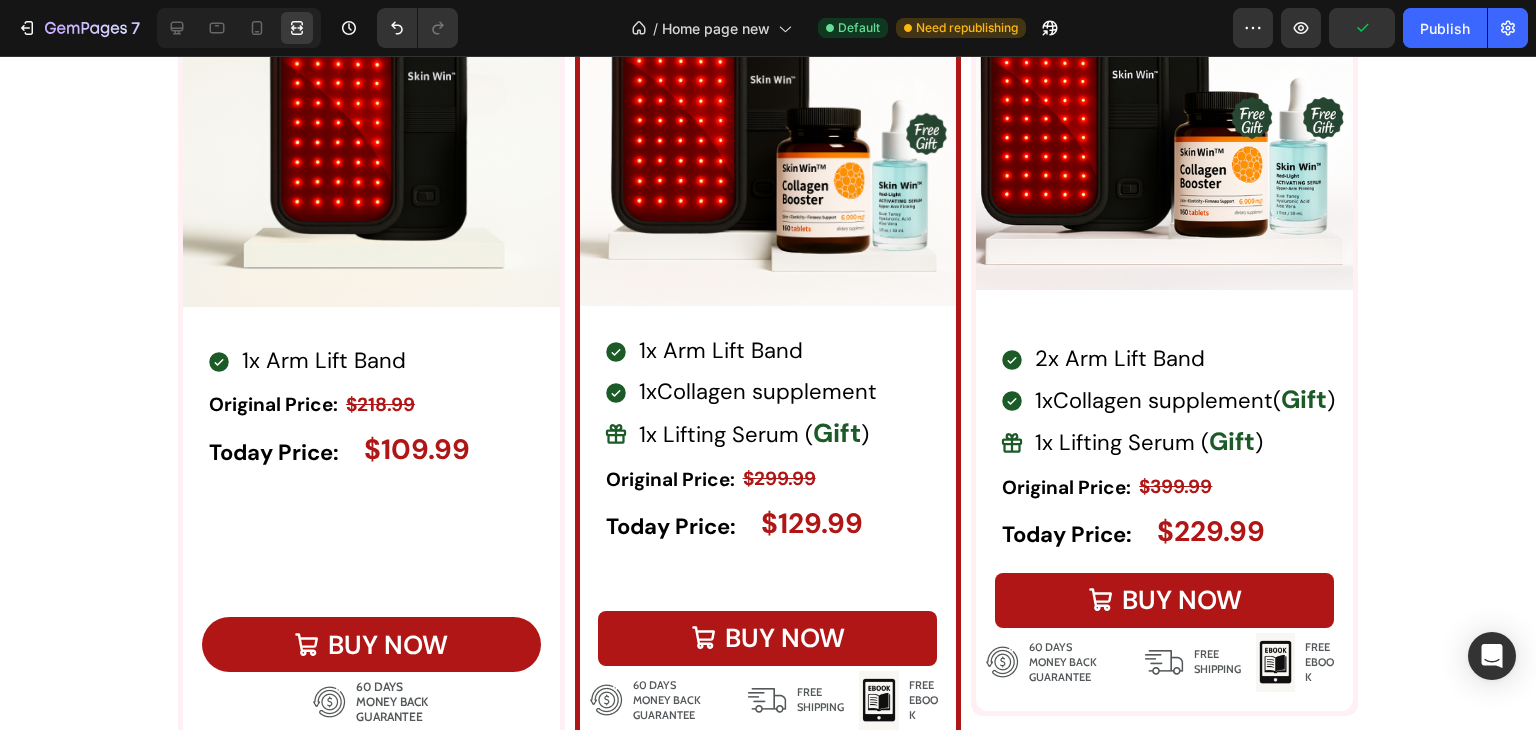 scroll, scrollTop: 6971, scrollLeft: 0, axis: vertical 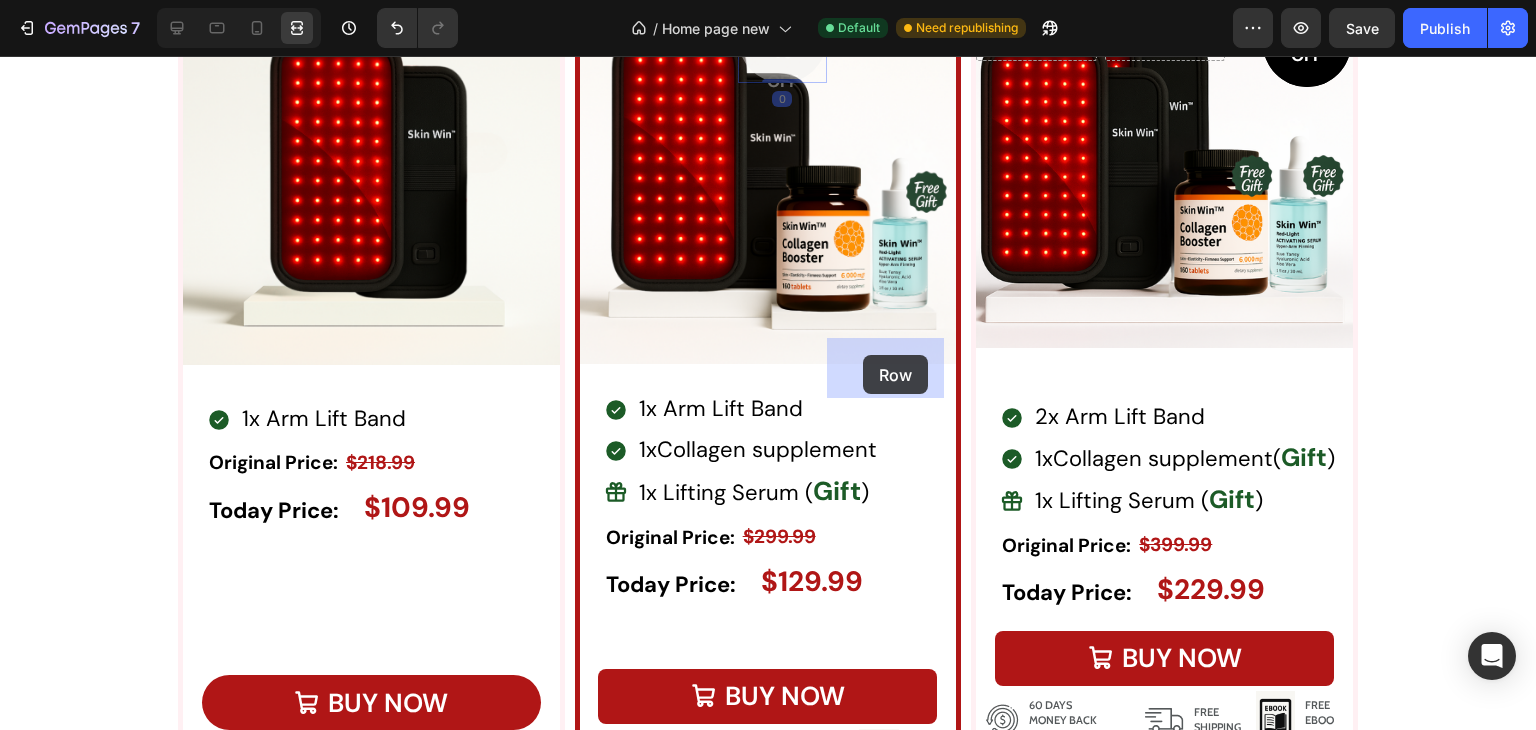 drag, startPoint x: 740, startPoint y: 402, endPoint x: 863, endPoint y: 355, distance: 131.67384 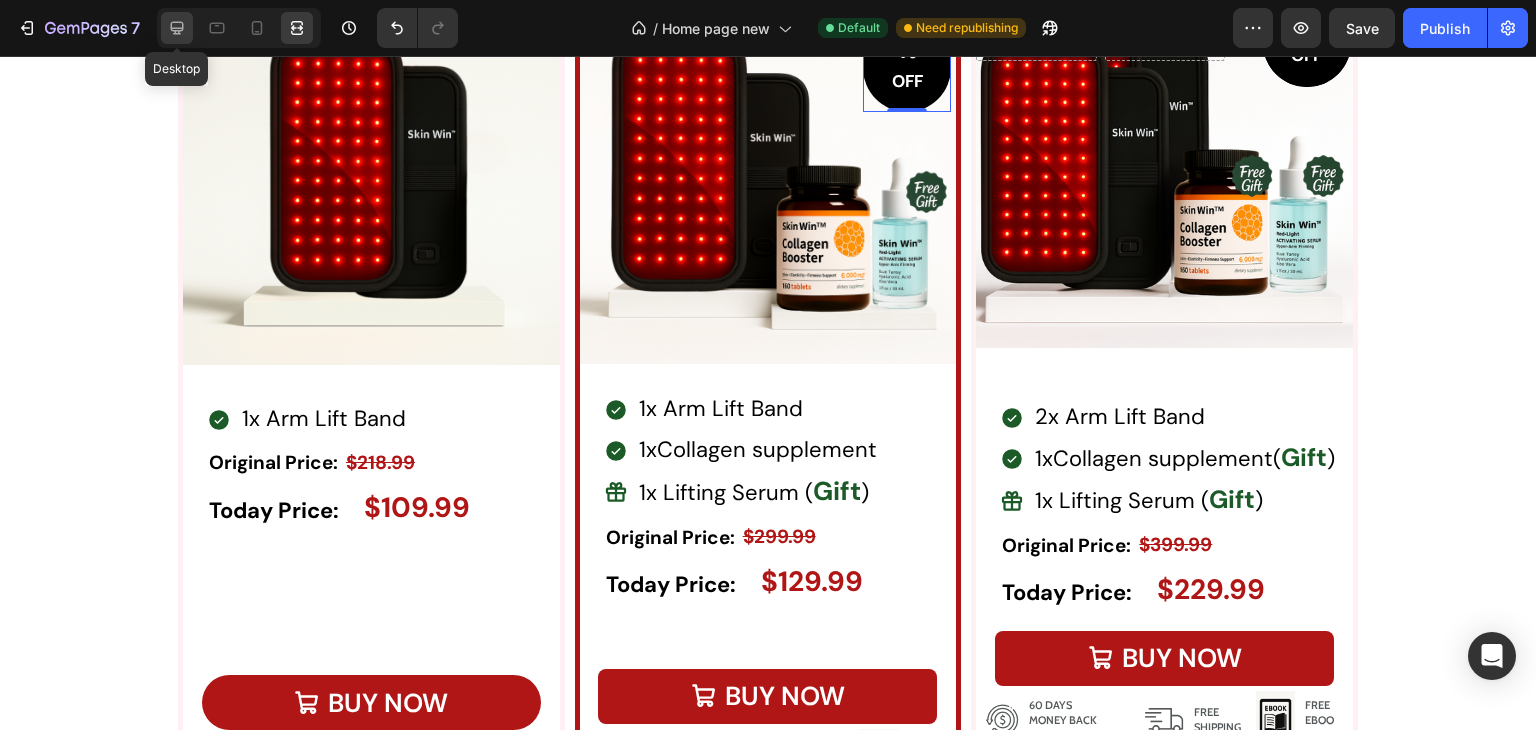 click 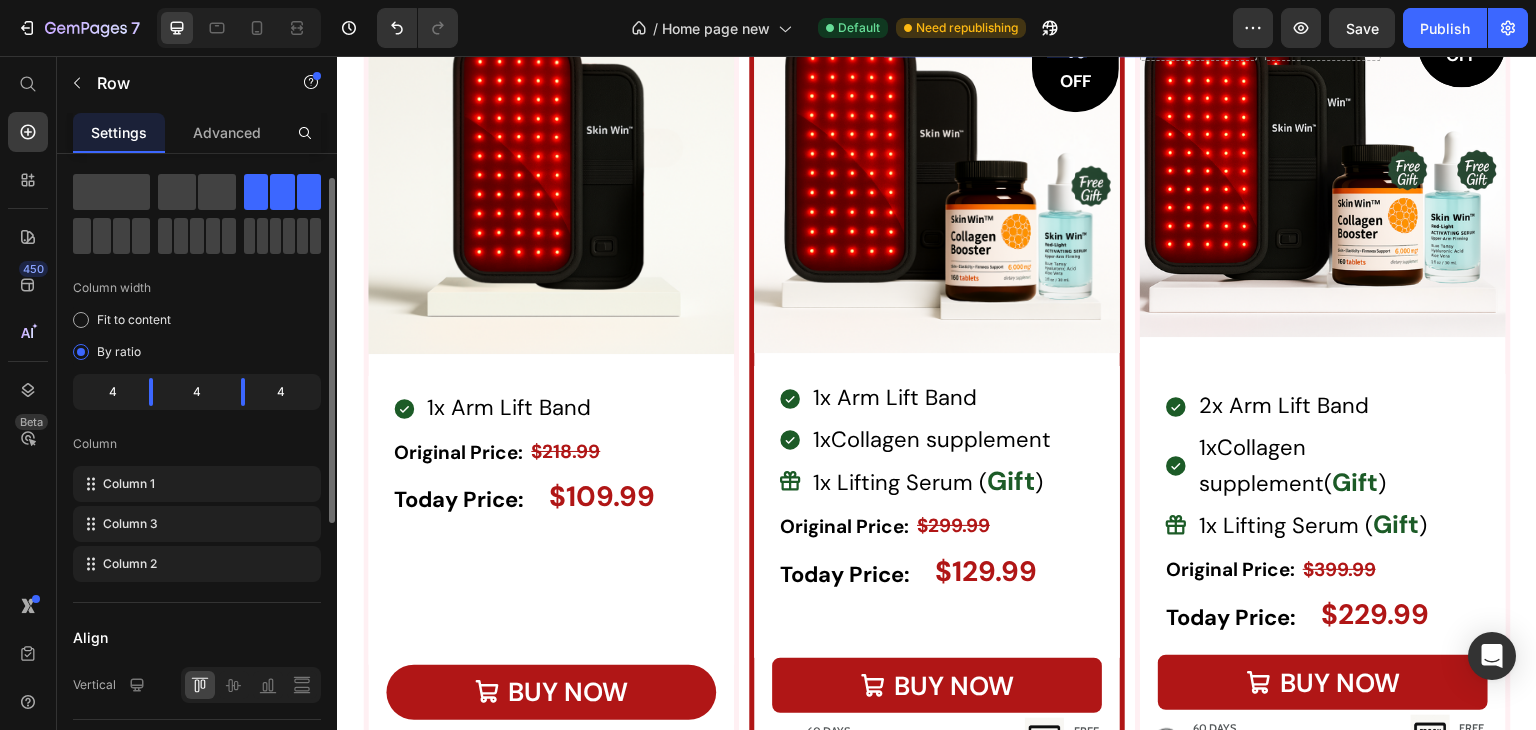 click 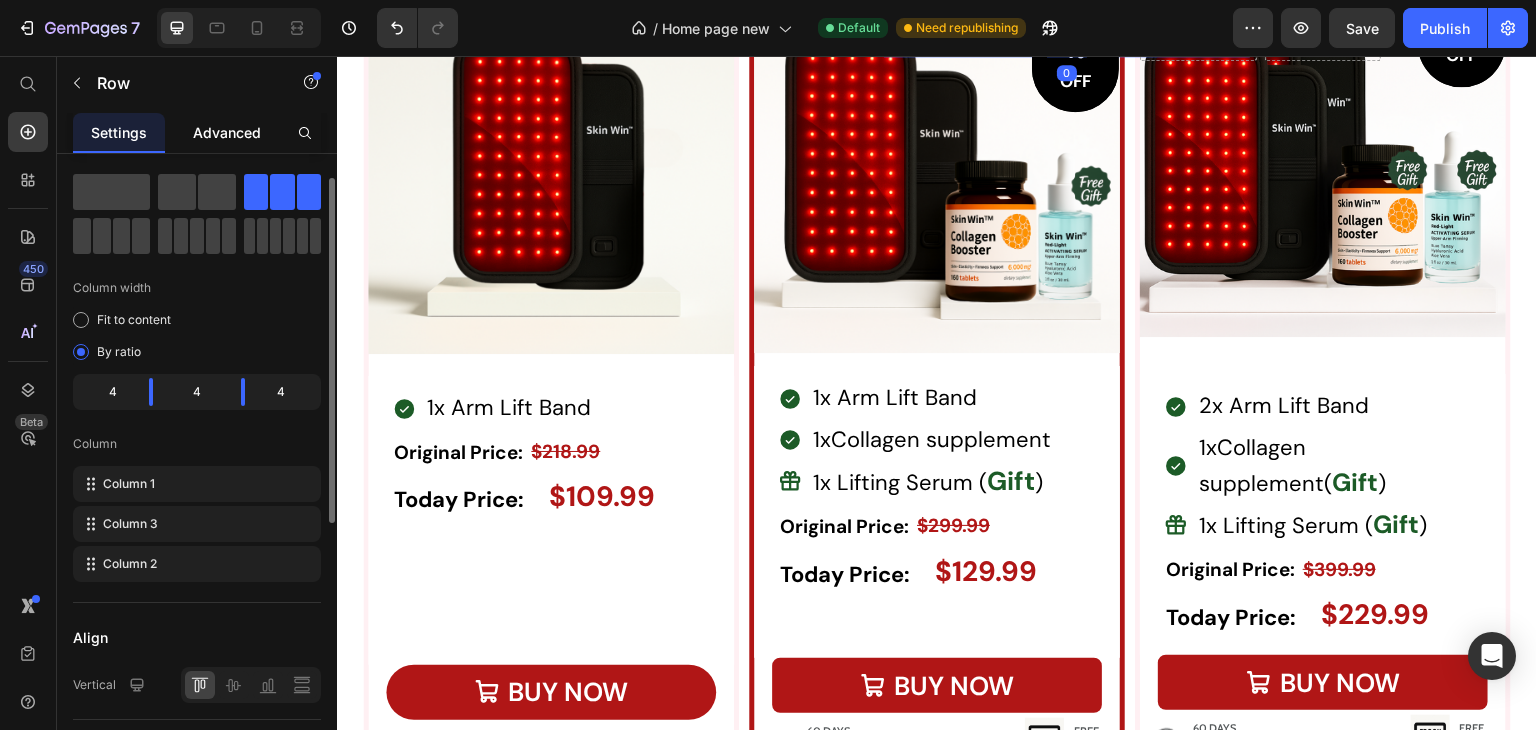 click on "Advanced" at bounding box center (227, 132) 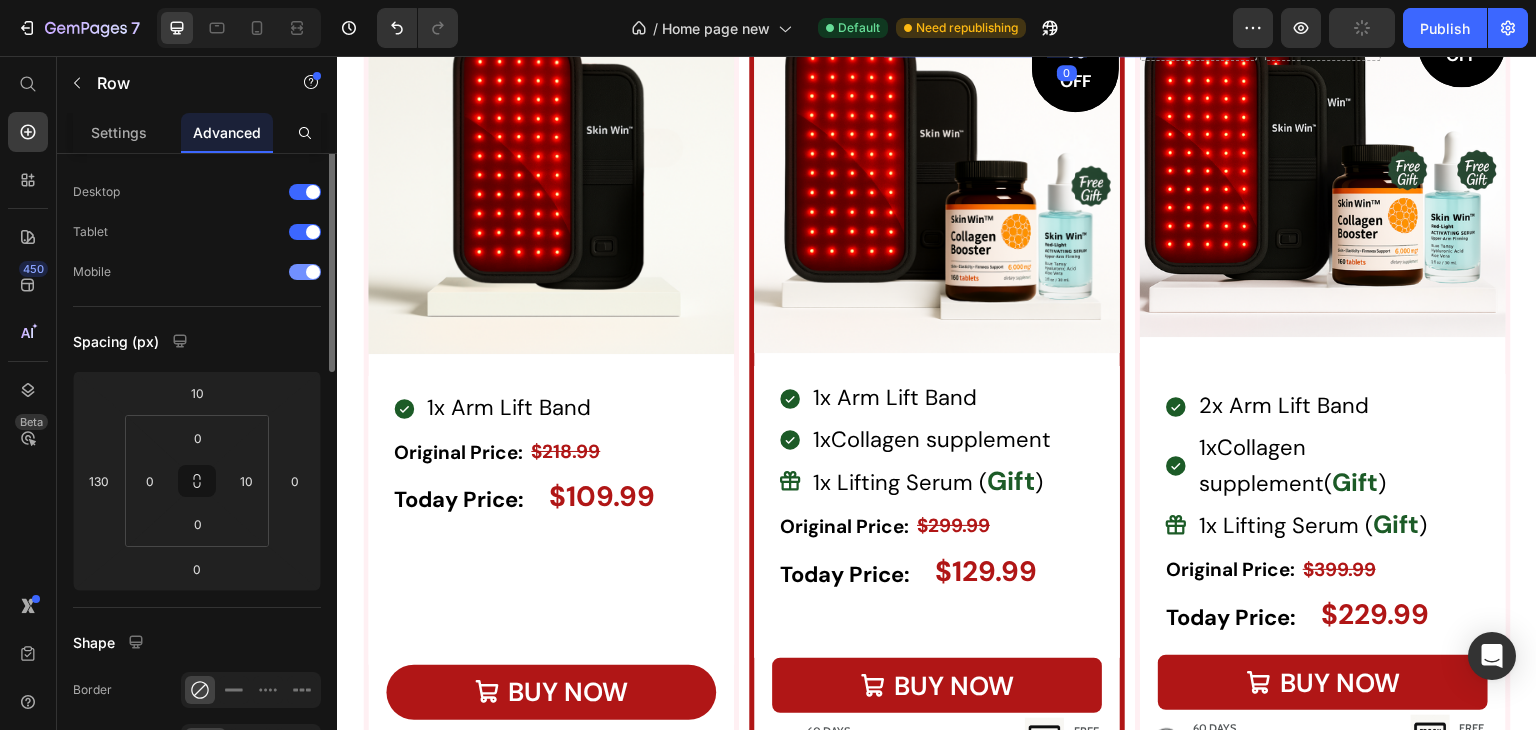 scroll, scrollTop: 0, scrollLeft: 0, axis: both 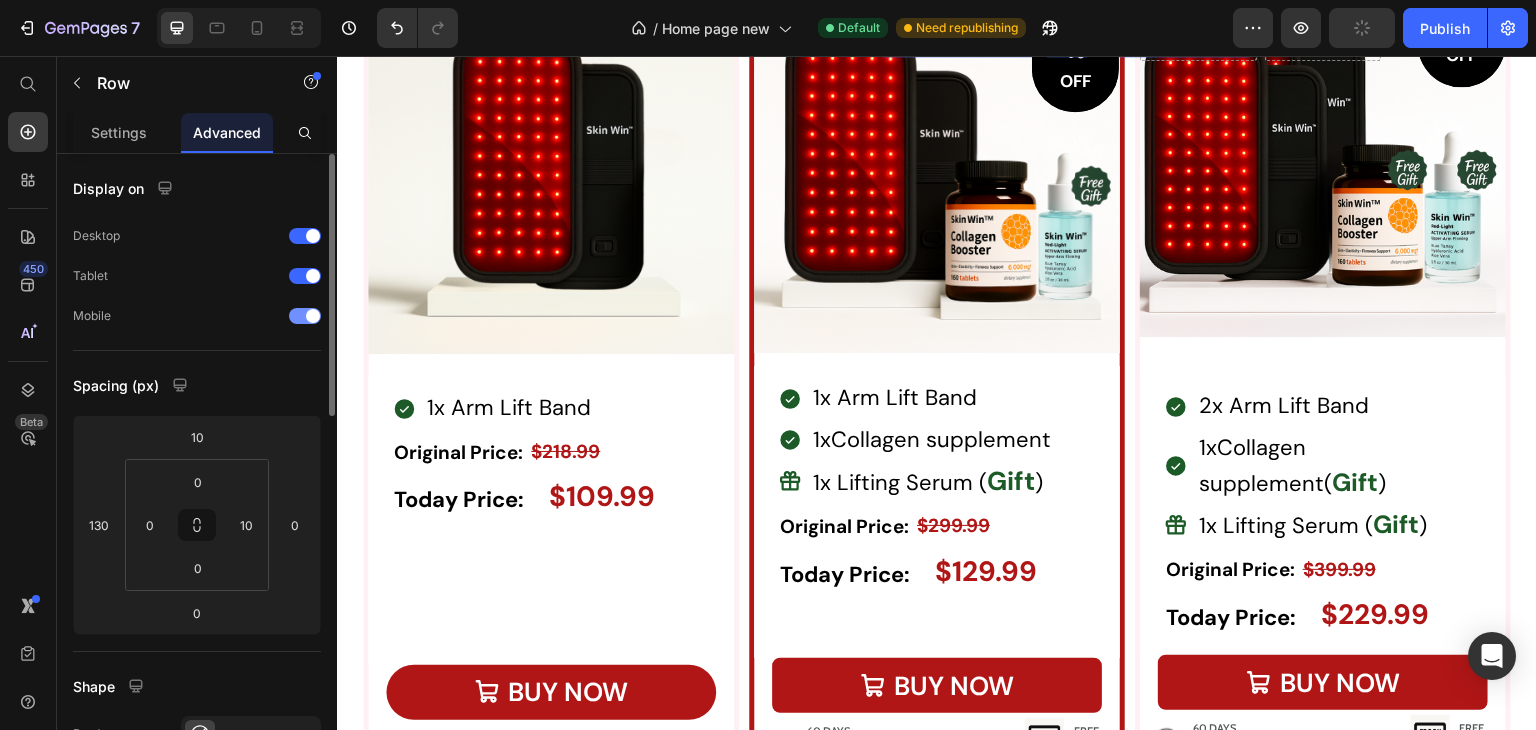 click at bounding box center (313, 316) 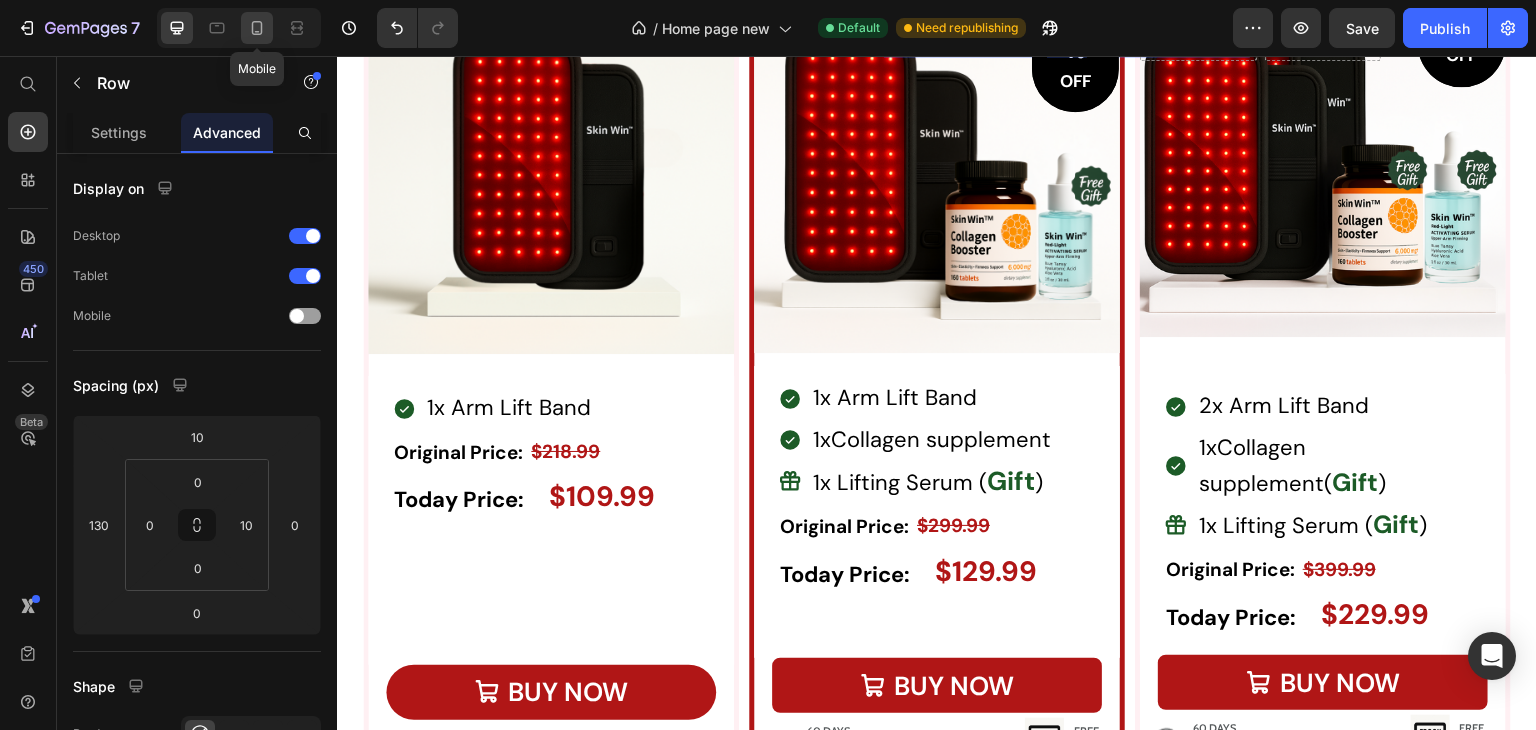 click 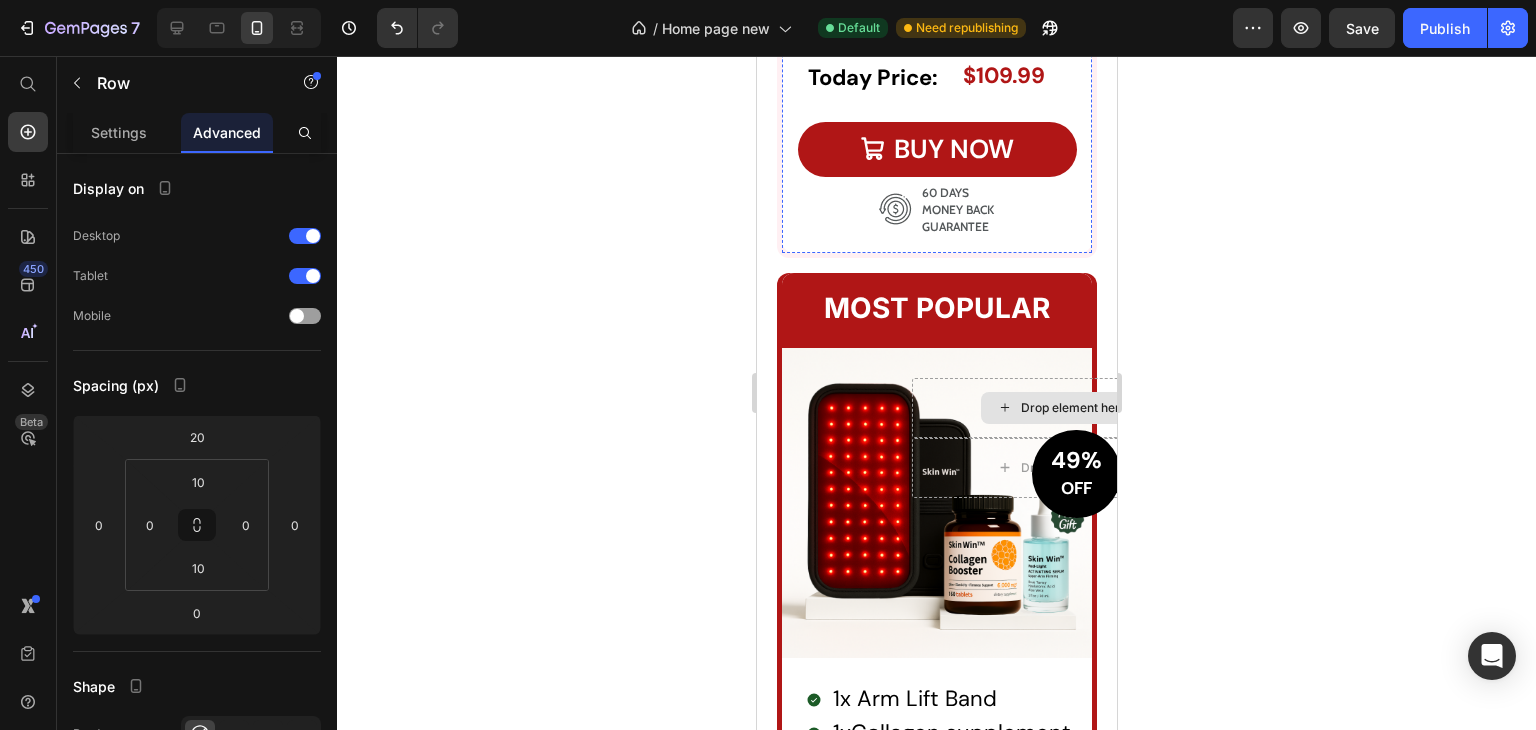 scroll, scrollTop: 7702, scrollLeft: 0, axis: vertical 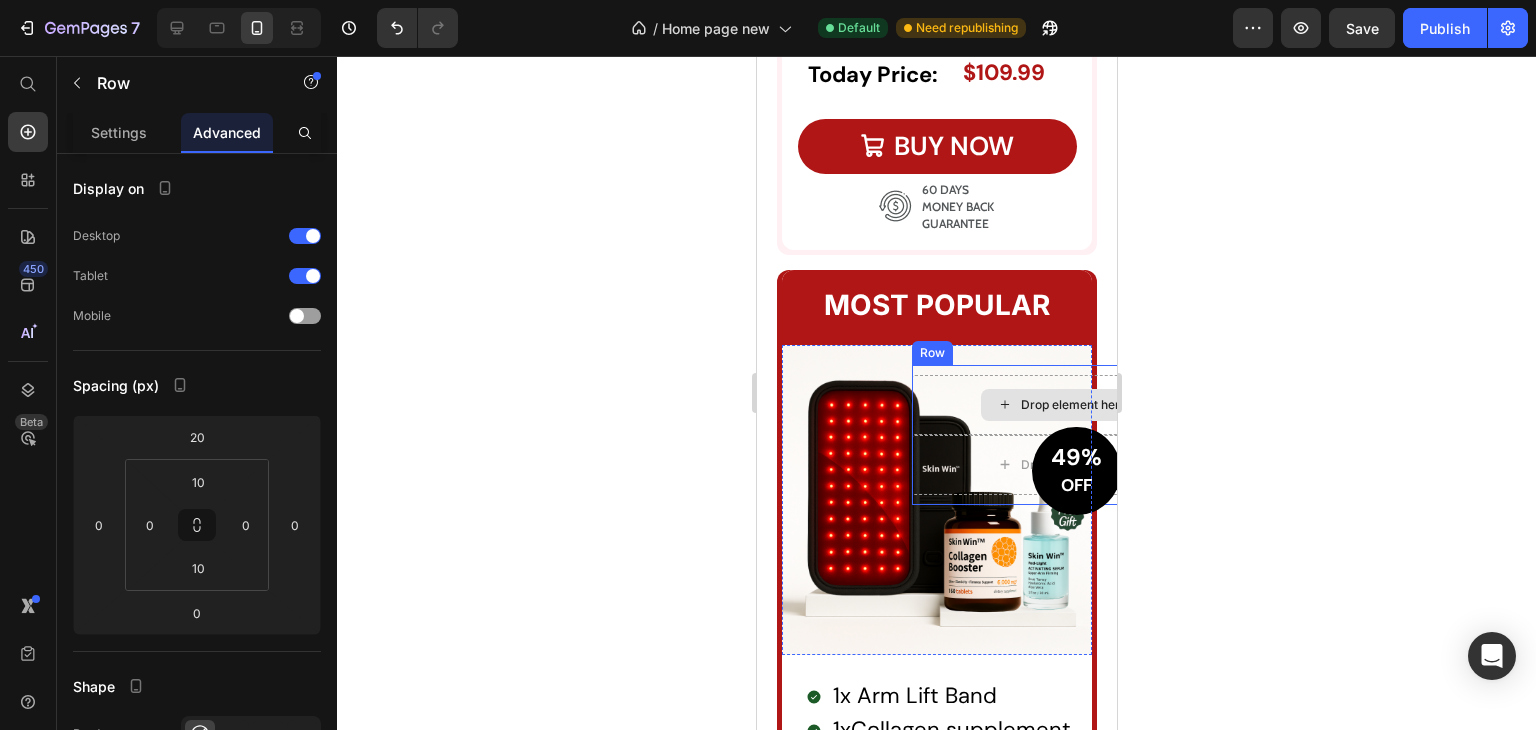 click on "Drop element here" at bounding box center [1061, 405] 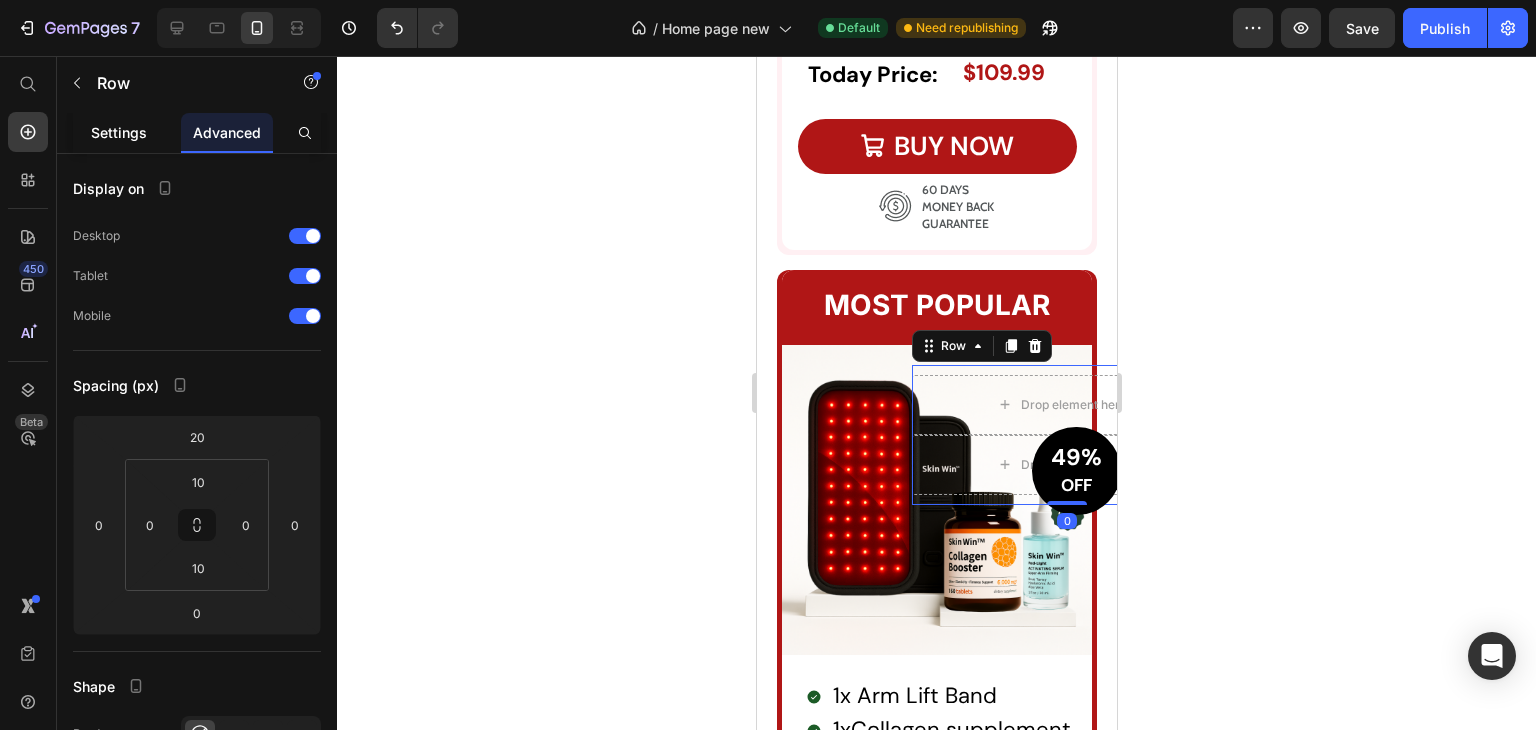 click on "Settings" at bounding box center (119, 132) 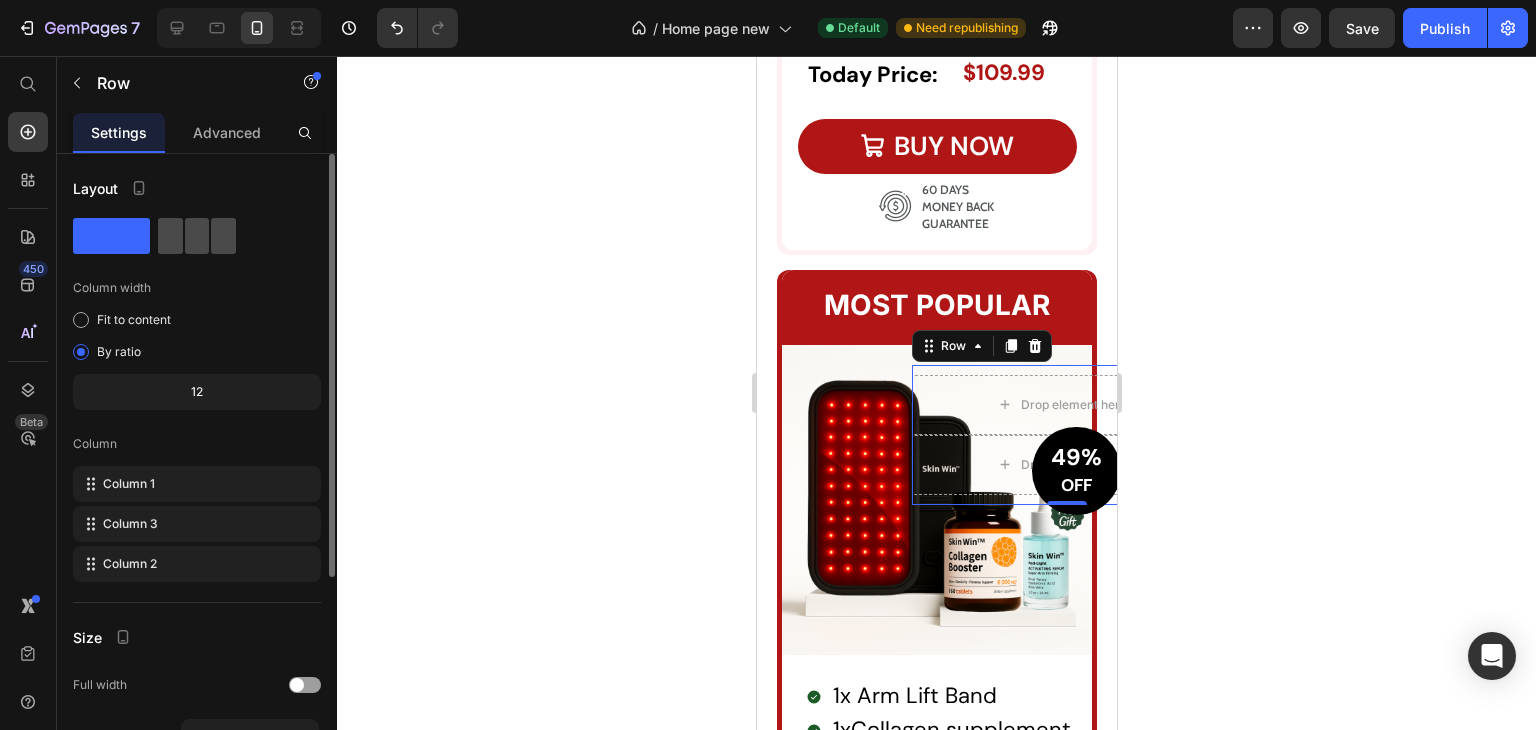 click 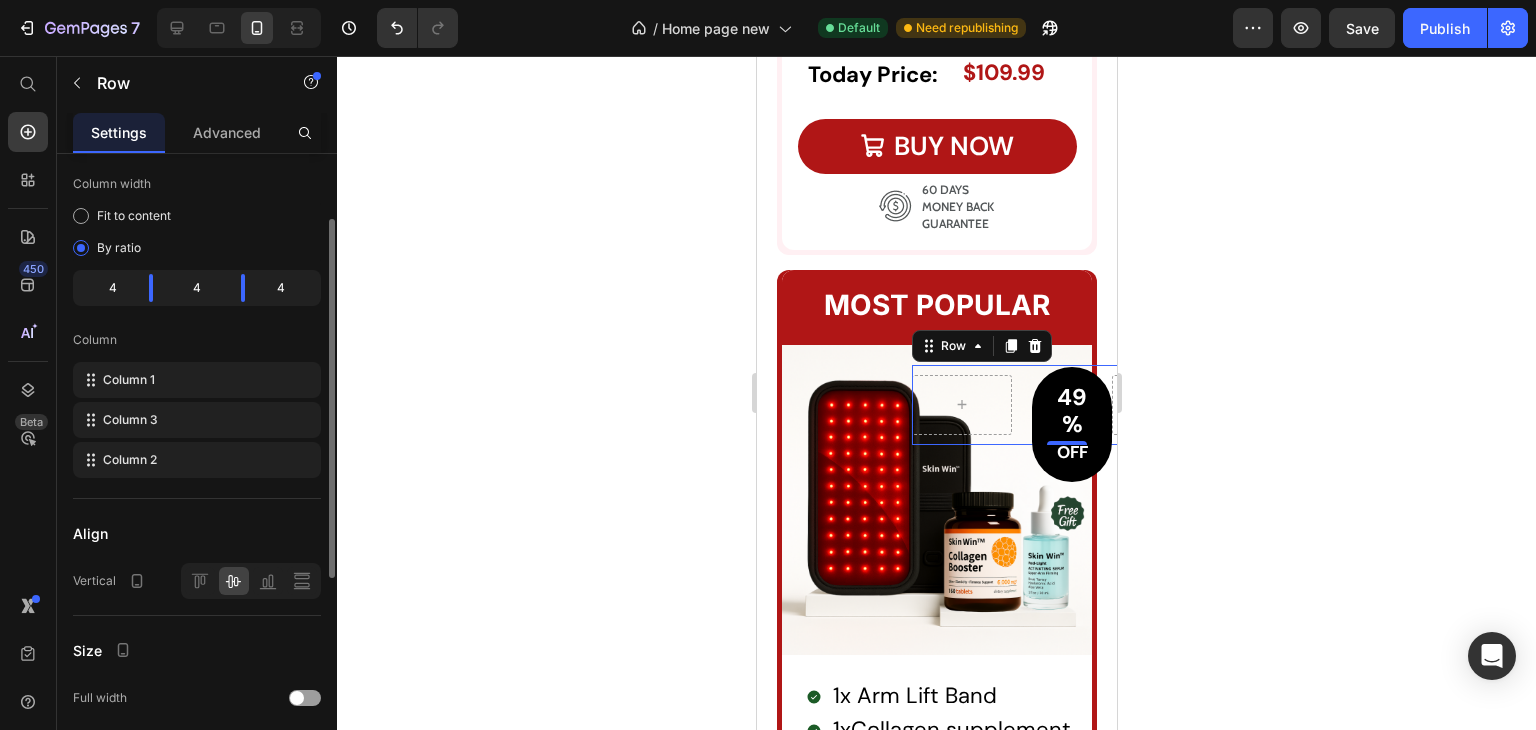 scroll, scrollTop: 103, scrollLeft: 0, axis: vertical 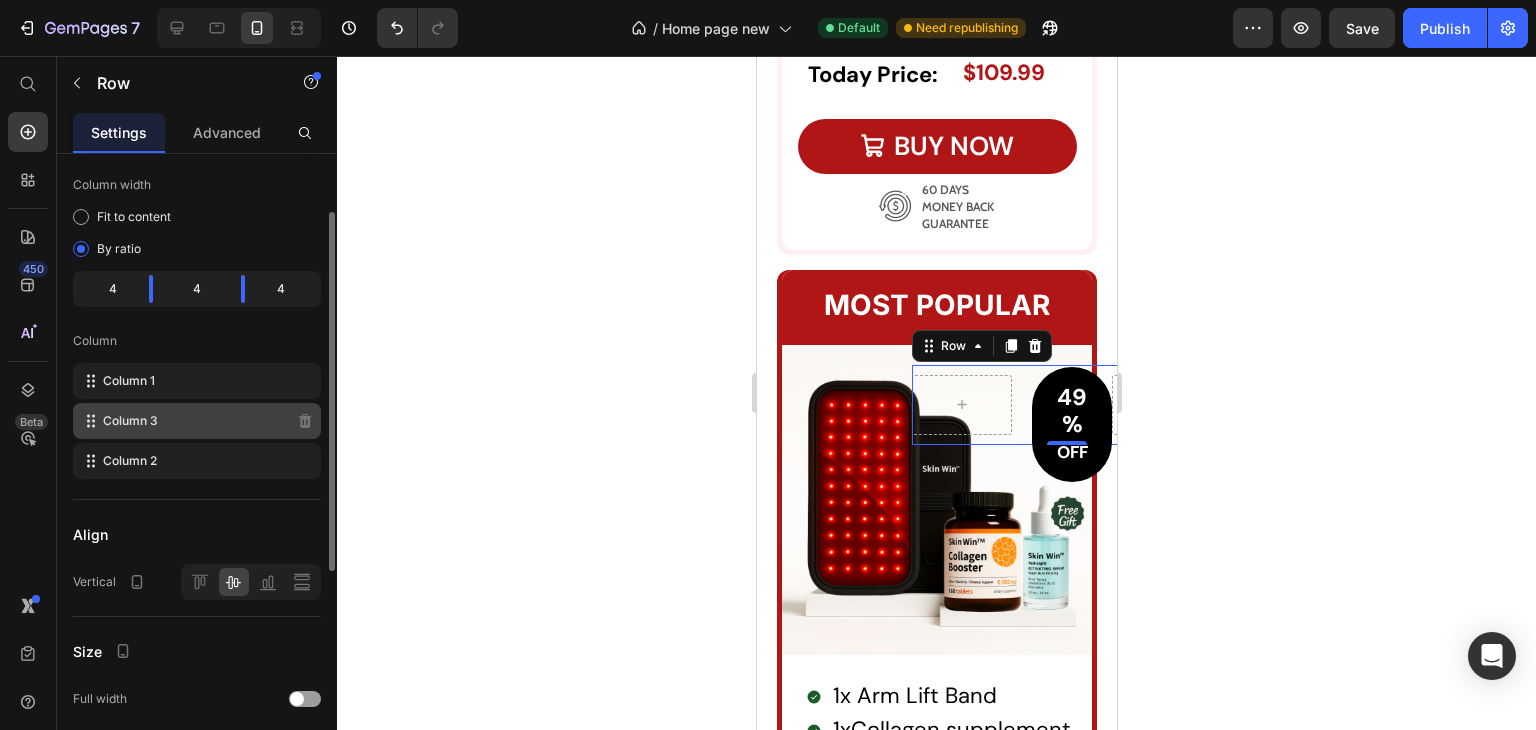 type 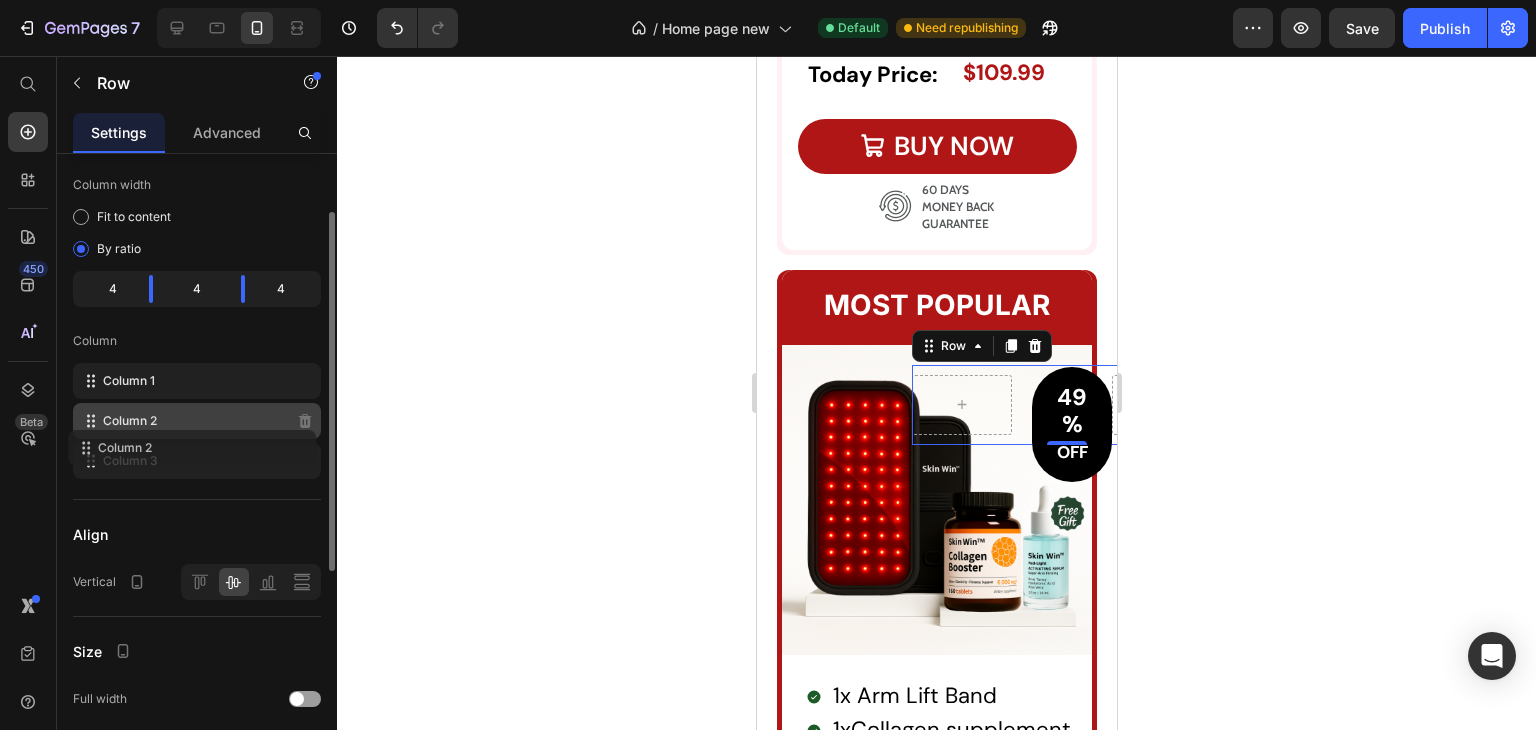 drag, startPoint x: 211, startPoint y: 450, endPoint x: 206, endPoint y: 413, distance: 37.336308 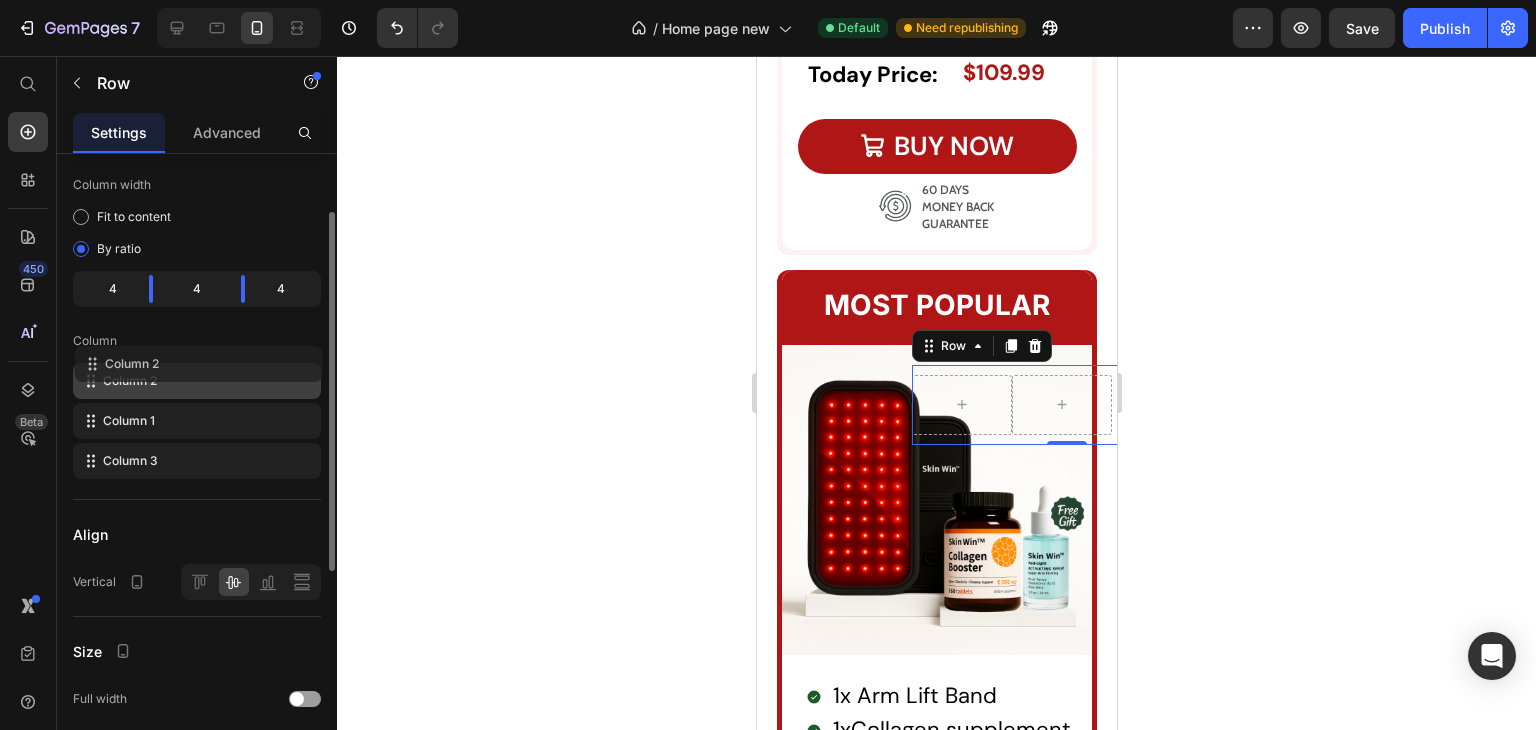 drag, startPoint x: 206, startPoint y: 413, endPoint x: 208, endPoint y: 353, distance: 60.033325 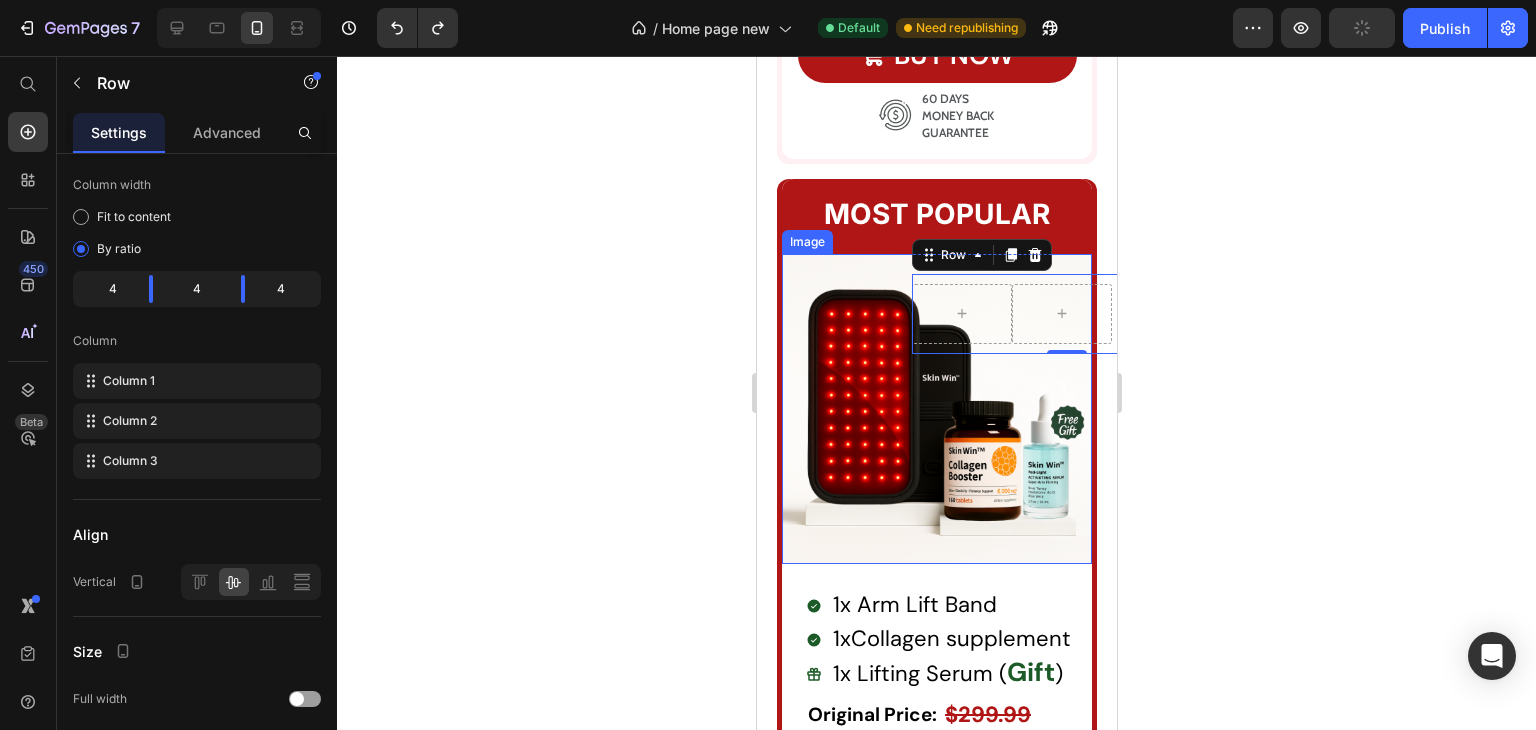 scroll, scrollTop: 7713, scrollLeft: 0, axis: vertical 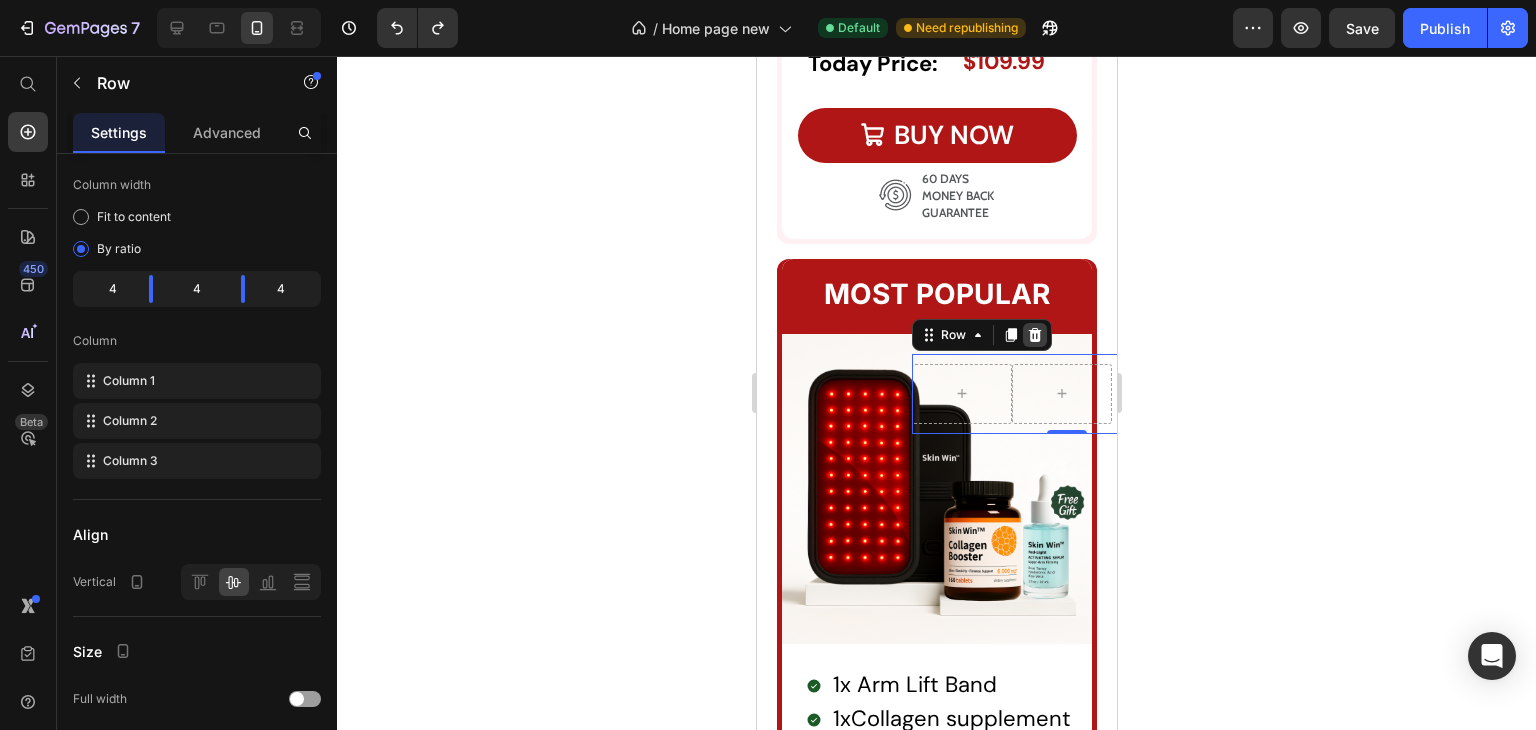 click 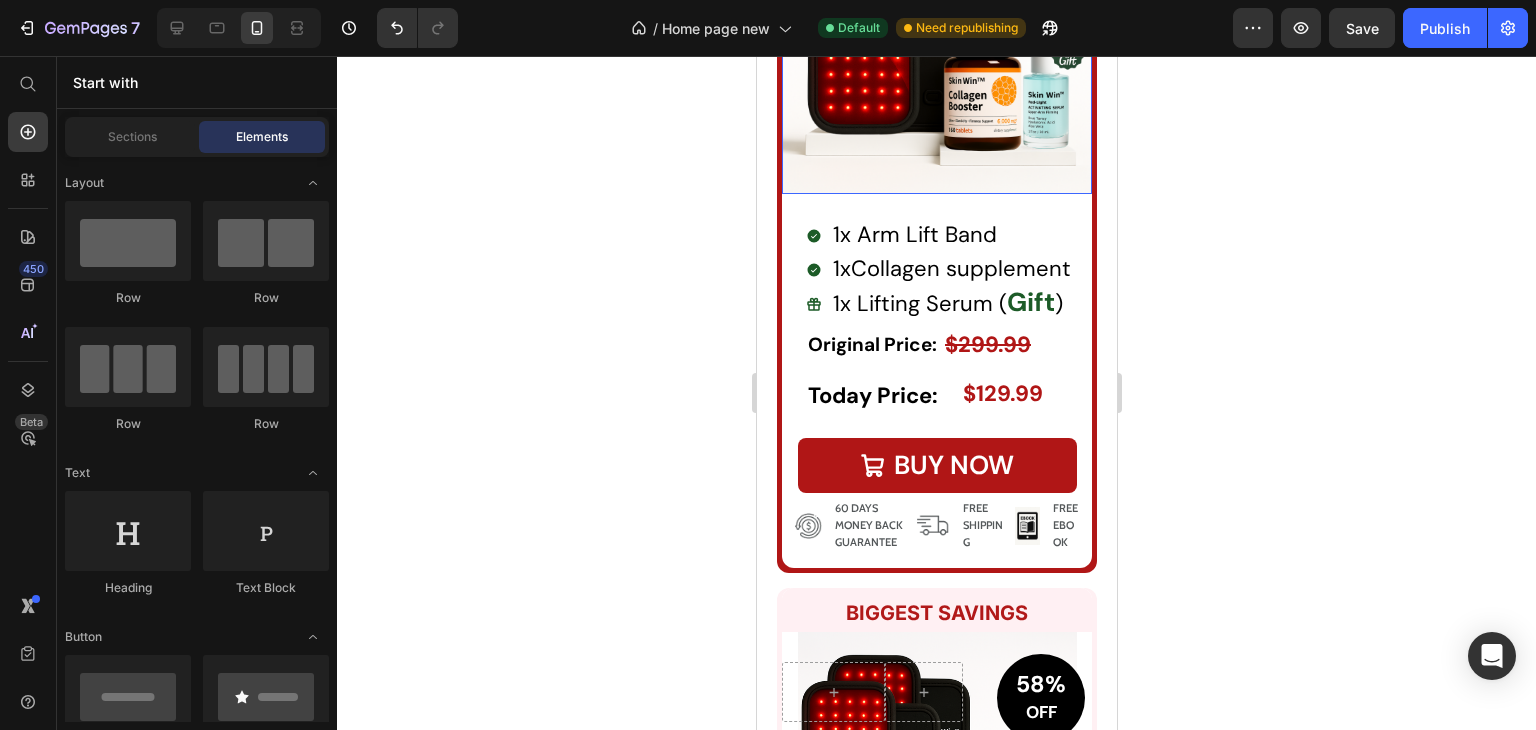 scroll, scrollTop: 8383, scrollLeft: 0, axis: vertical 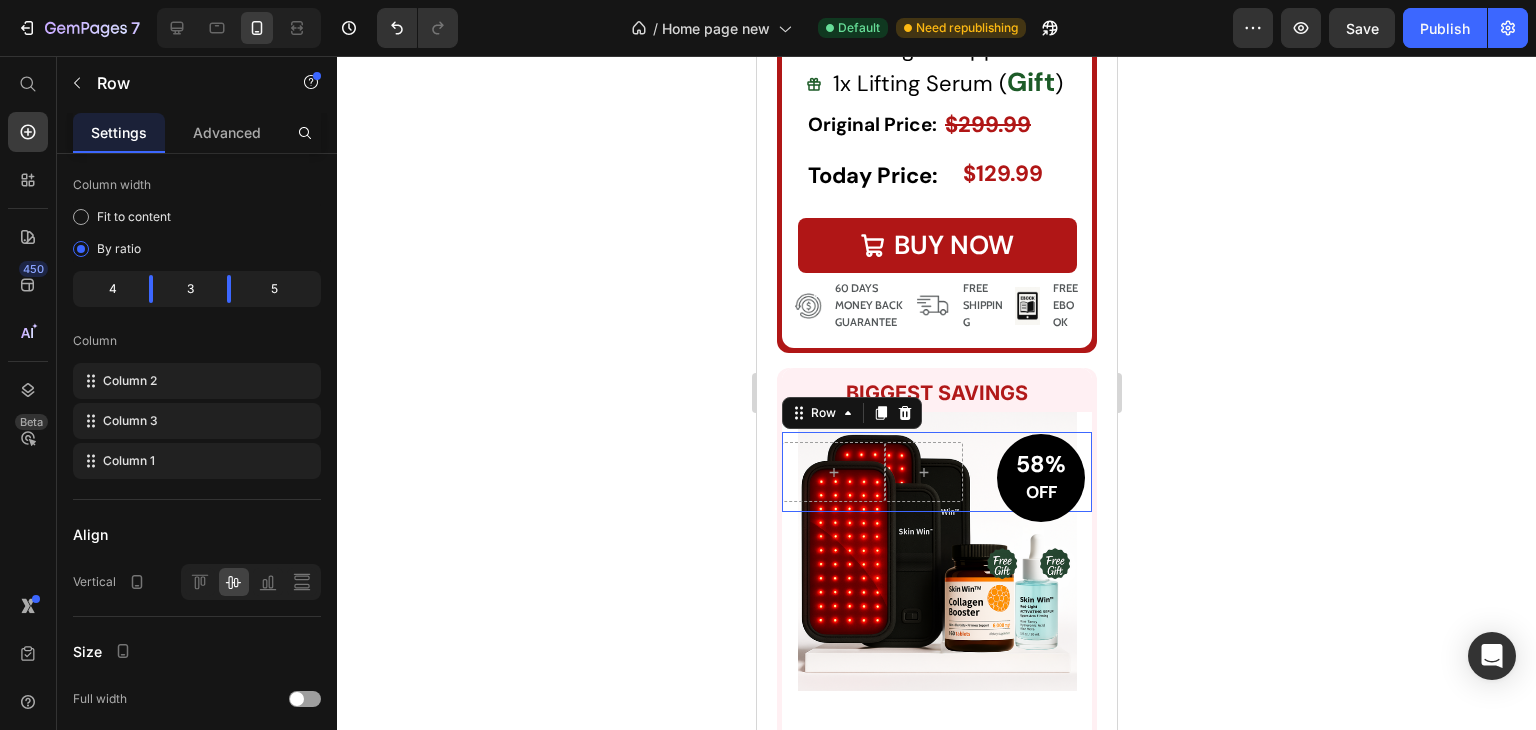 click on "⁠⁠⁠⁠⁠⁠⁠ 58% OFF Heading Row" at bounding box center (1026, 472) 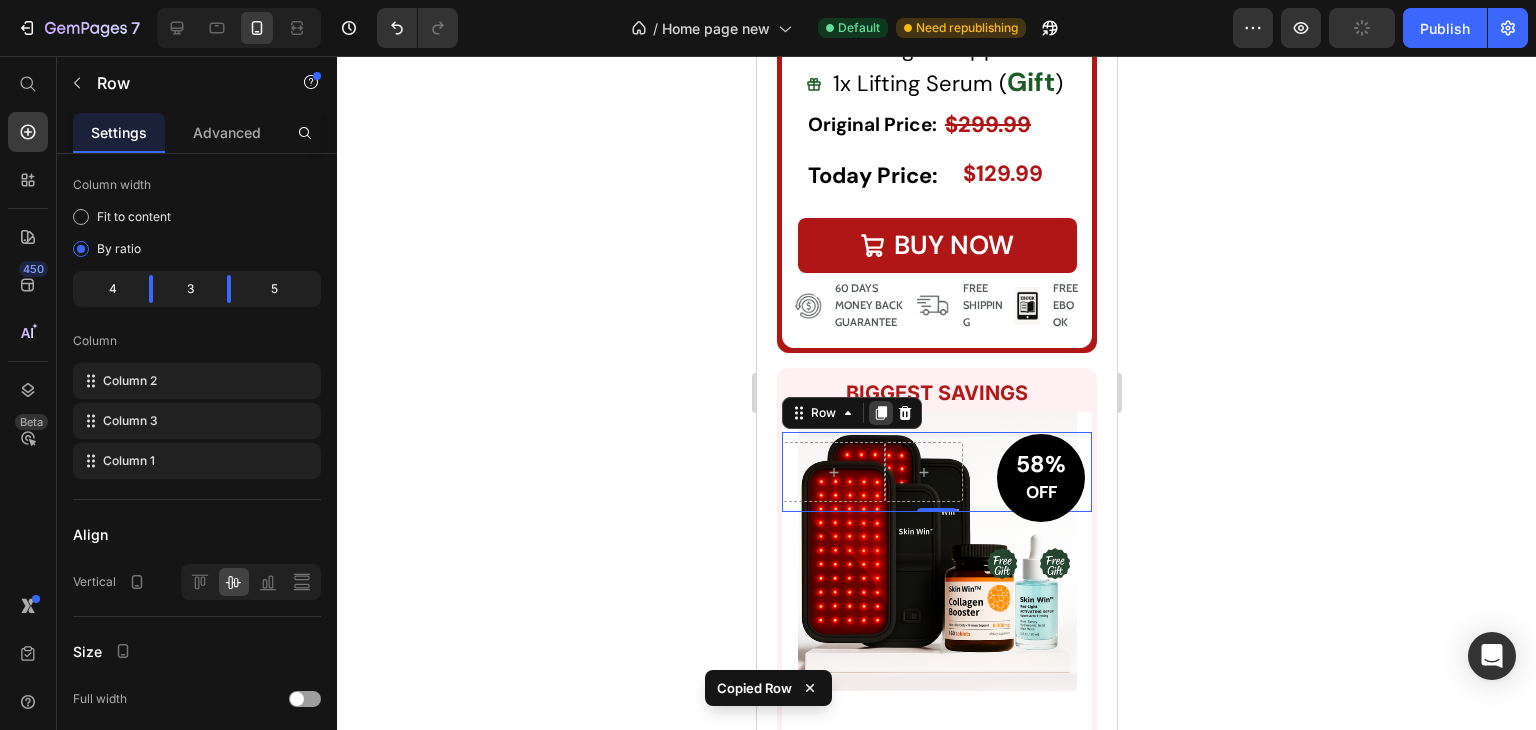 click 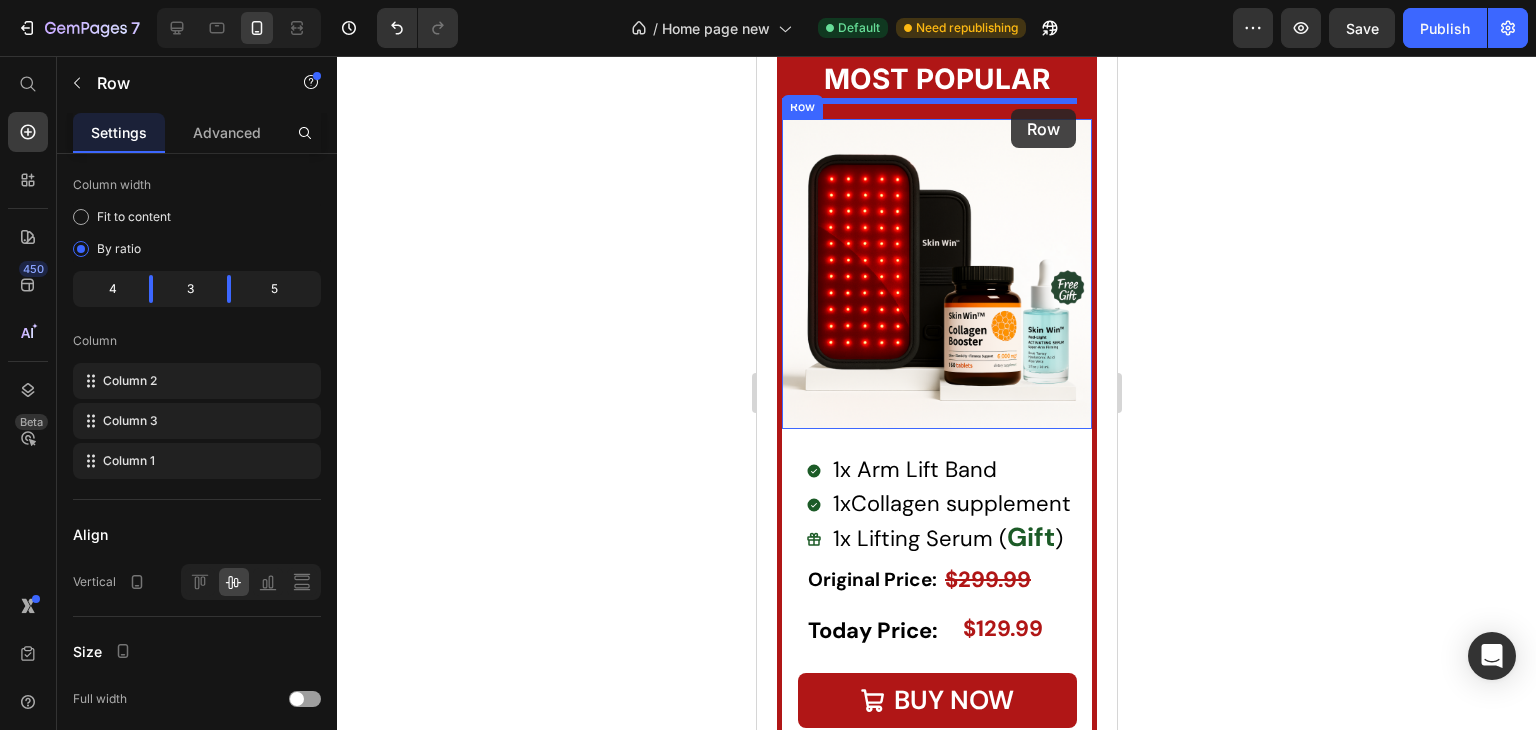 scroll, scrollTop: 7896, scrollLeft: 0, axis: vertical 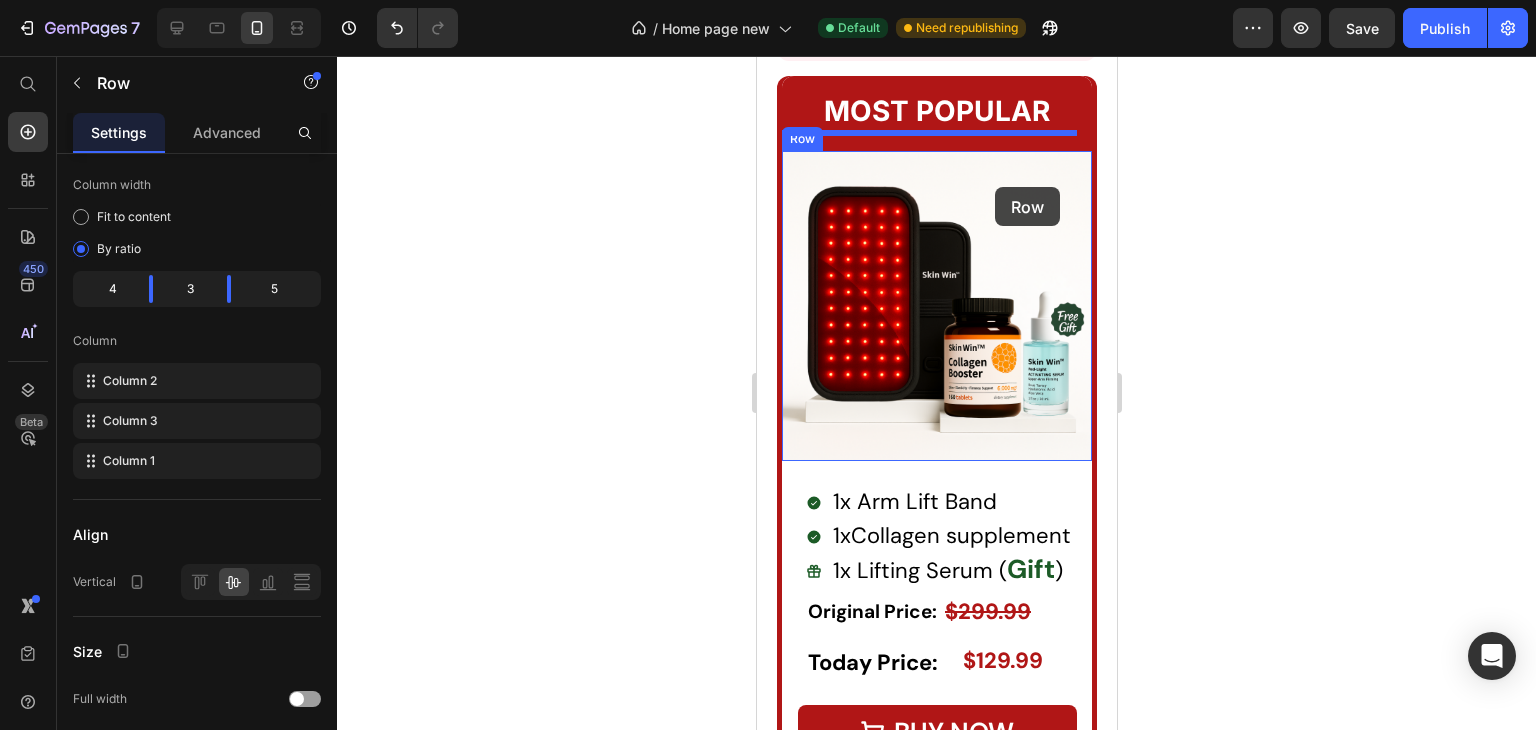 drag, startPoint x: 809, startPoint y: 565, endPoint x: 994, endPoint y: 187, distance: 420.8432 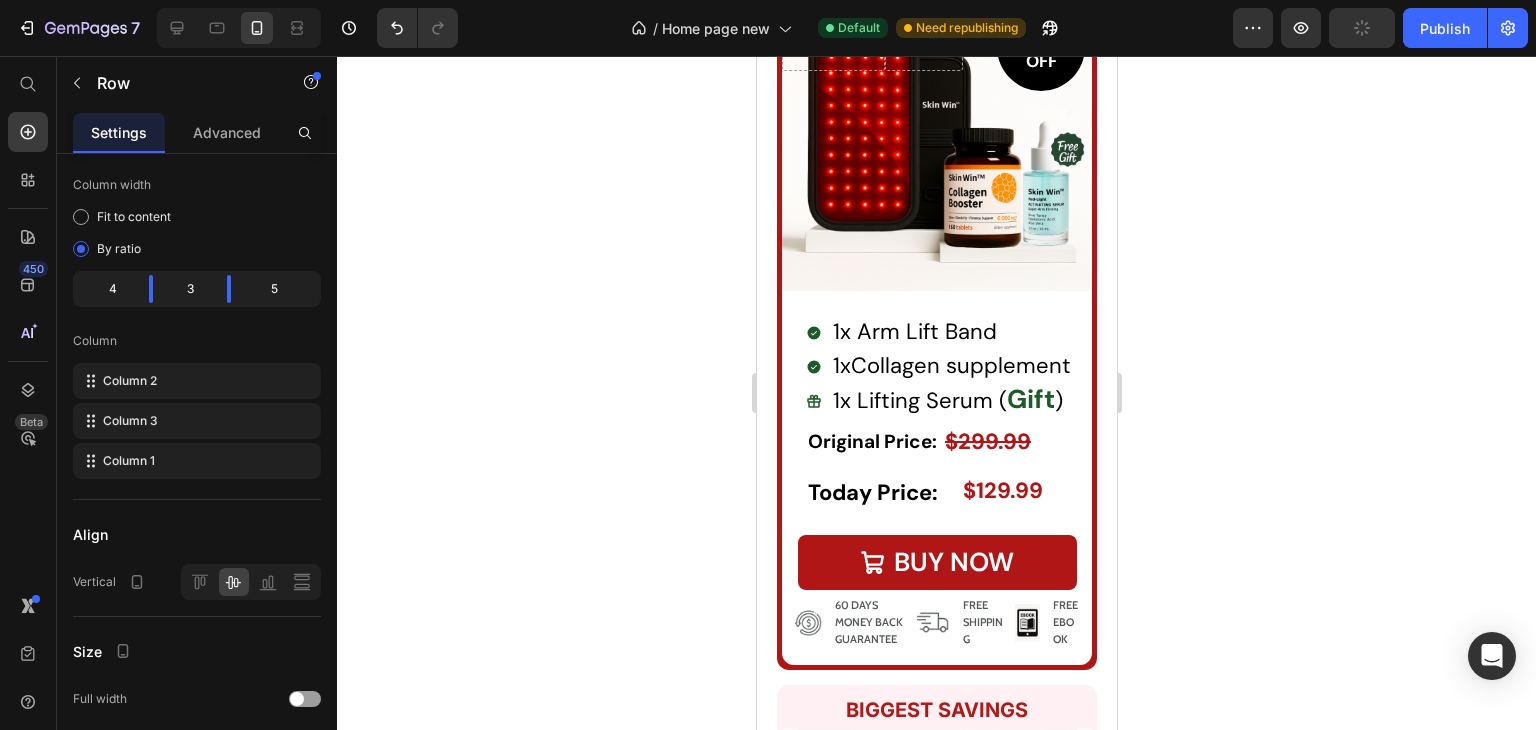 scroll, scrollTop: 8060, scrollLeft: 0, axis: vertical 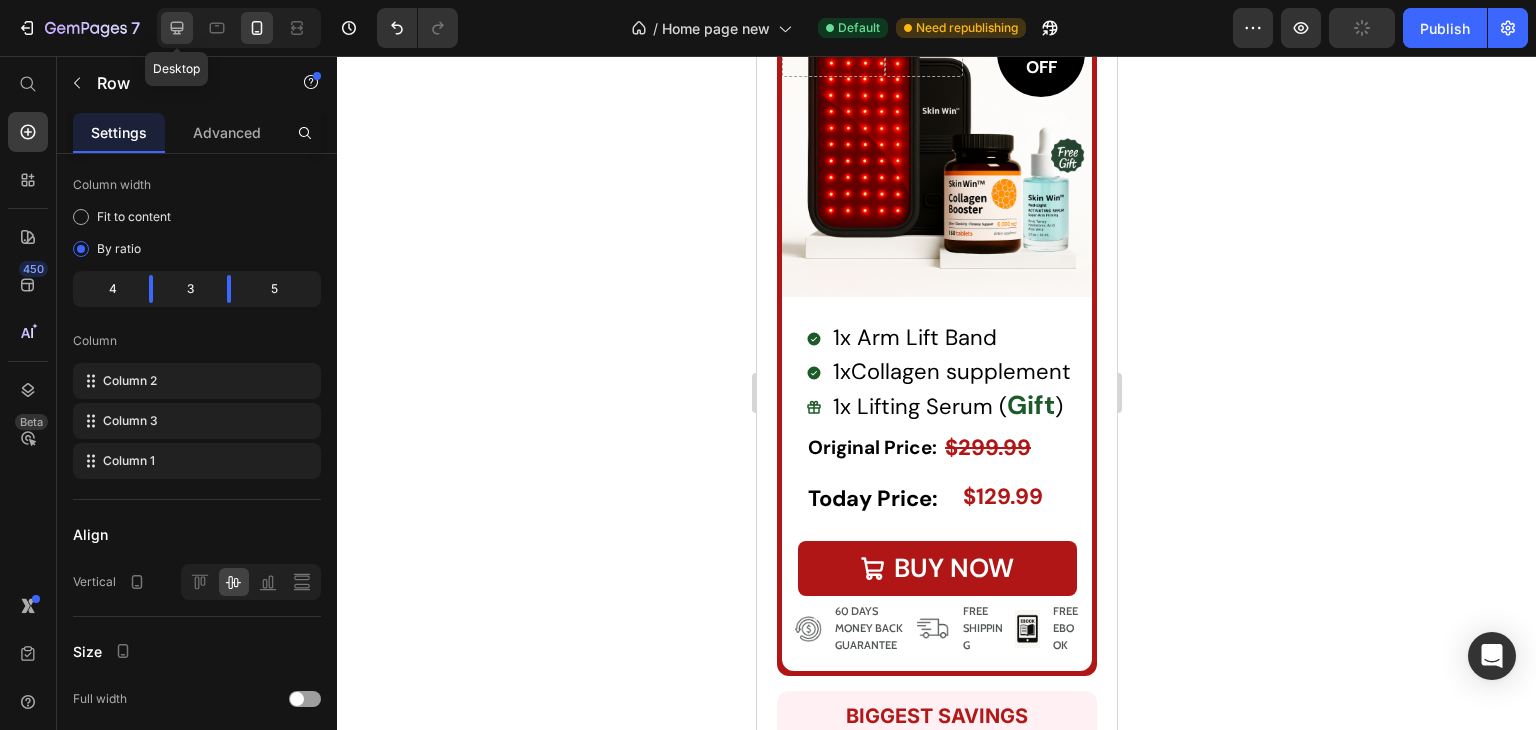 click 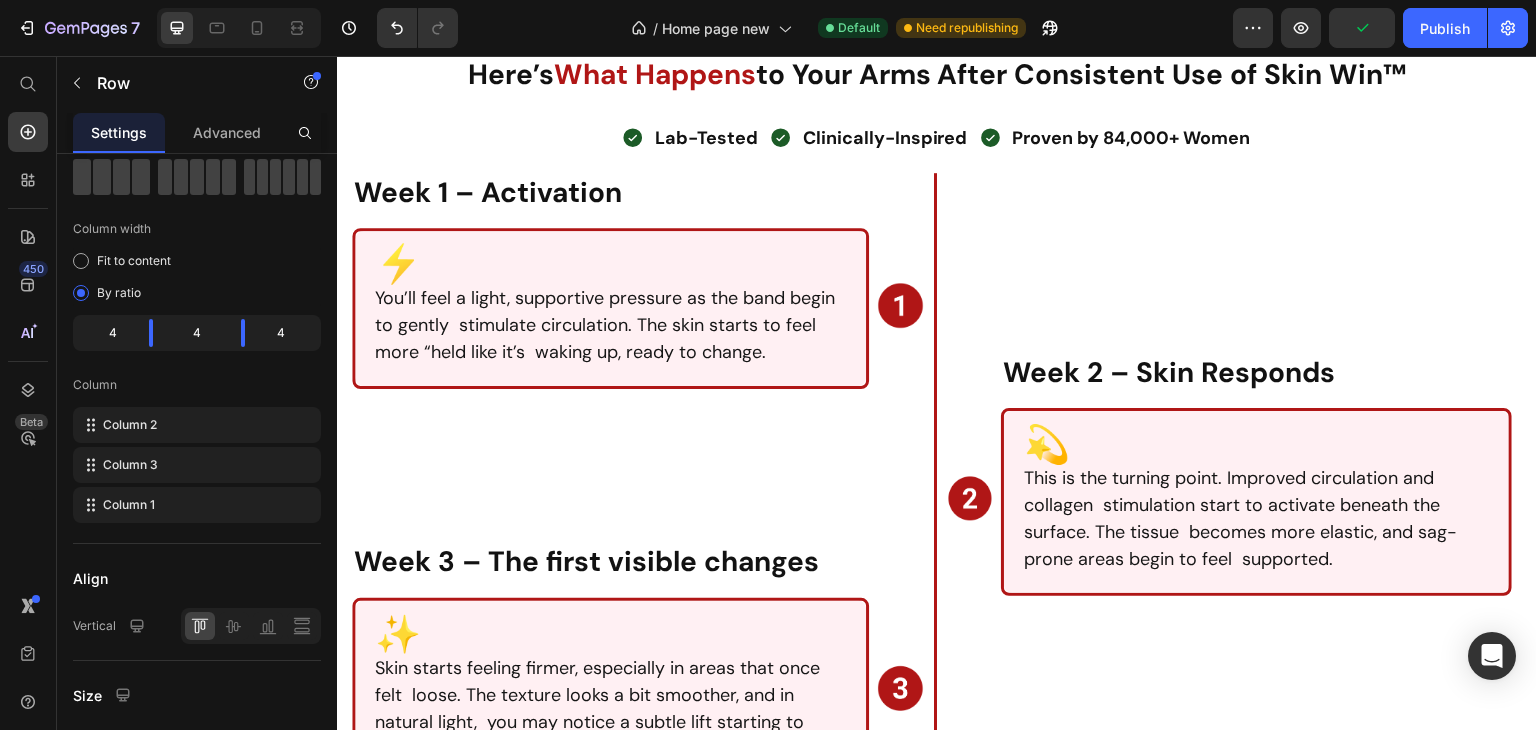 scroll, scrollTop: 7165, scrollLeft: 0, axis: vertical 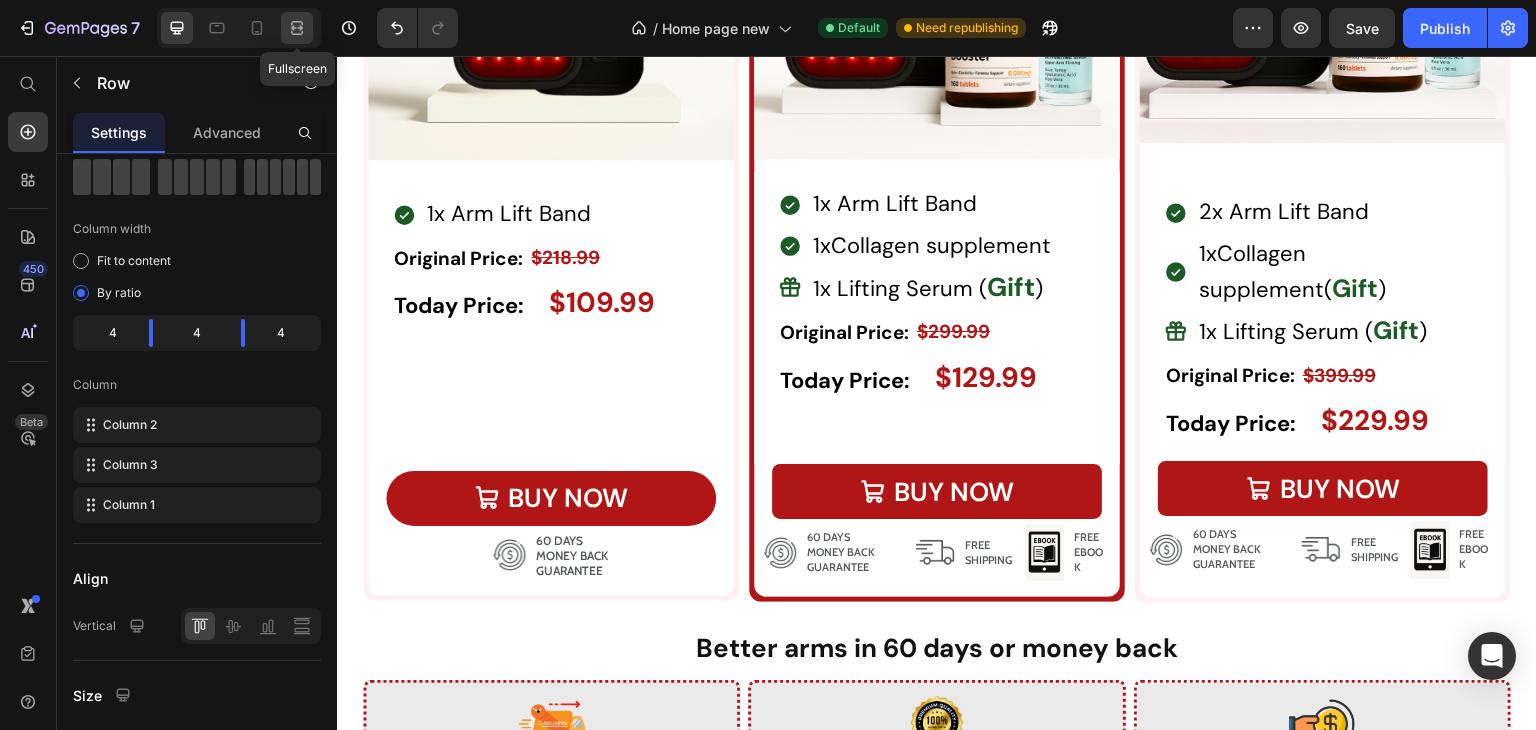 click 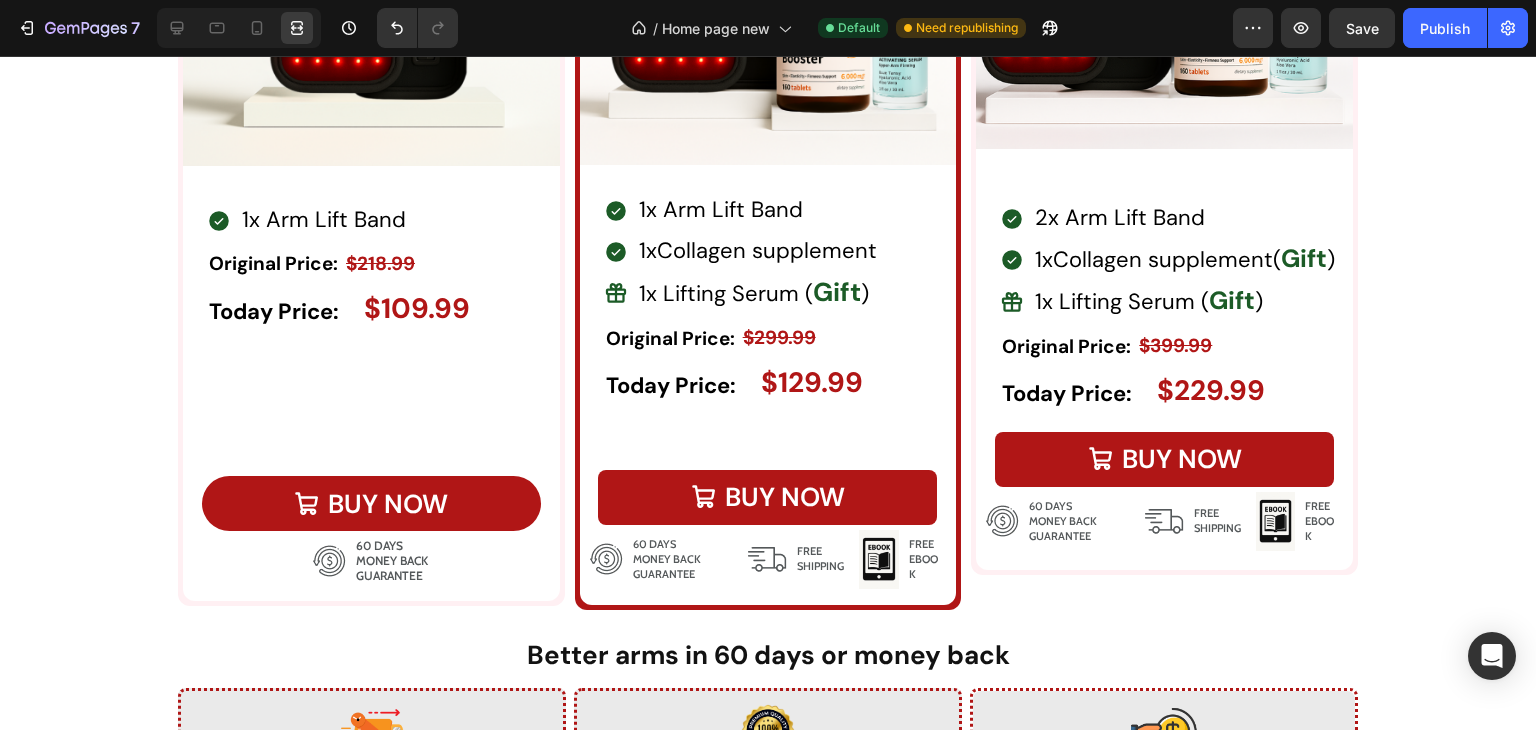 click at bounding box center [235, 28] 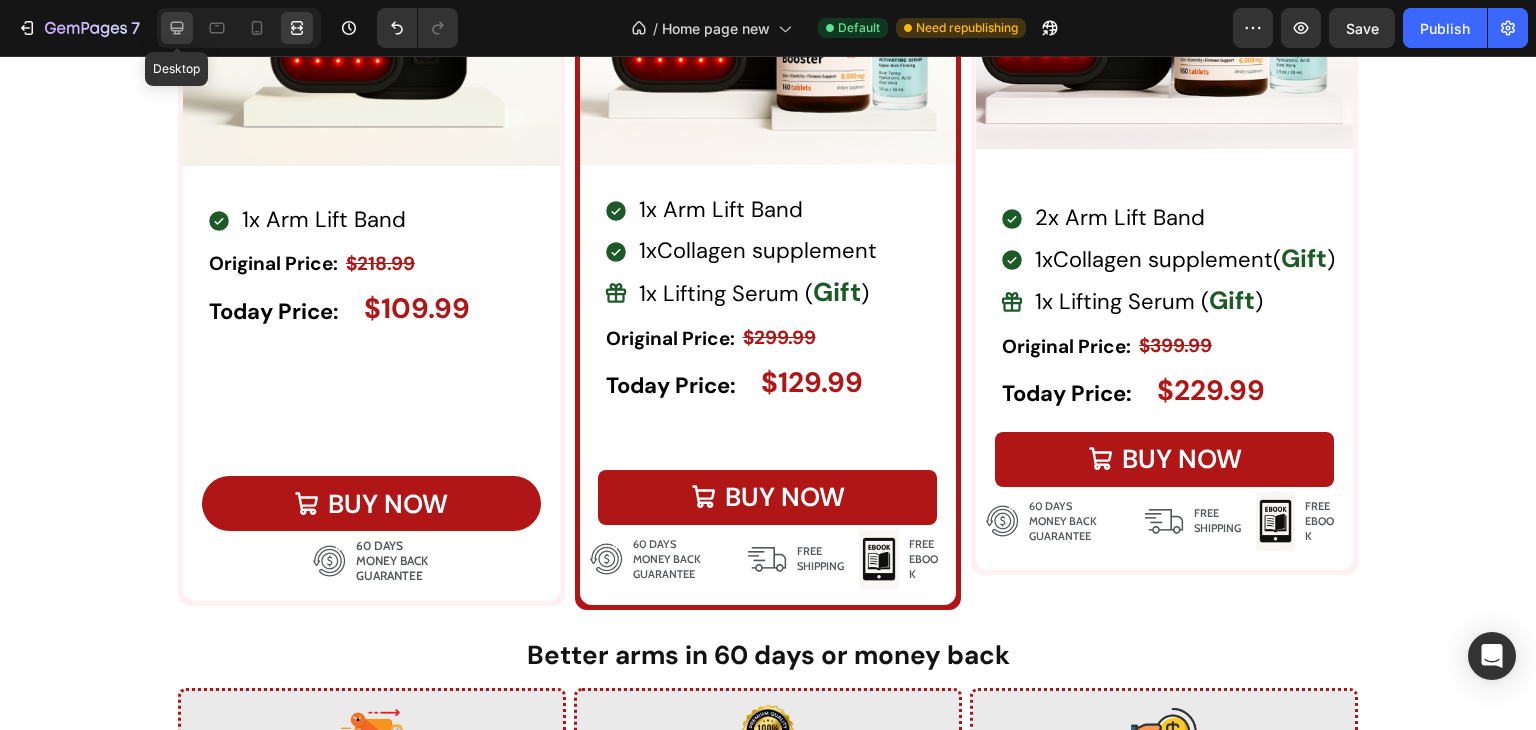 click 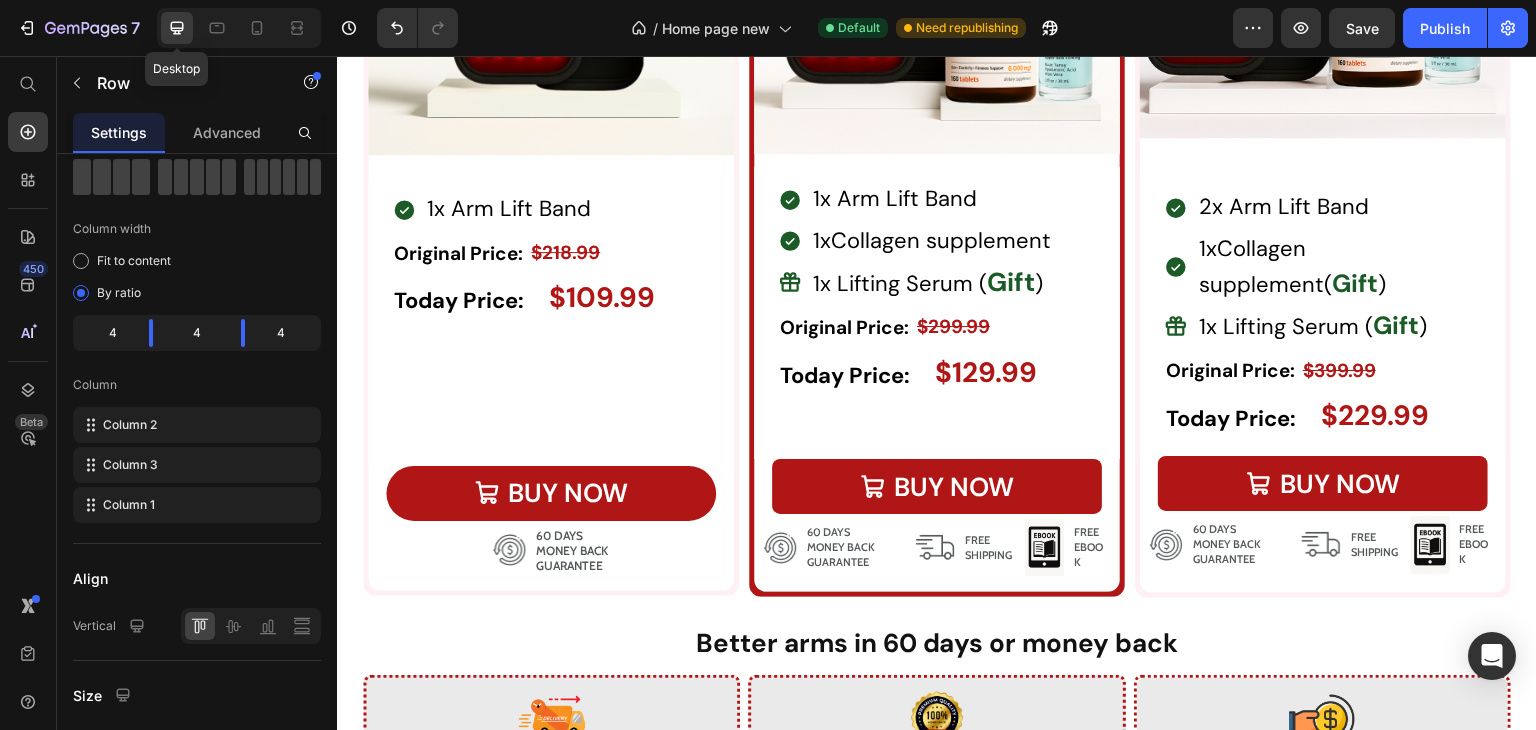 scroll, scrollTop: 7165, scrollLeft: 0, axis: vertical 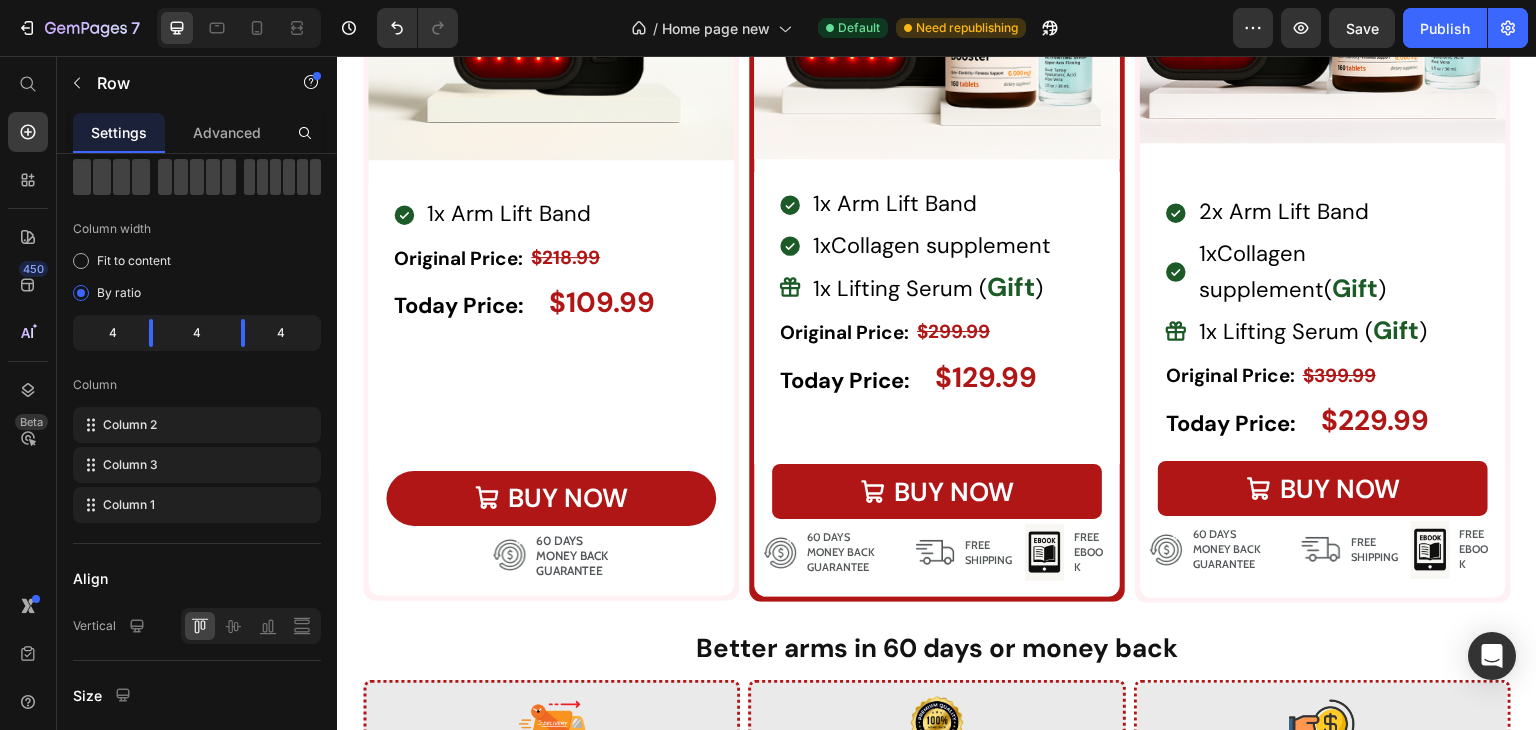 click at bounding box center (877, -196) 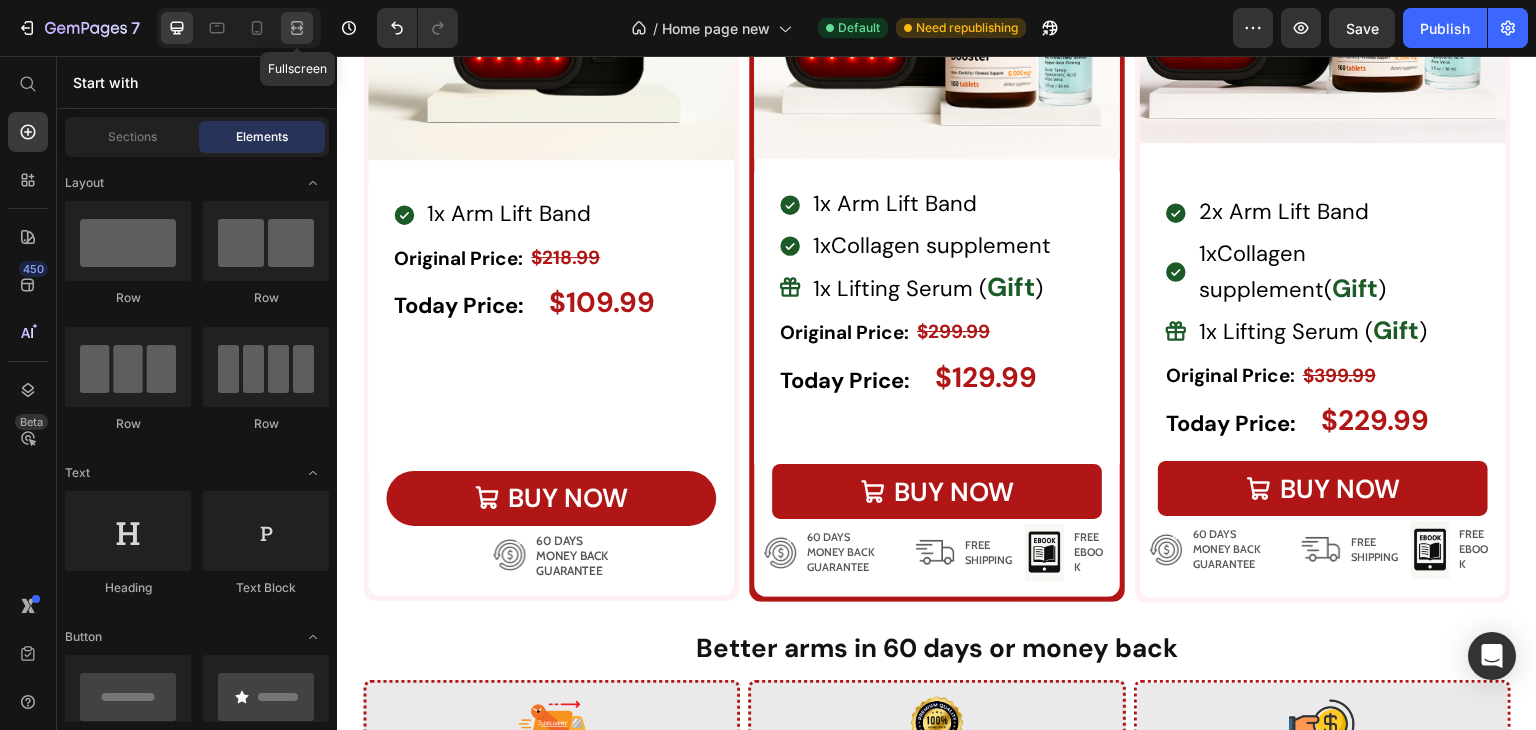 click 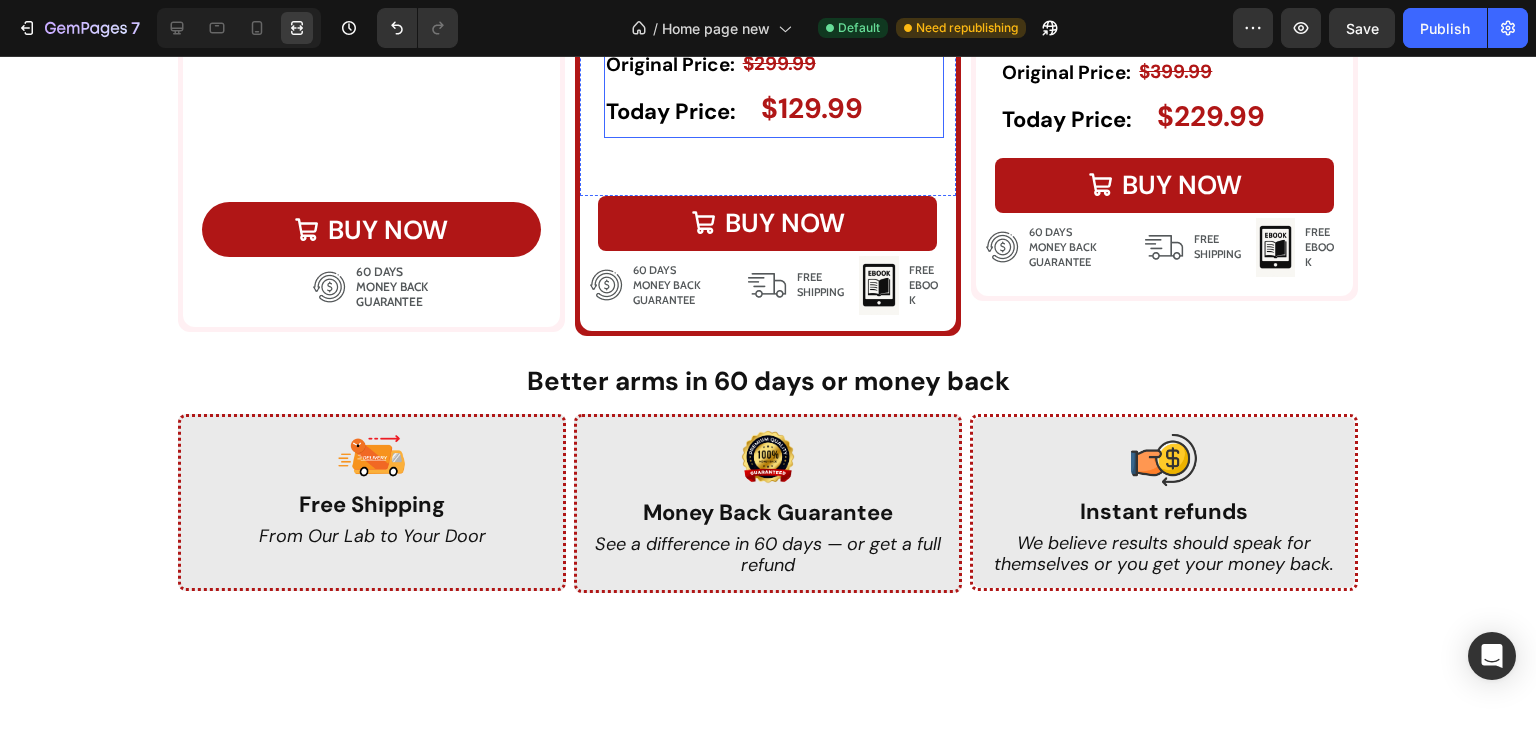 scroll, scrollTop: 7484, scrollLeft: 0, axis: vertical 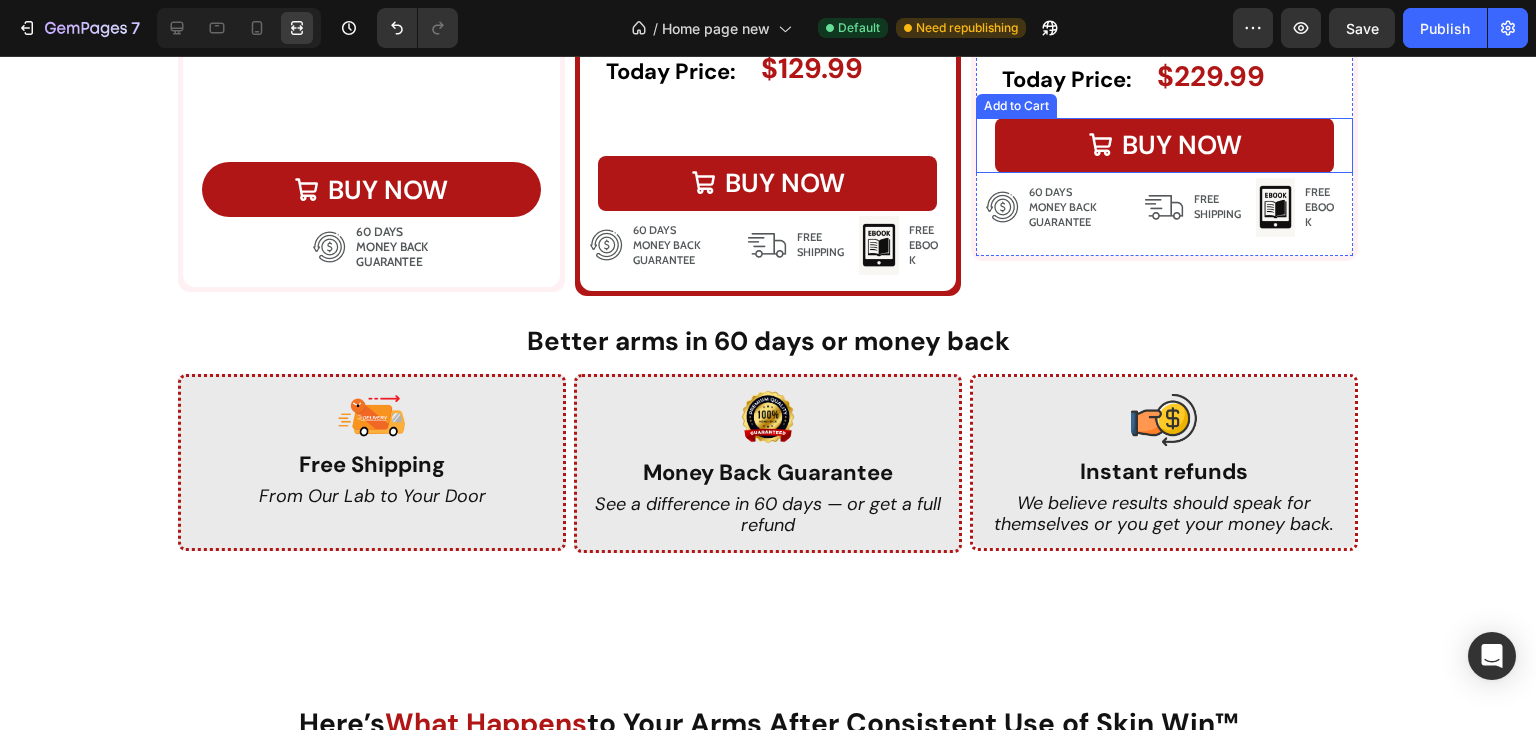 click on "BUY NOW Add to Cart" at bounding box center (1164, 145) 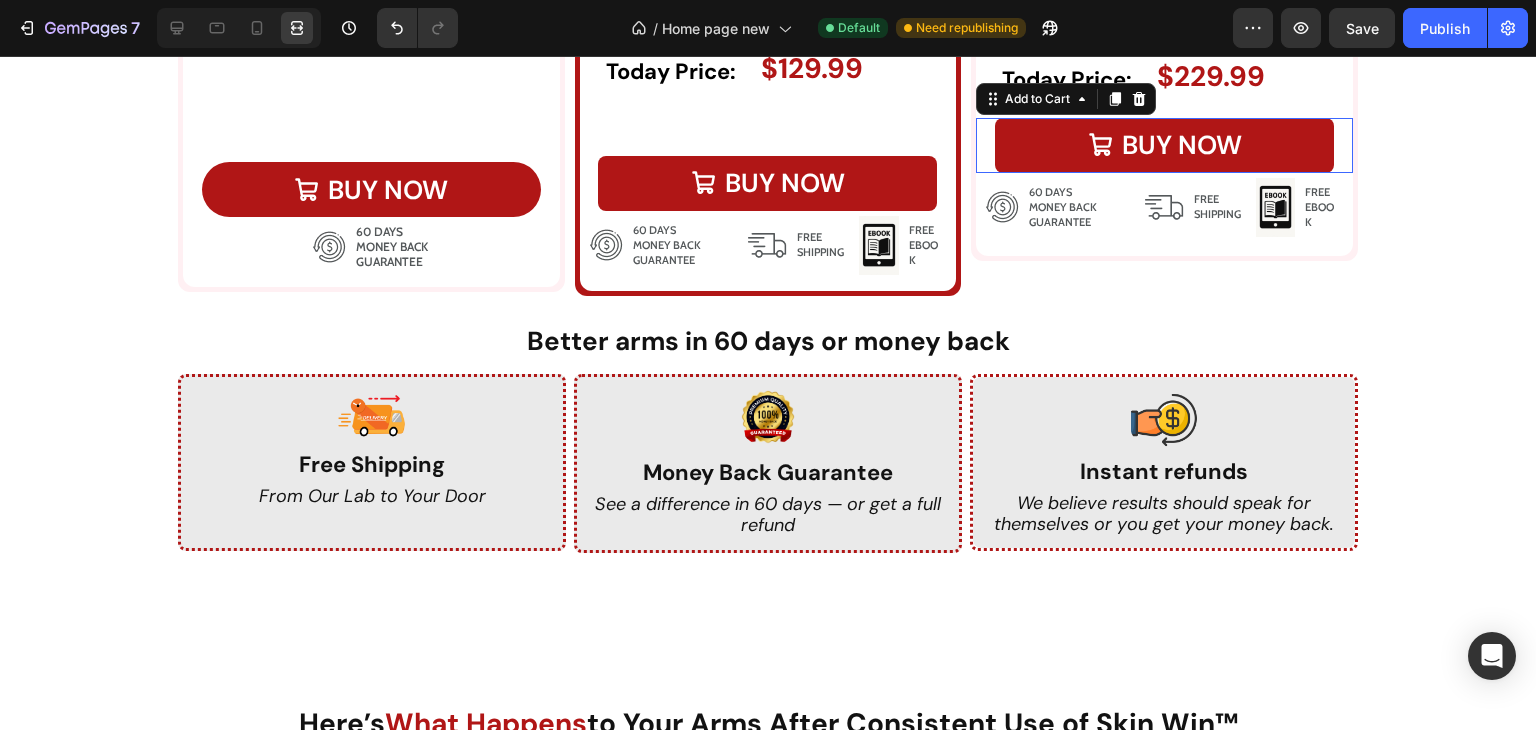 scroll, scrollTop: 0, scrollLeft: 0, axis: both 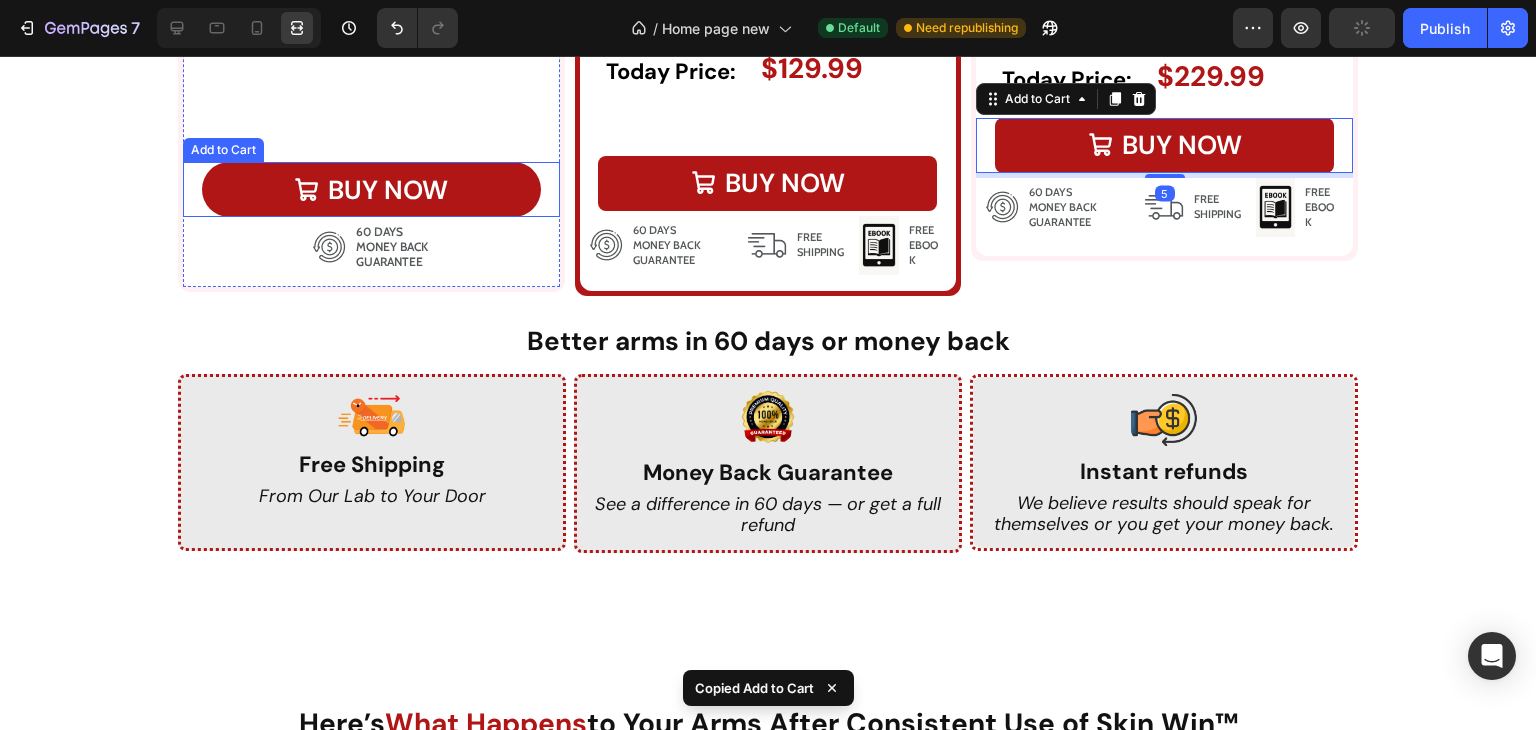 click on "BUY NOW Add to Cart" at bounding box center [371, 189] 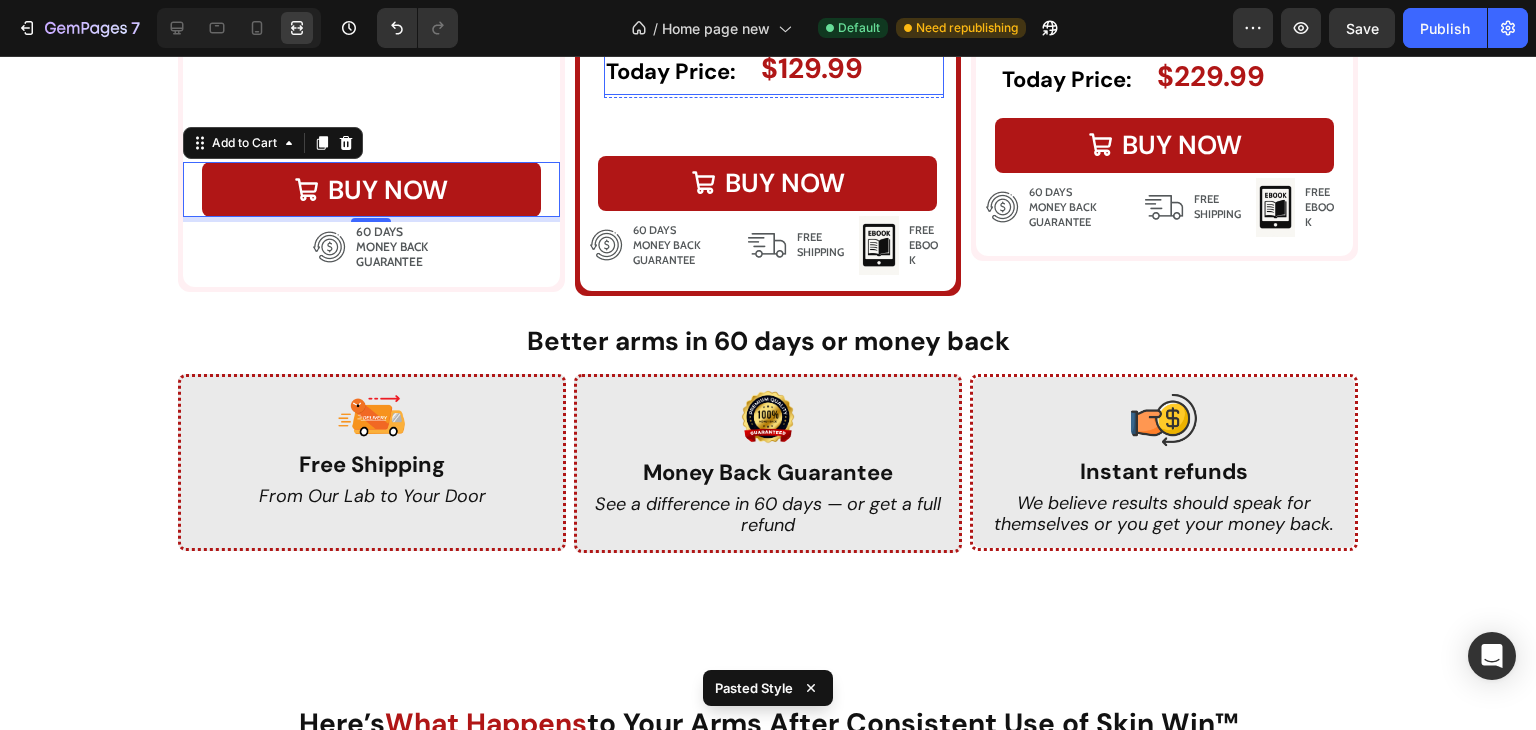 click on "Today Price: Text Block $129.99 Product Price Row" at bounding box center (774, 71) 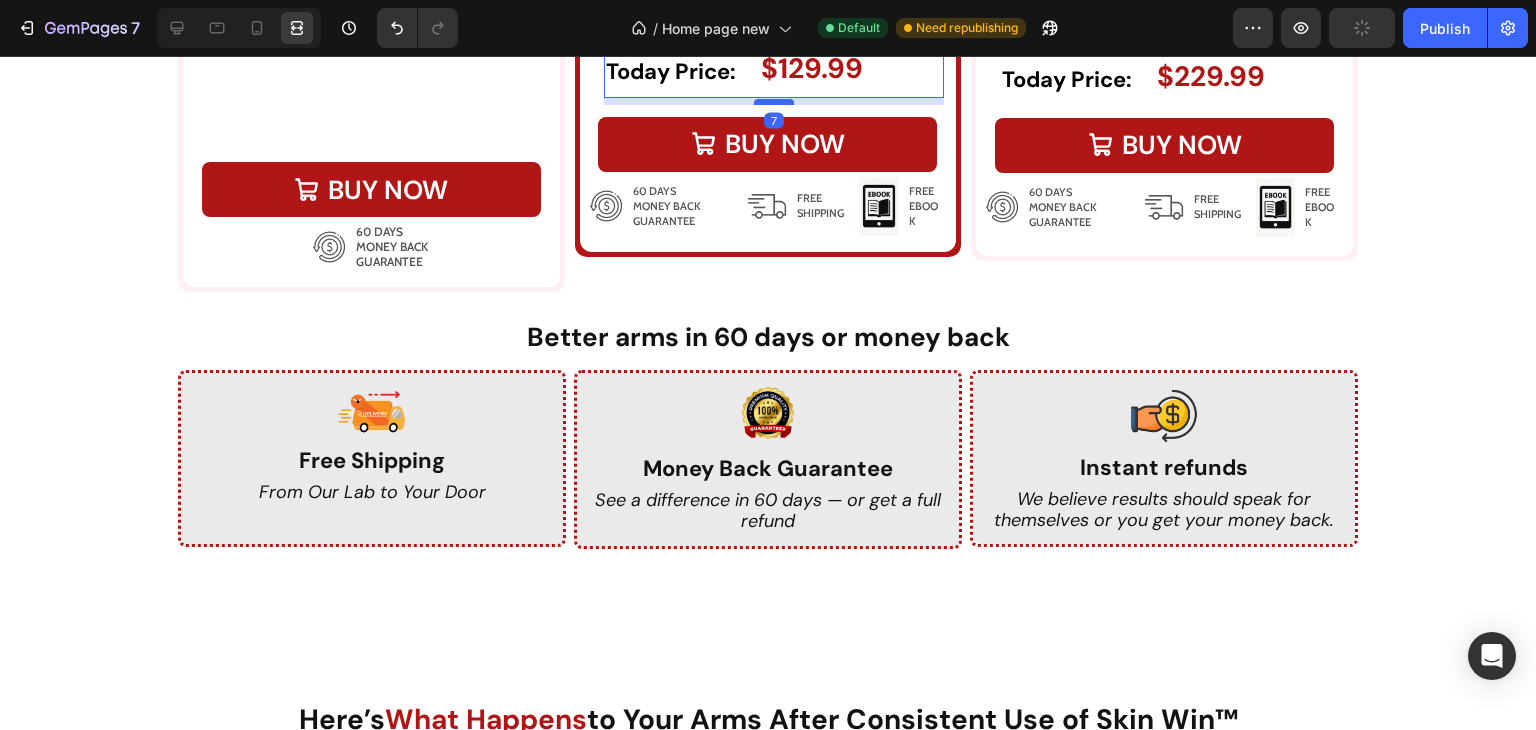 drag, startPoint x: 763, startPoint y: 479, endPoint x: 770, endPoint y: 440, distance: 39.623226 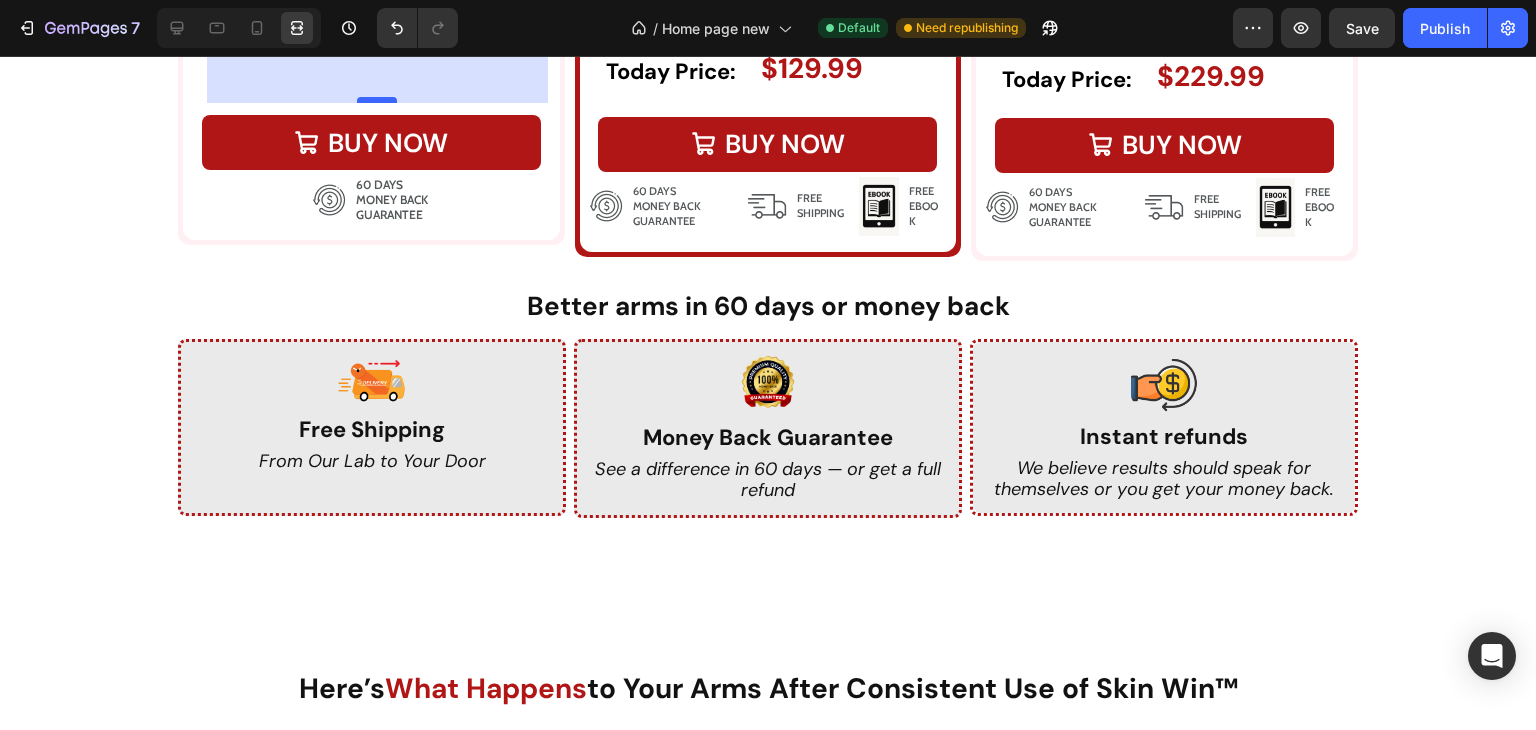 drag, startPoint x: 372, startPoint y: 485, endPoint x: 378, endPoint y: 438, distance: 47.38143 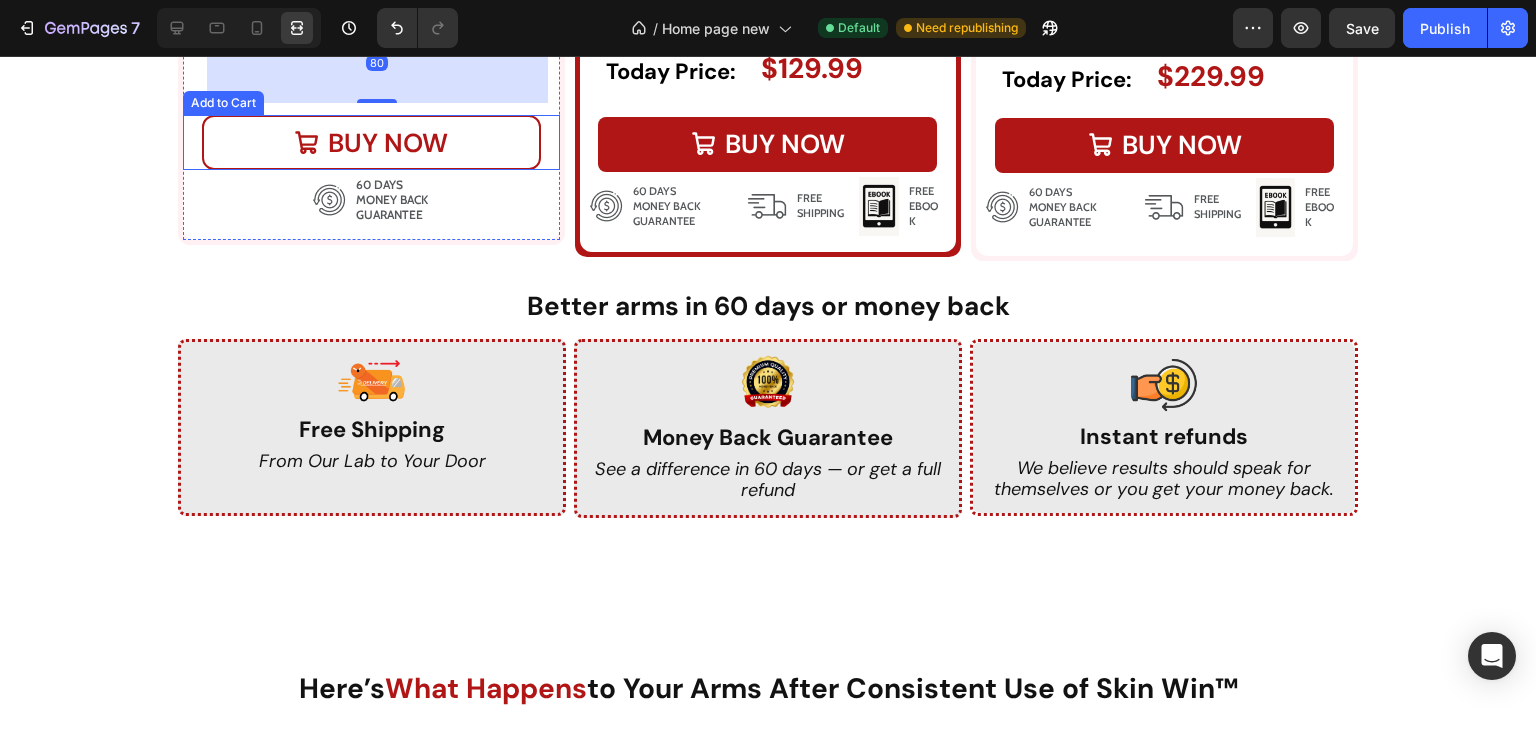 click on "BUY NOW" at bounding box center [371, 142] 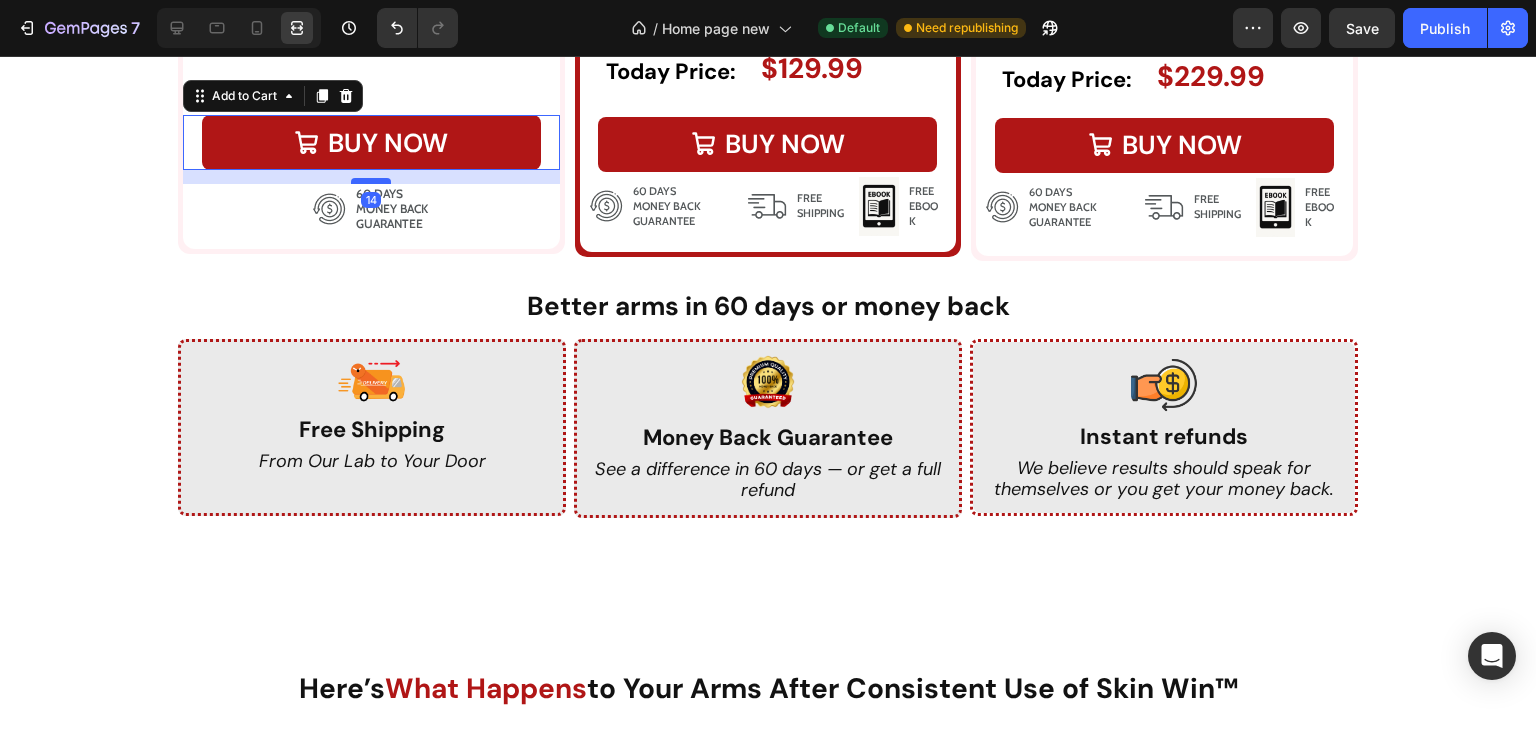 drag, startPoint x: 367, startPoint y: 510, endPoint x: 372, endPoint y: 519, distance: 10.29563 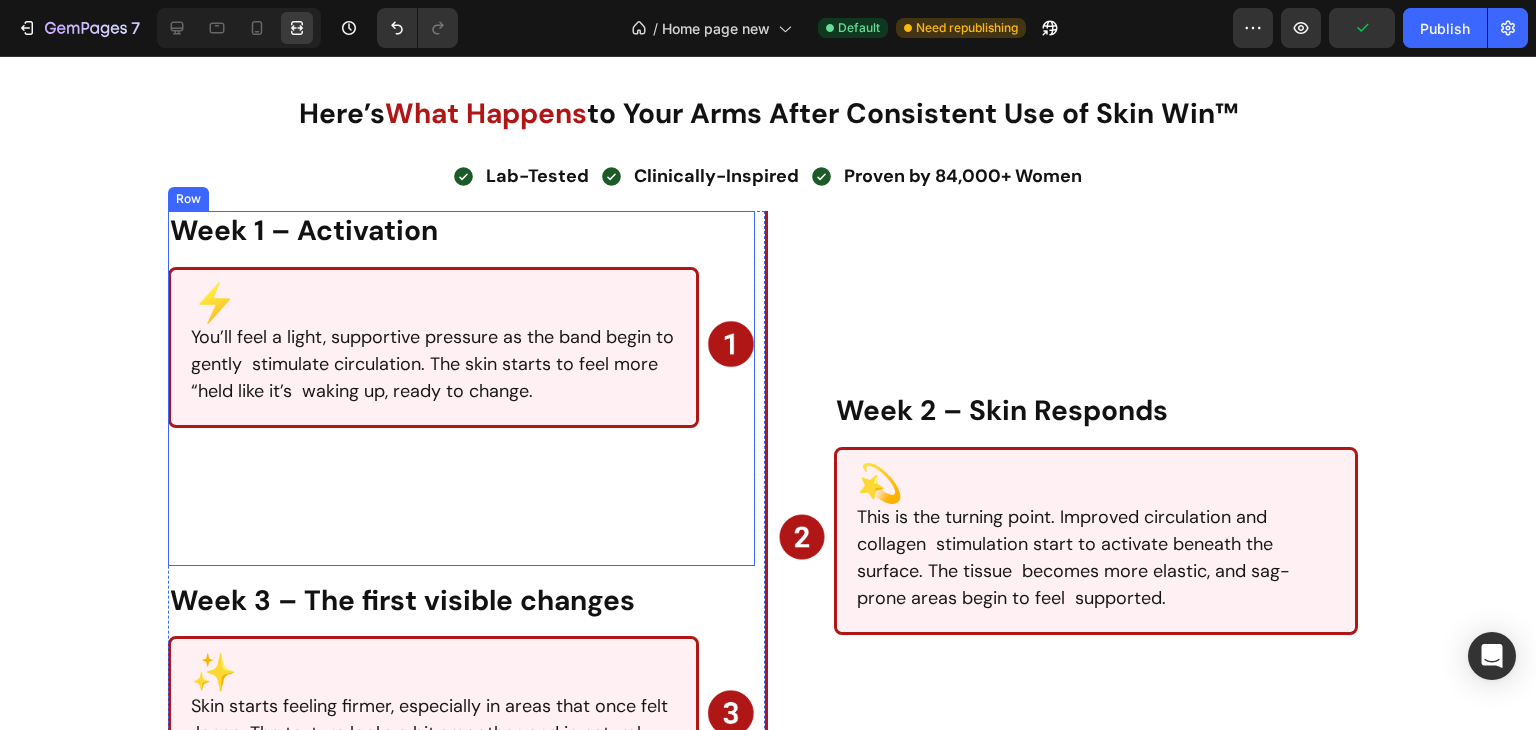 scroll, scrollTop: 8971, scrollLeft: 0, axis: vertical 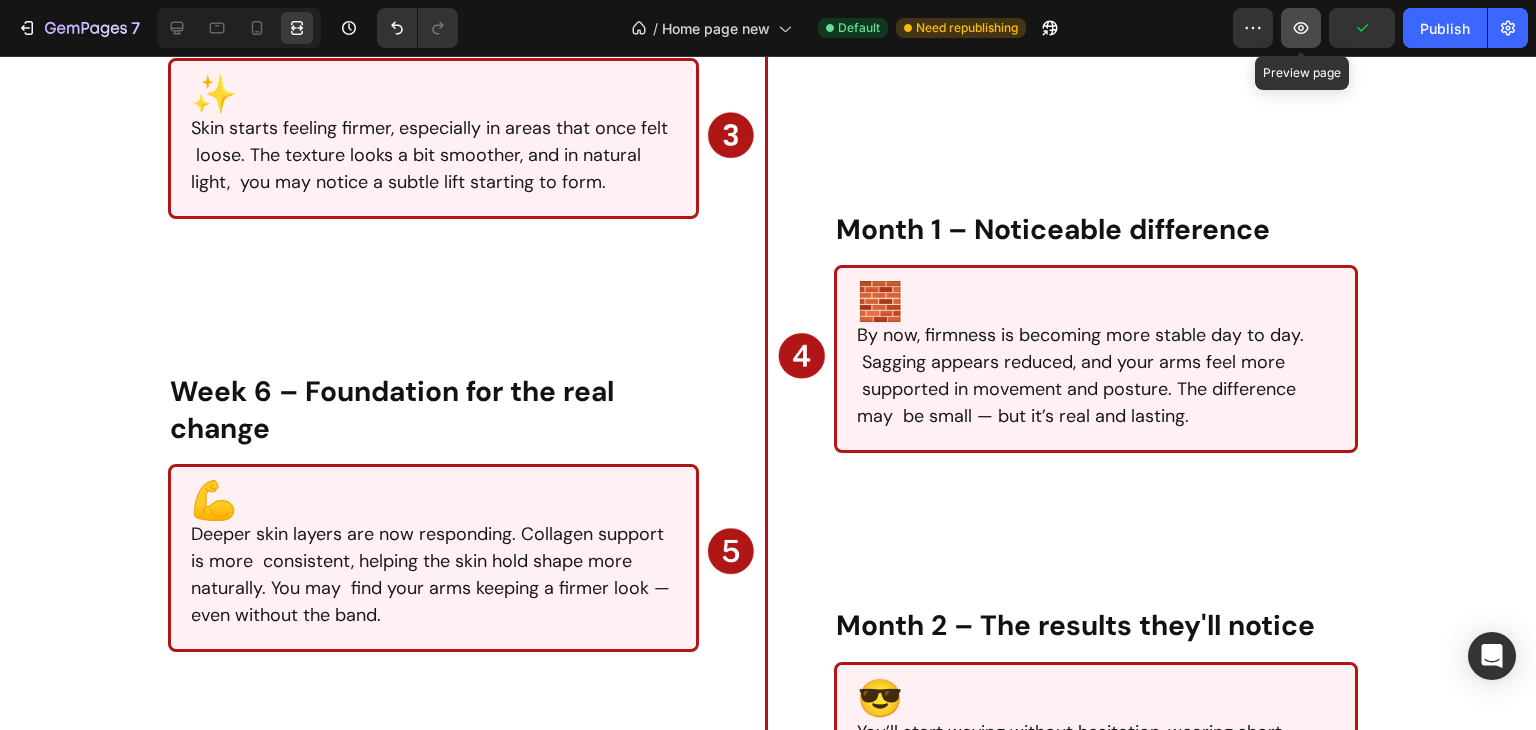 click 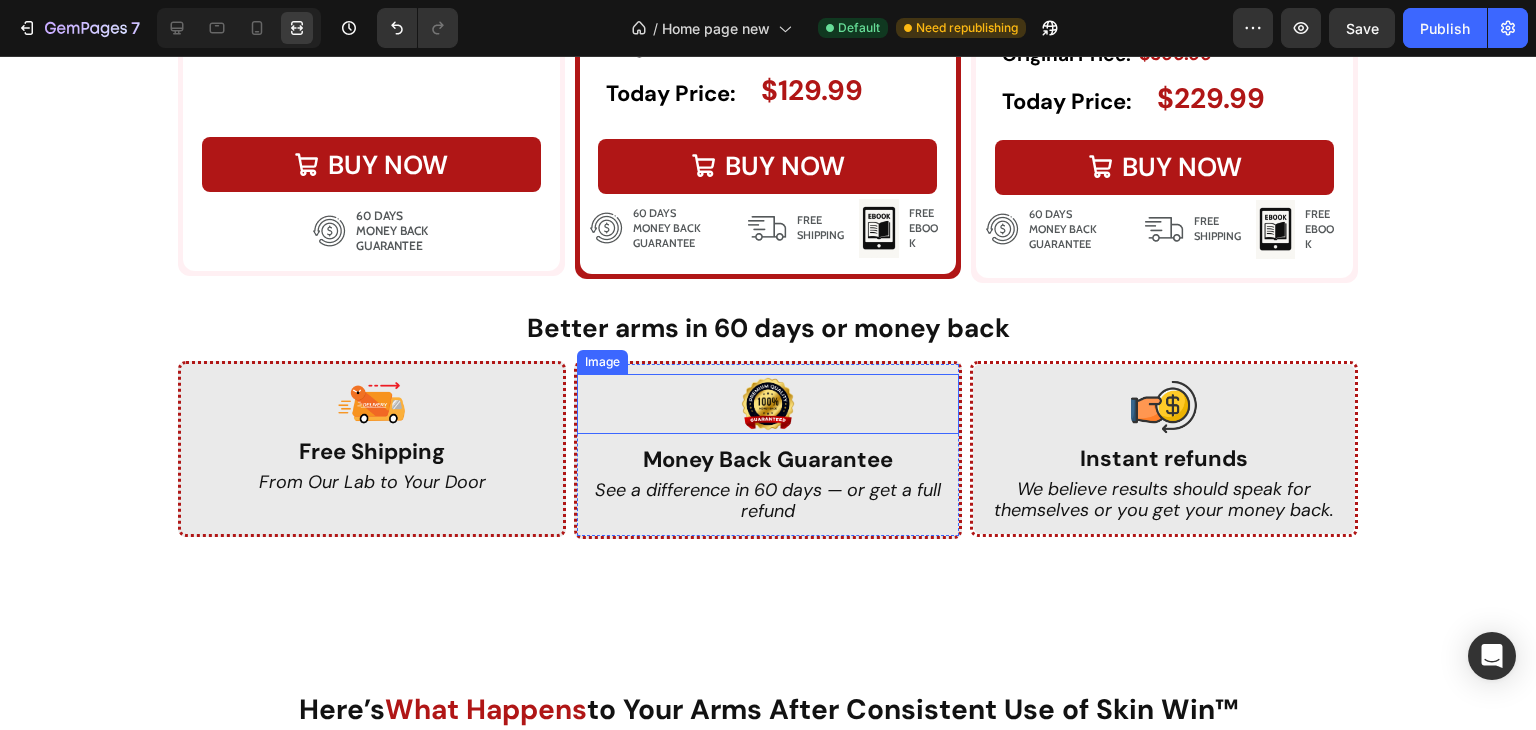 scroll, scrollTop: 7789, scrollLeft: 0, axis: vertical 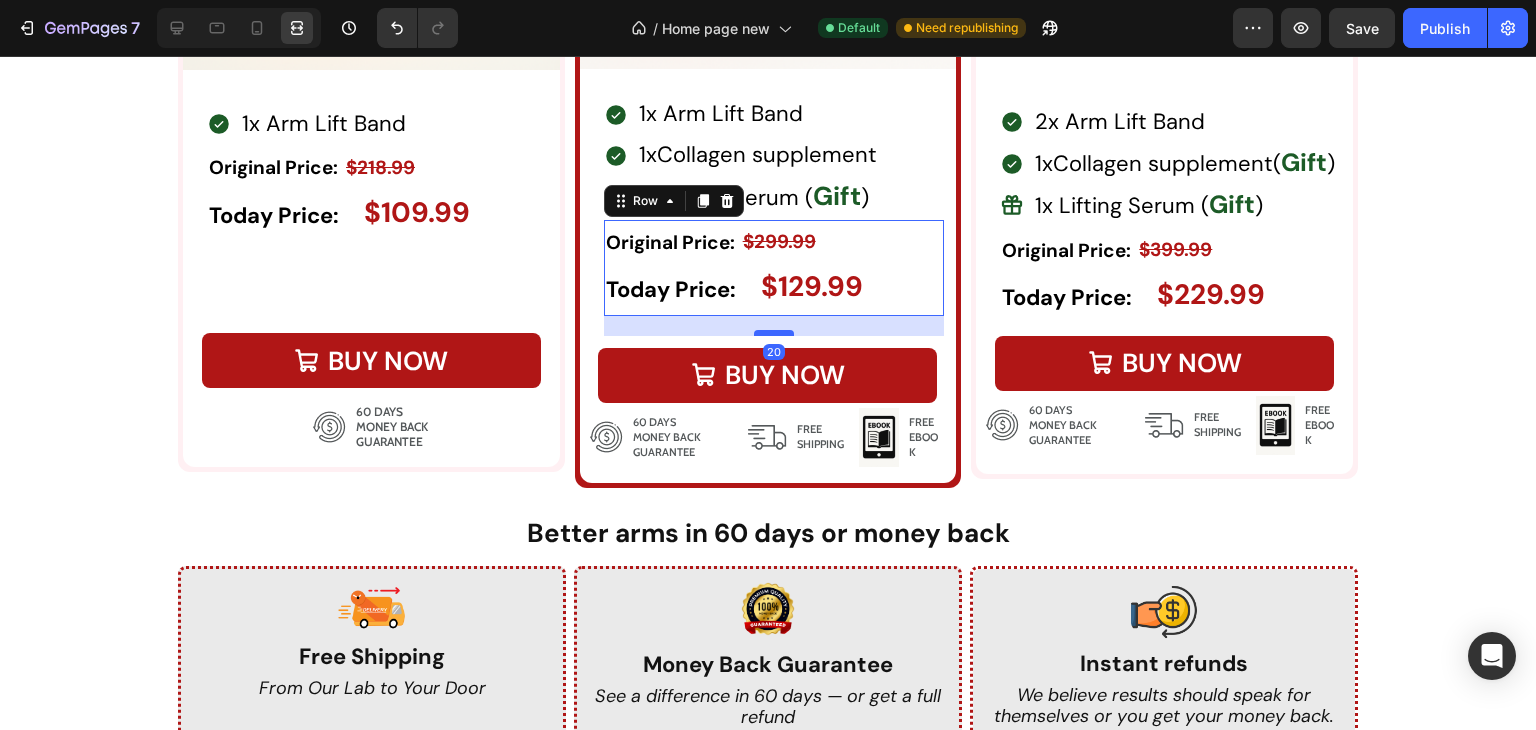 drag, startPoint x: 756, startPoint y: 313, endPoint x: 752, endPoint y: 326, distance: 13.601471 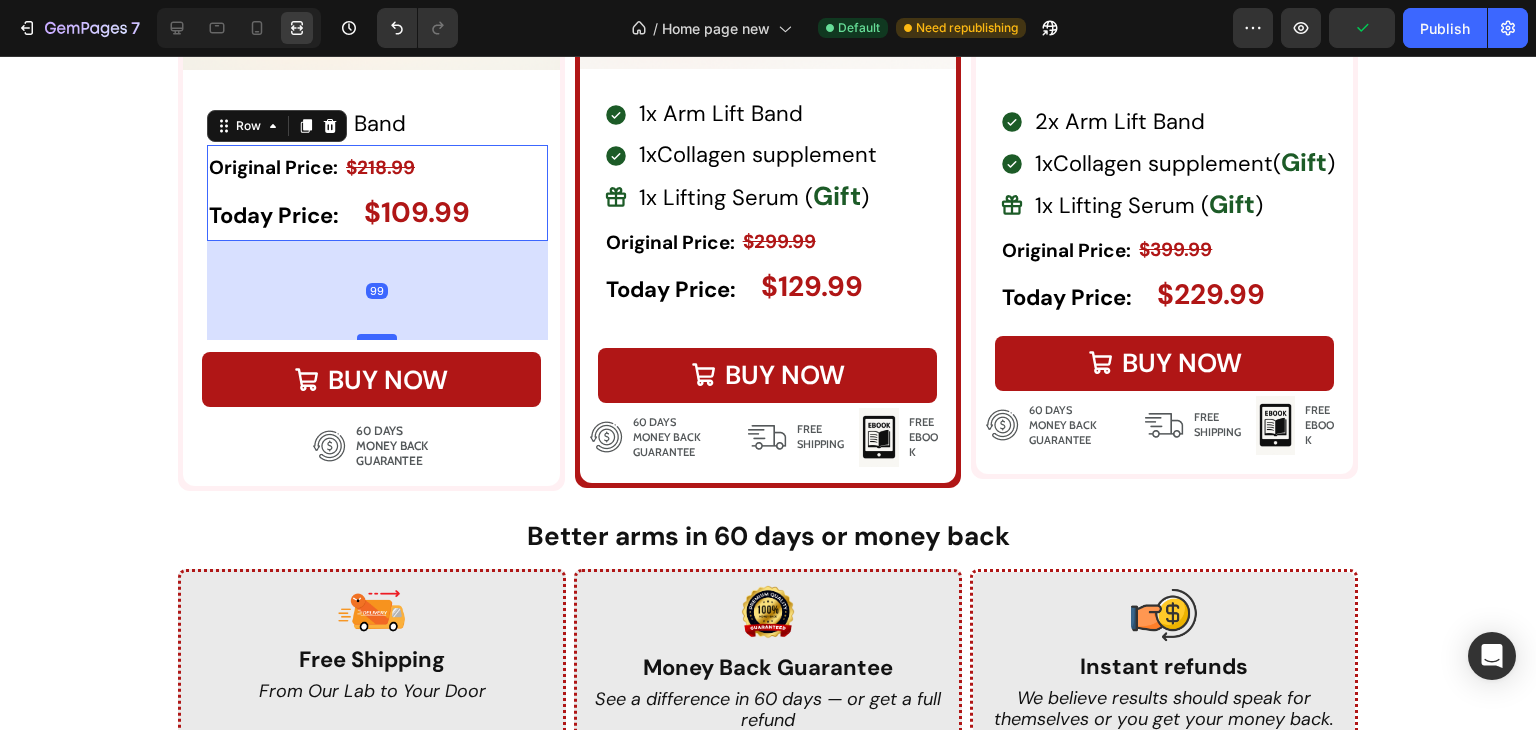drag, startPoint x: 383, startPoint y: 251, endPoint x: 360, endPoint y: 328, distance: 80.36168 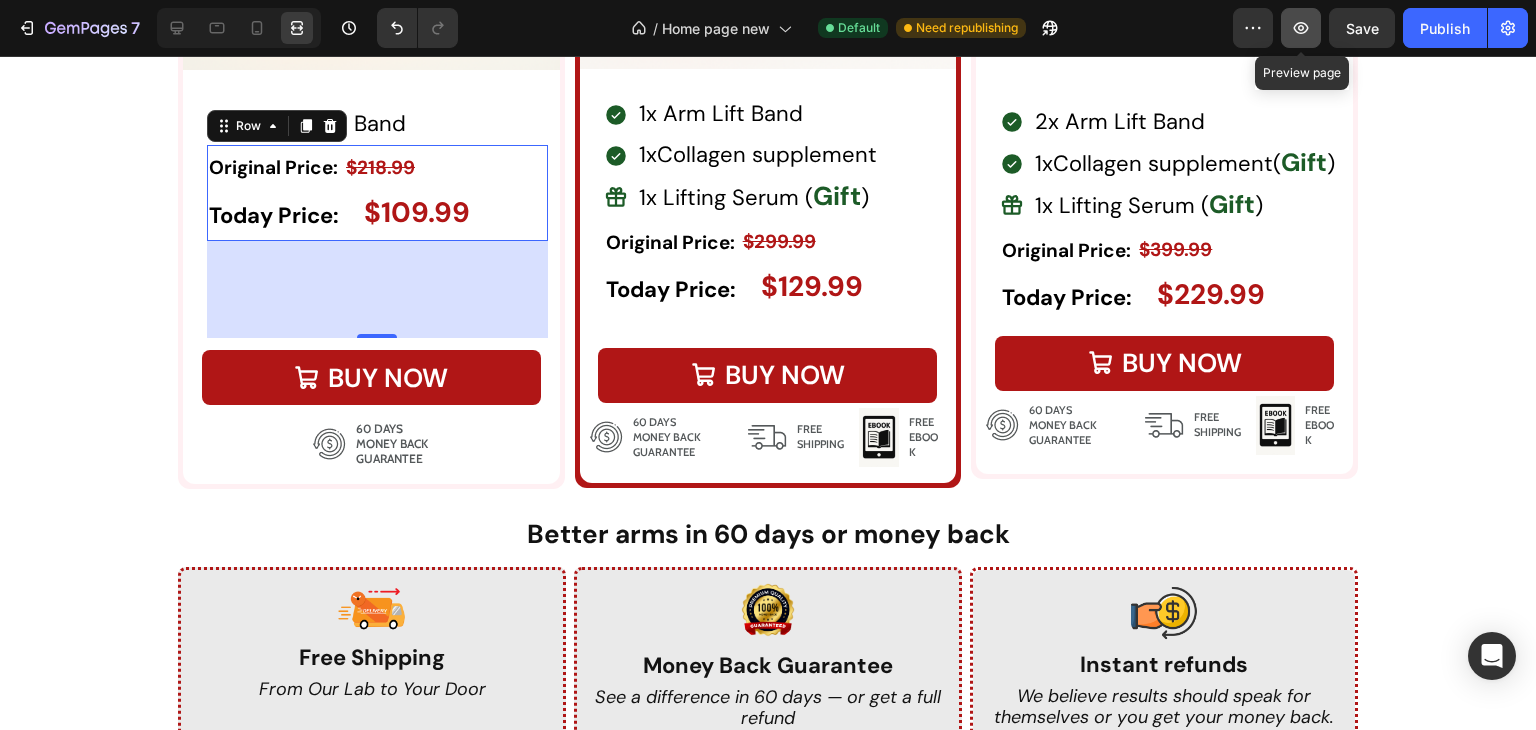 click 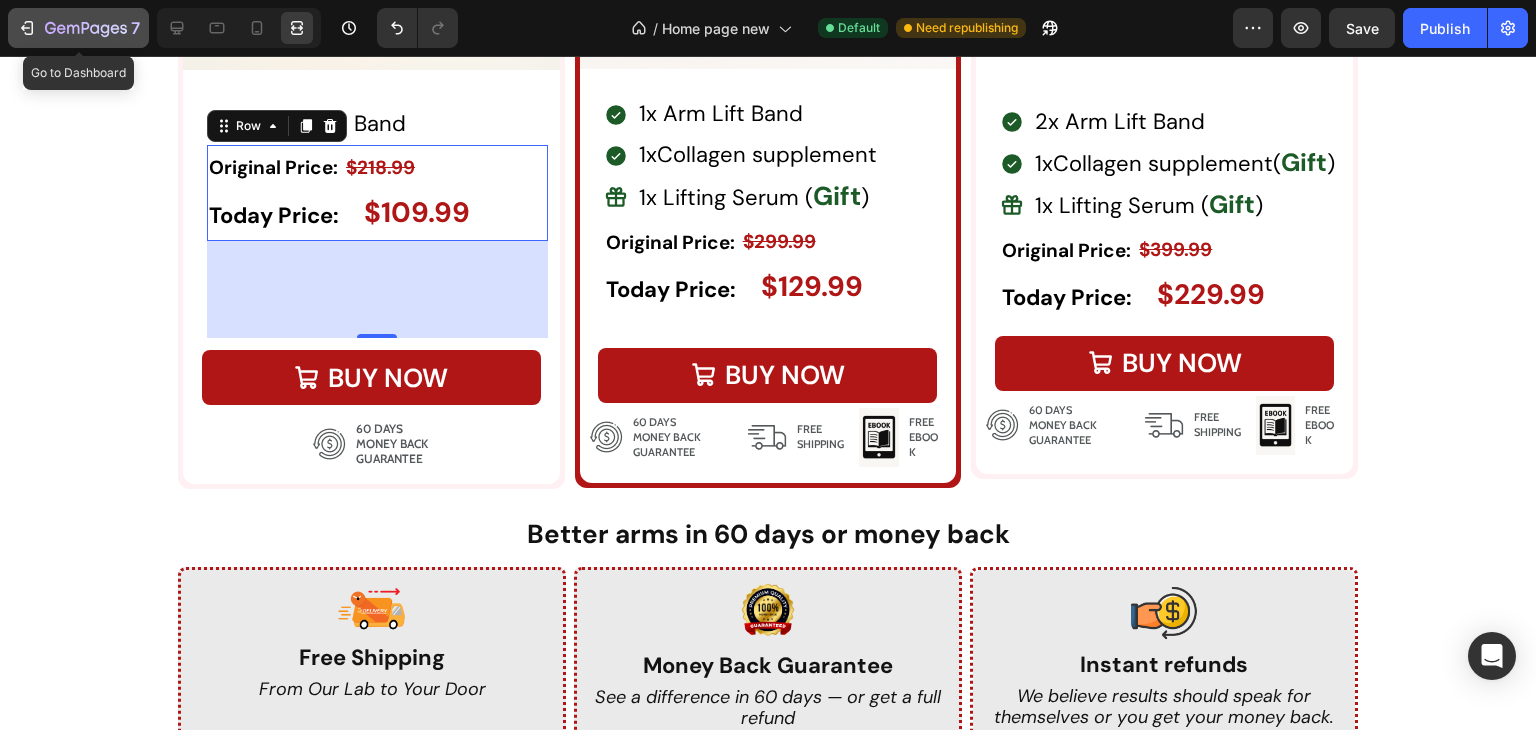click 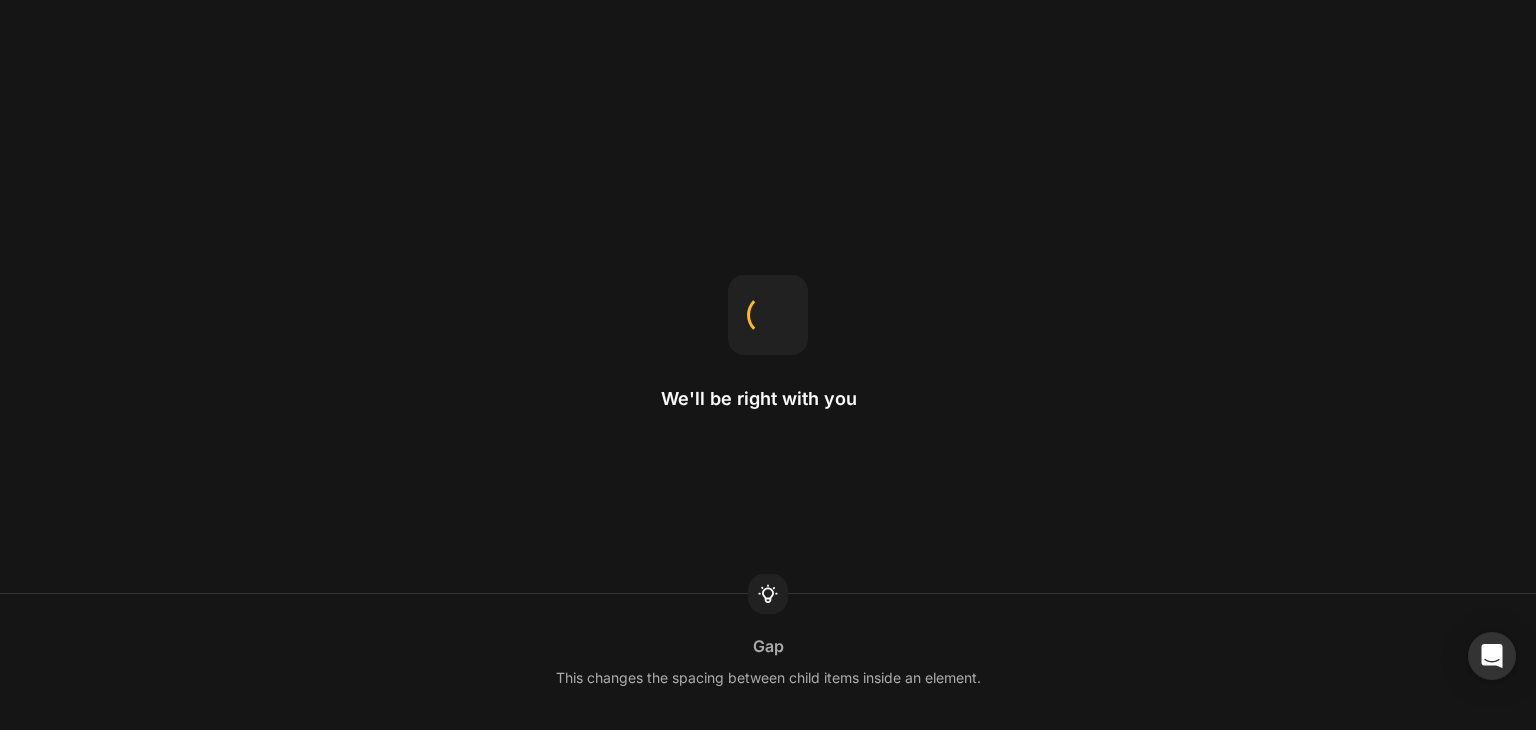 scroll, scrollTop: 0, scrollLeft: 0, axis: both 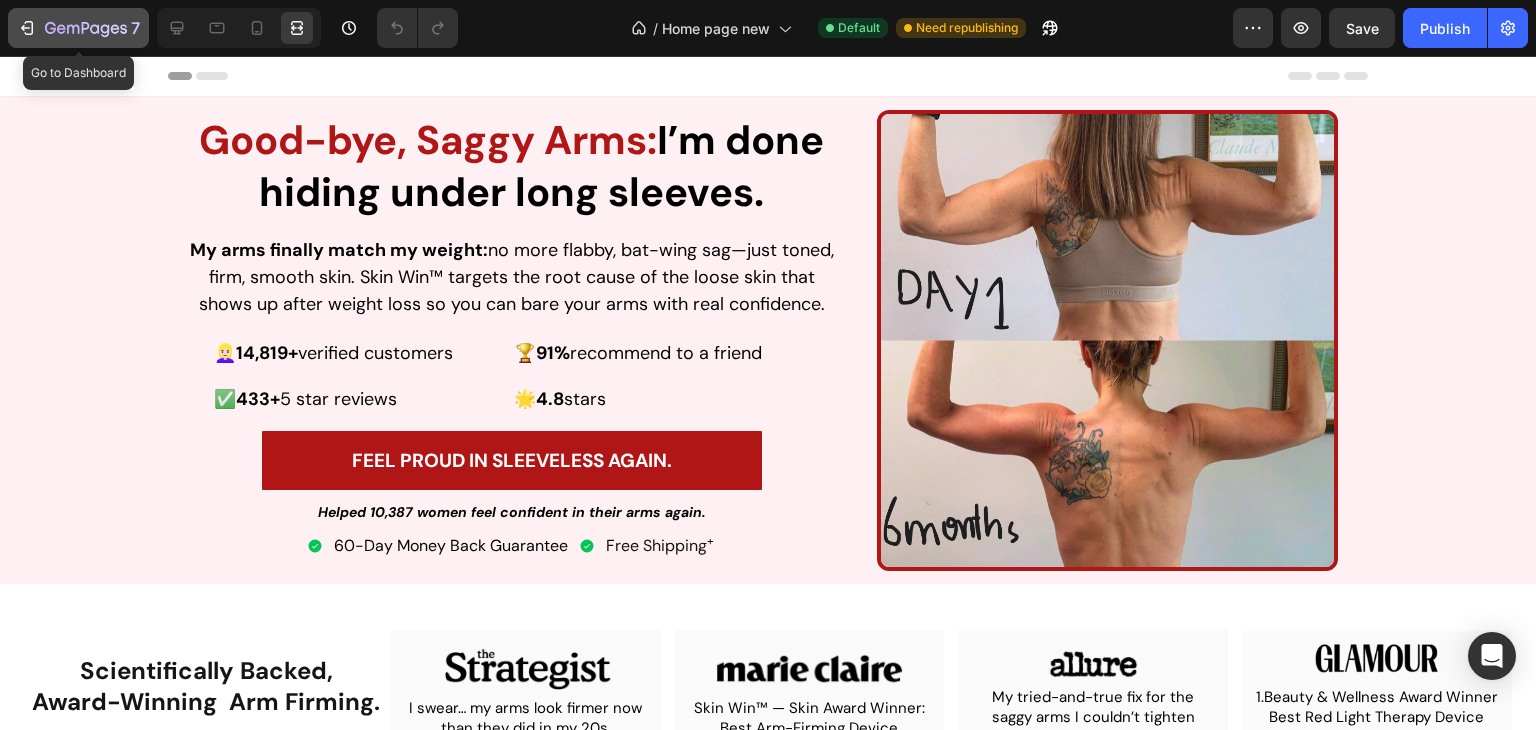 click on "7" at bounding box center (78, 28) 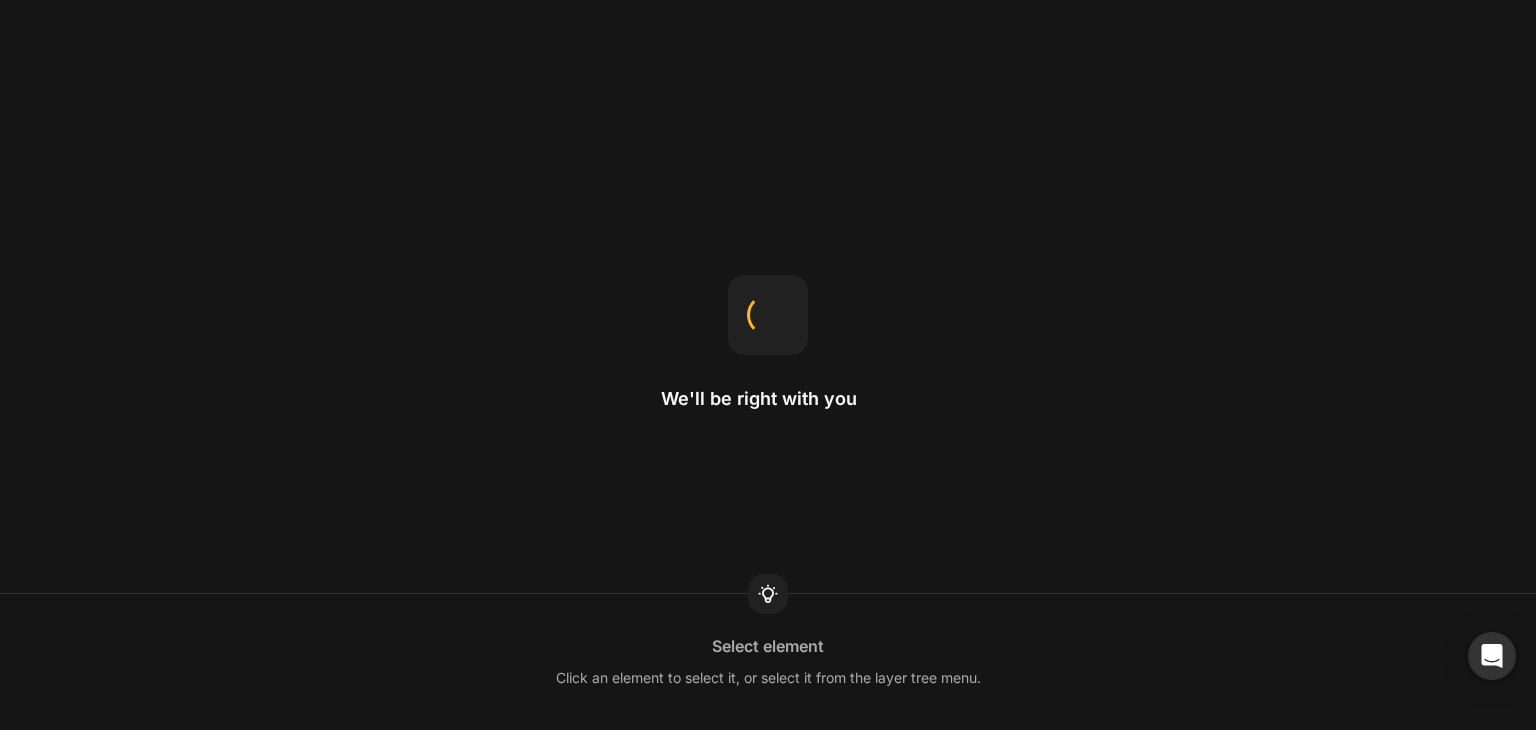 scroll, scrollTop: 0, scrollLeft: 0, axis: both 